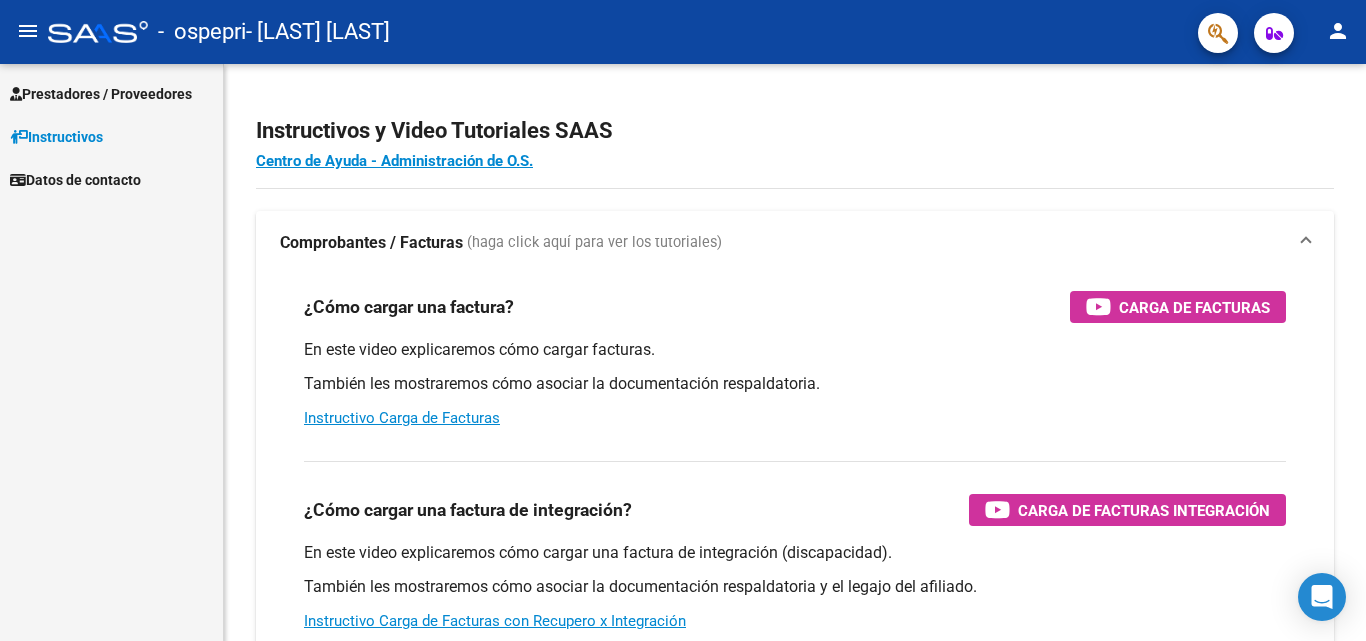 scroll, scrollTop: 0, scrollLeft: 0, axis: both 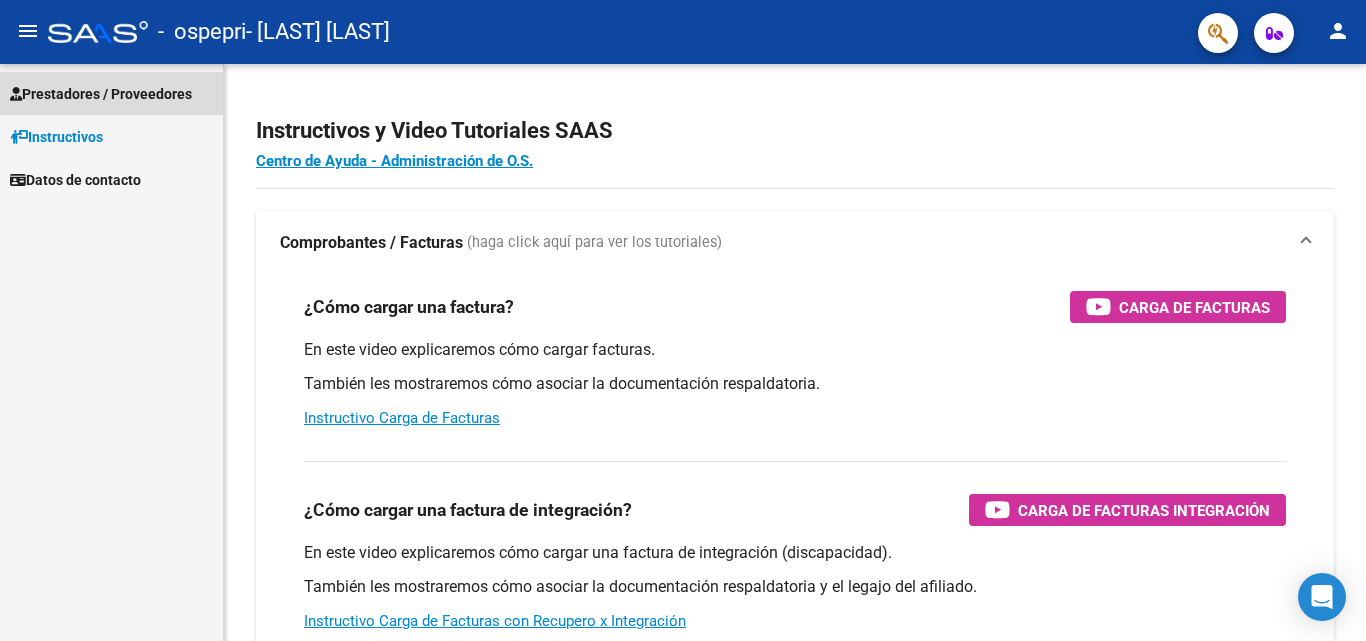 click on "Prestadores / Proveedores" at bounding box center [111, 93] 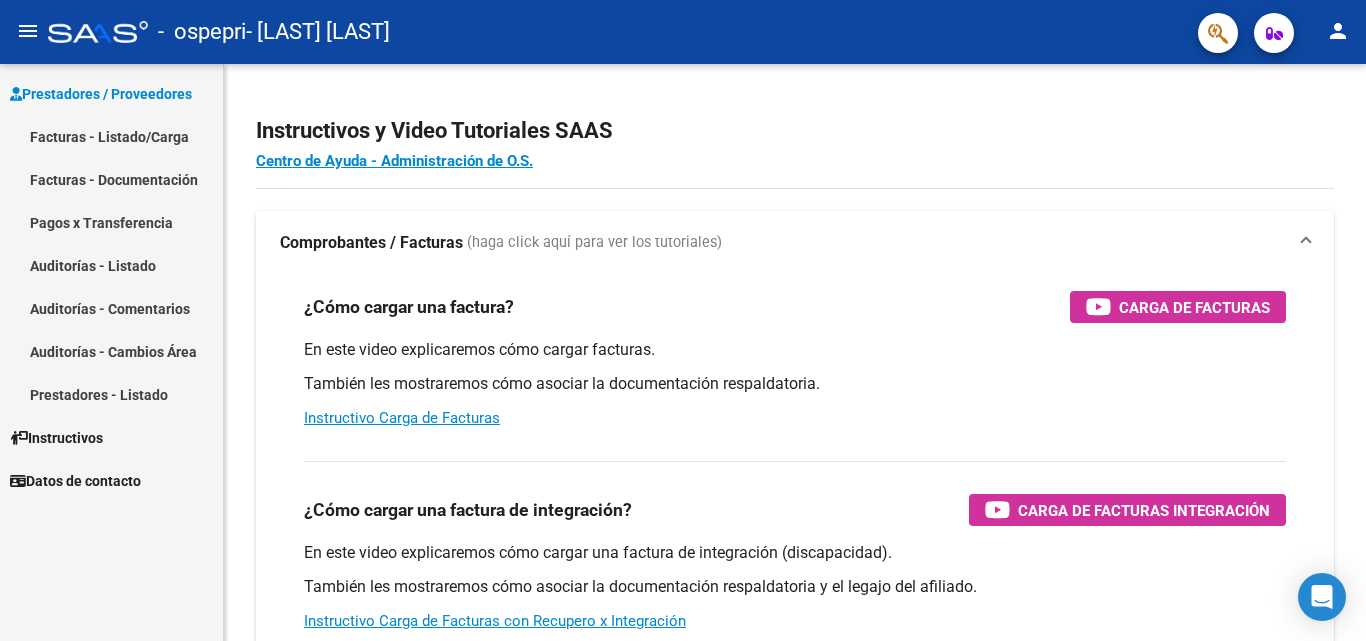 click on "Facturas - Listado/Carga" at bounding box center [111, 136] 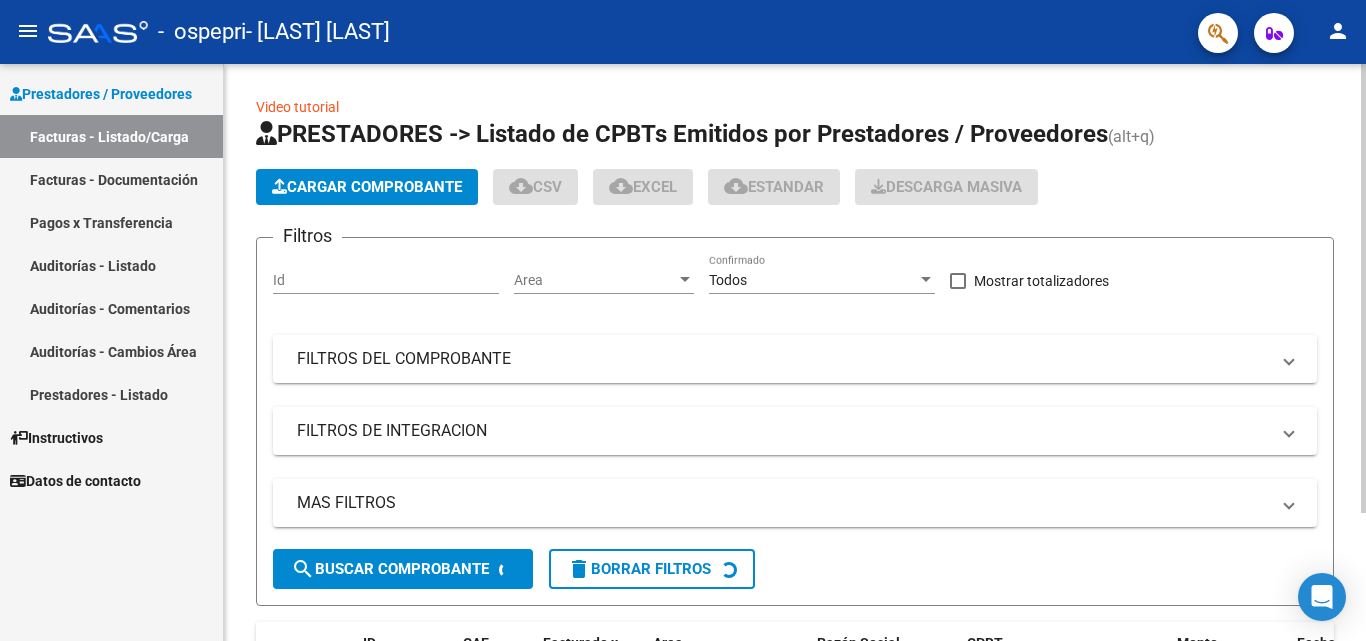 click on "Cargar Comprobante" 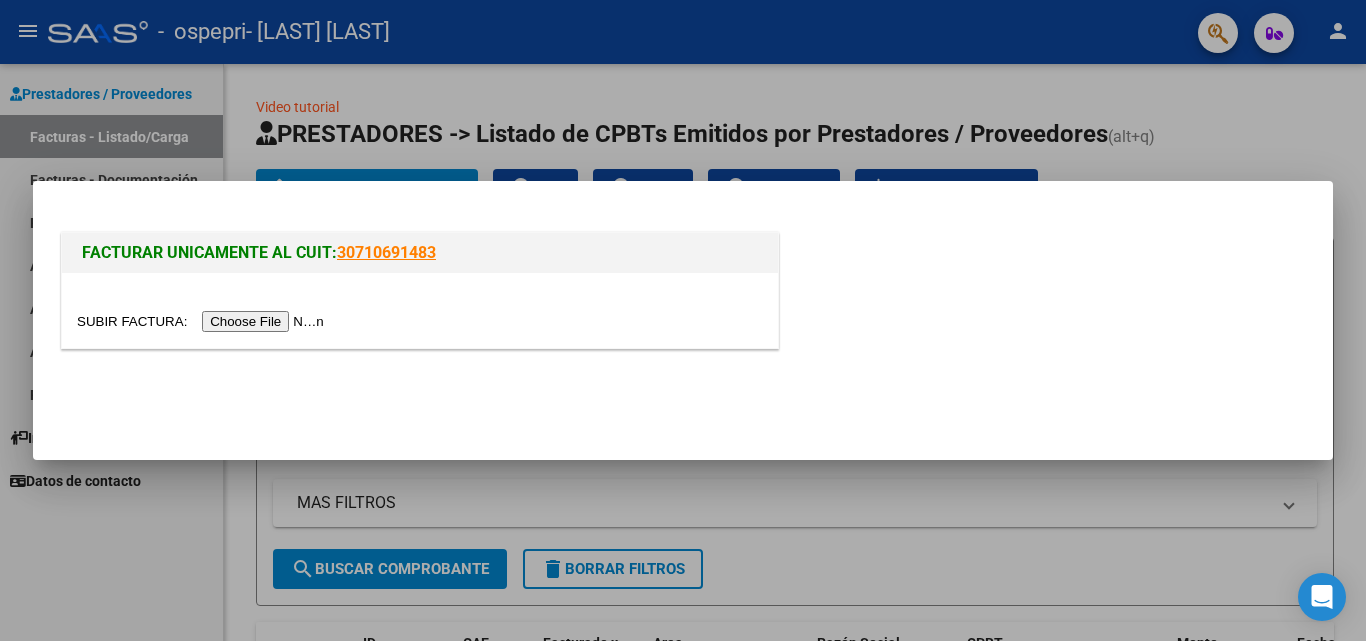 click at bounding box center (203, 321) 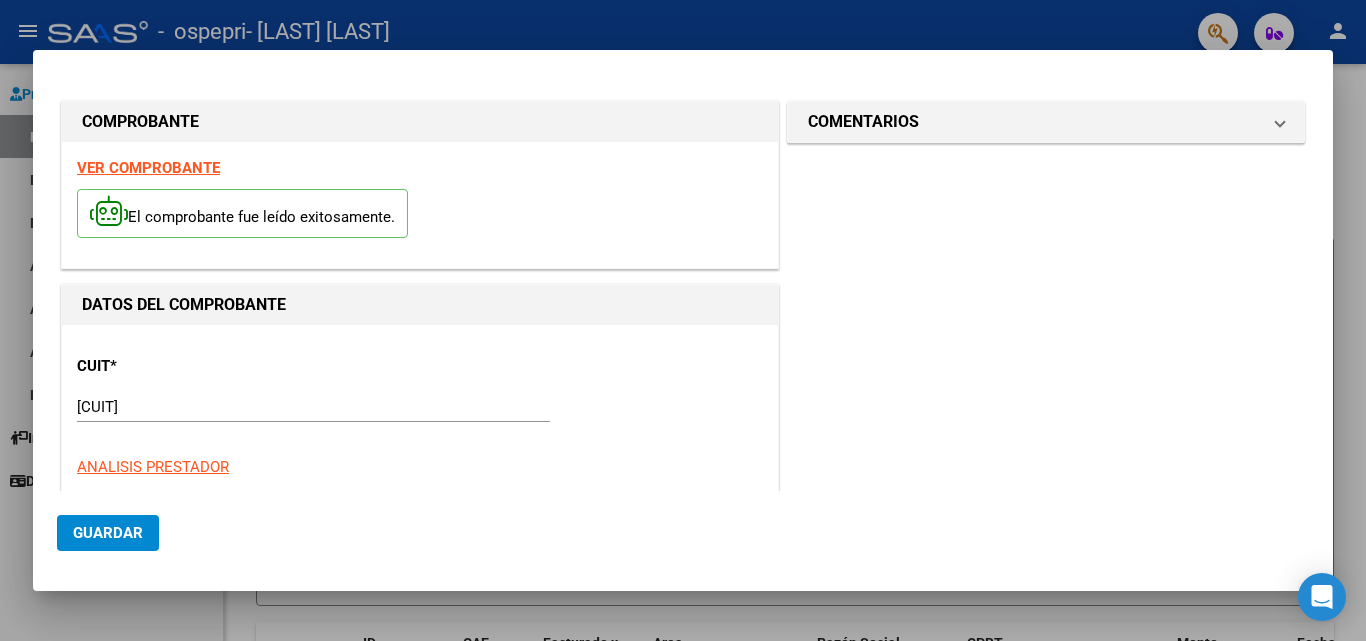 scroll, scrollTop: 400, scrollLeft: 0, axis: vertical 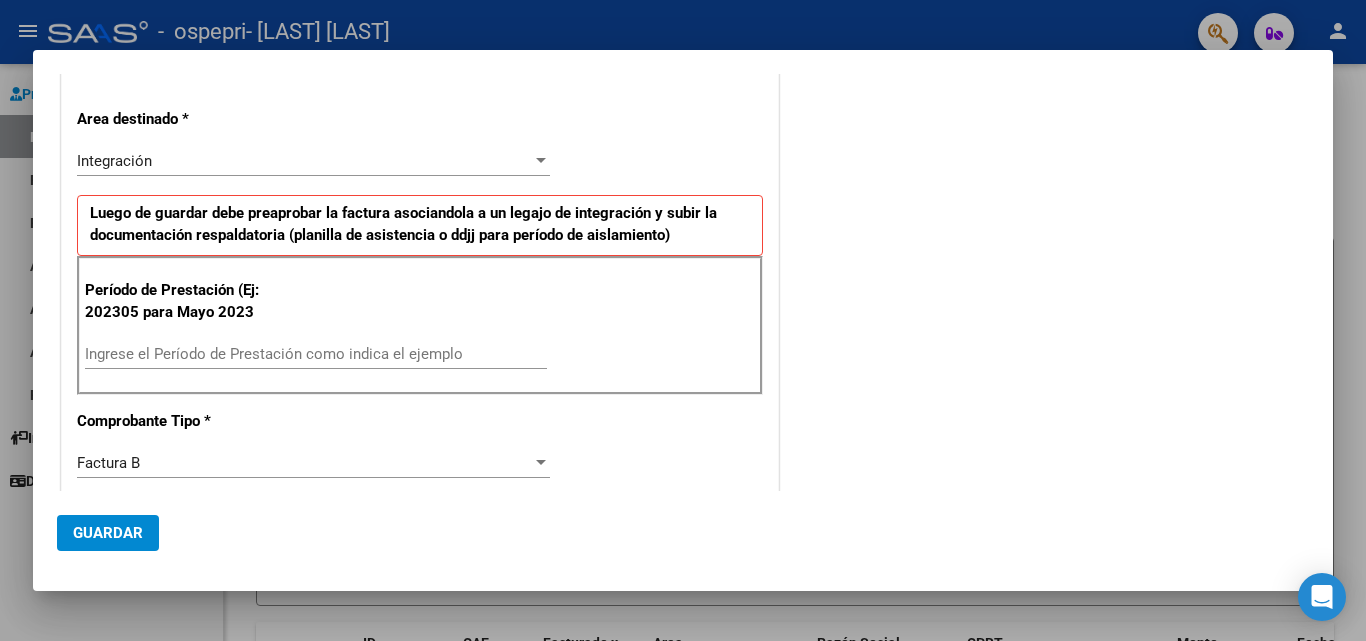 click on "Período de Prestación (Ej: 202305 para Mayo 2023    Ingrese el Período de Prestación como indica el ejemplo" at bounding box center [420, 326] 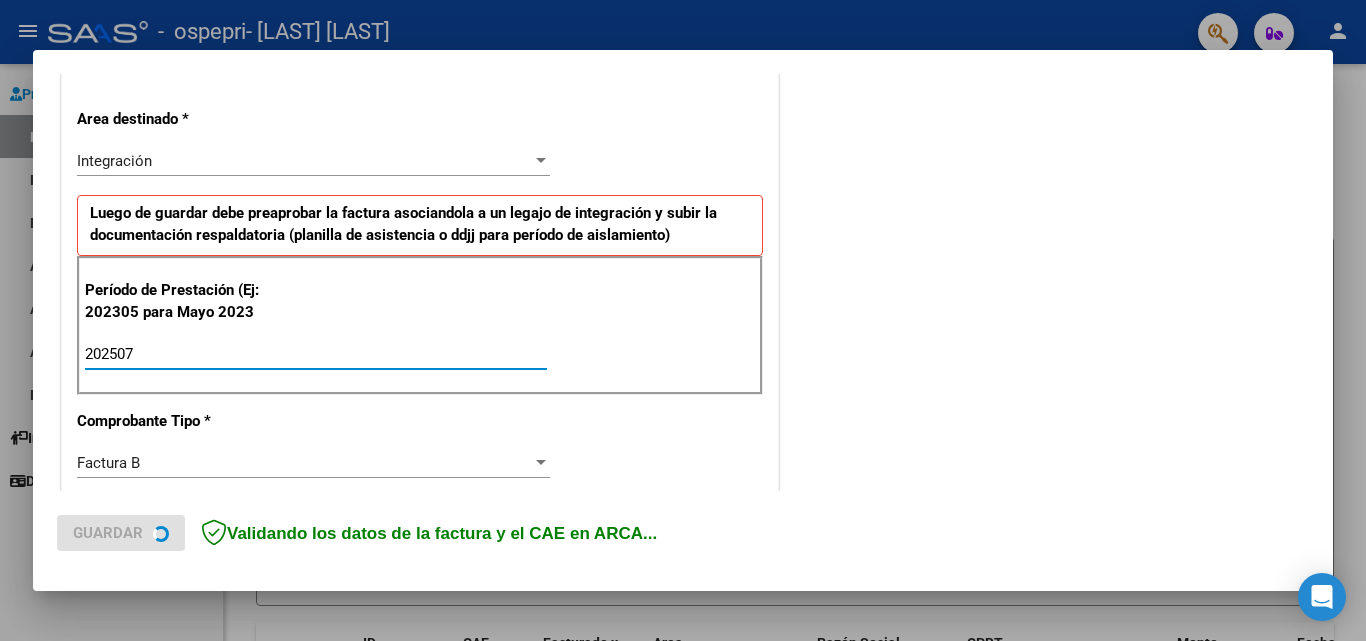 type on "202507" 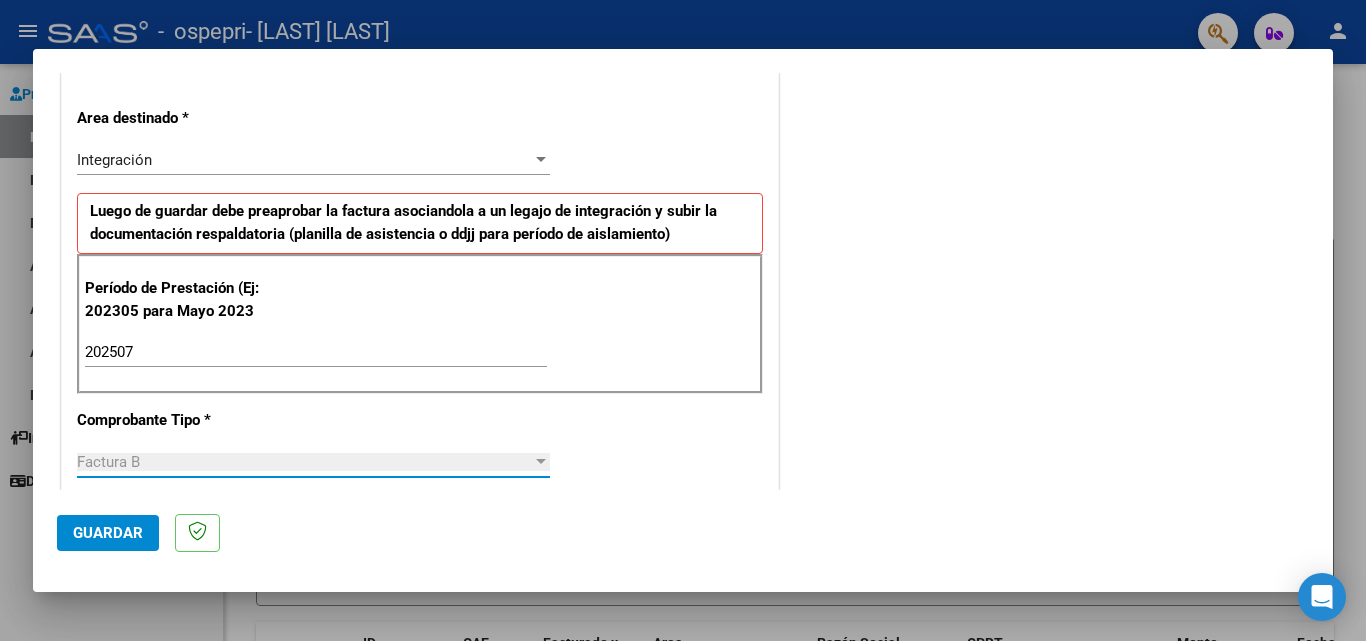 click on "Guardar" 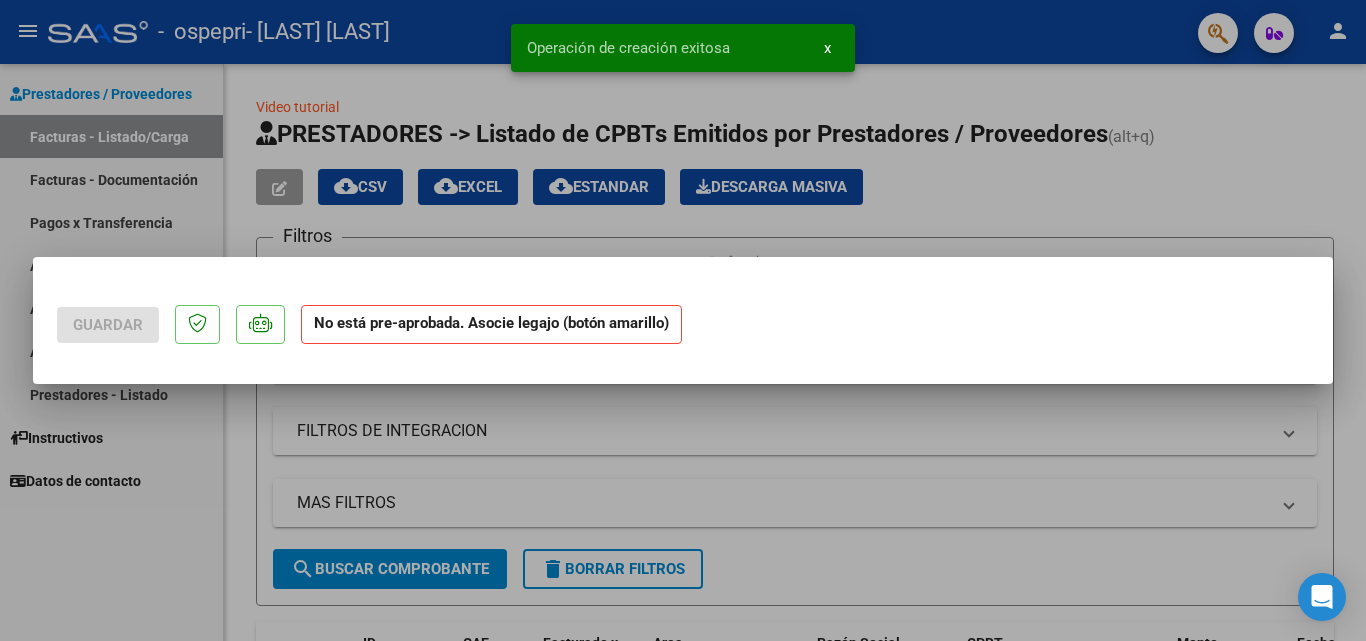 scroll, scrollTop: 0, scrollLeft: 0, axis: both 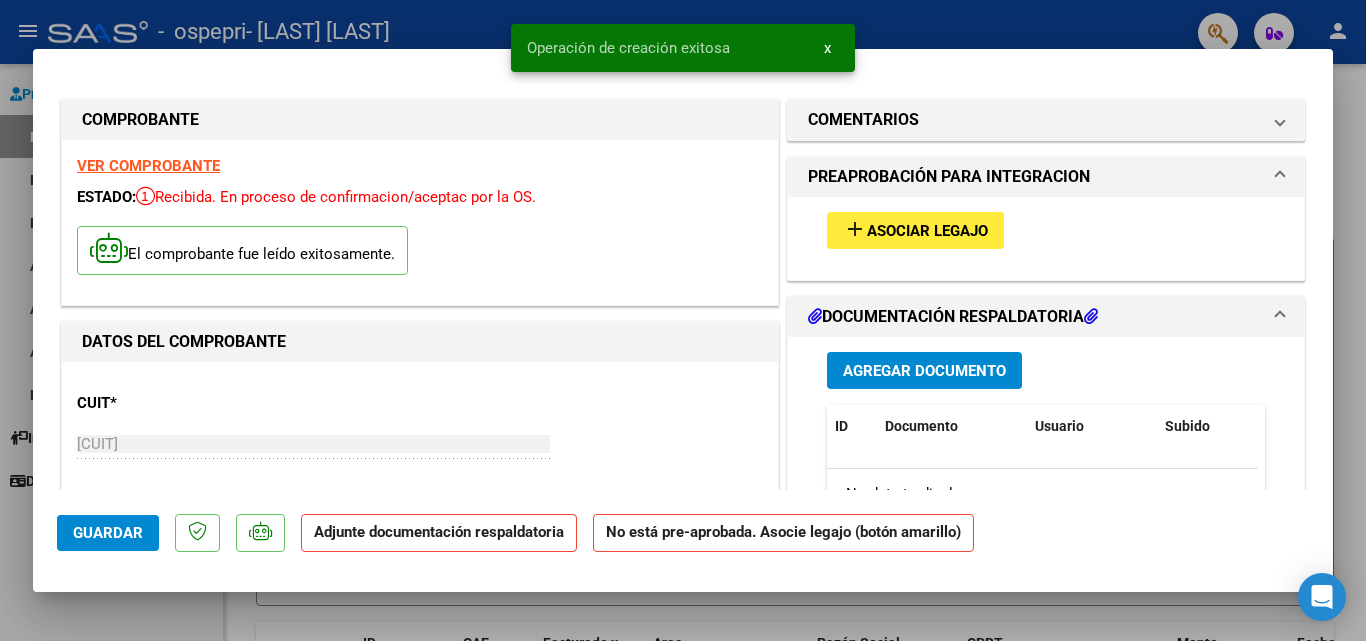 click on "add Asociar Legajo" at bounding box center (915, 230) 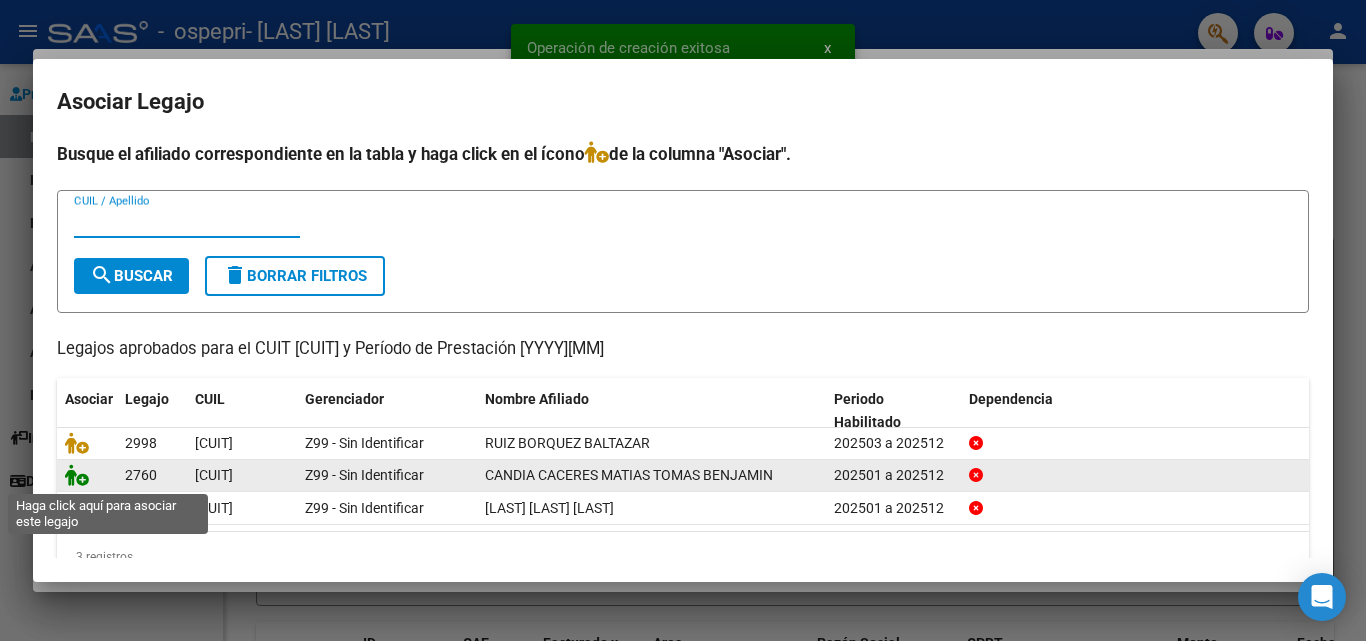 click 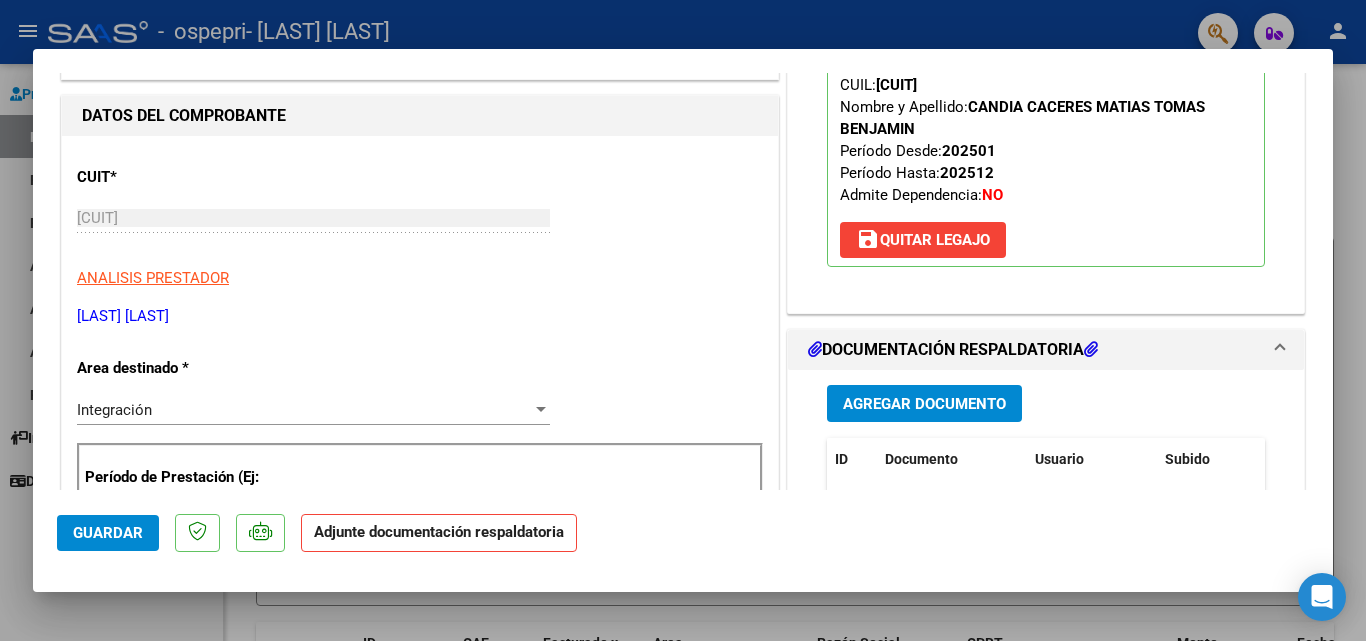 scroll, scrollTop: 300, scrollLeft: 0, axis: vertical 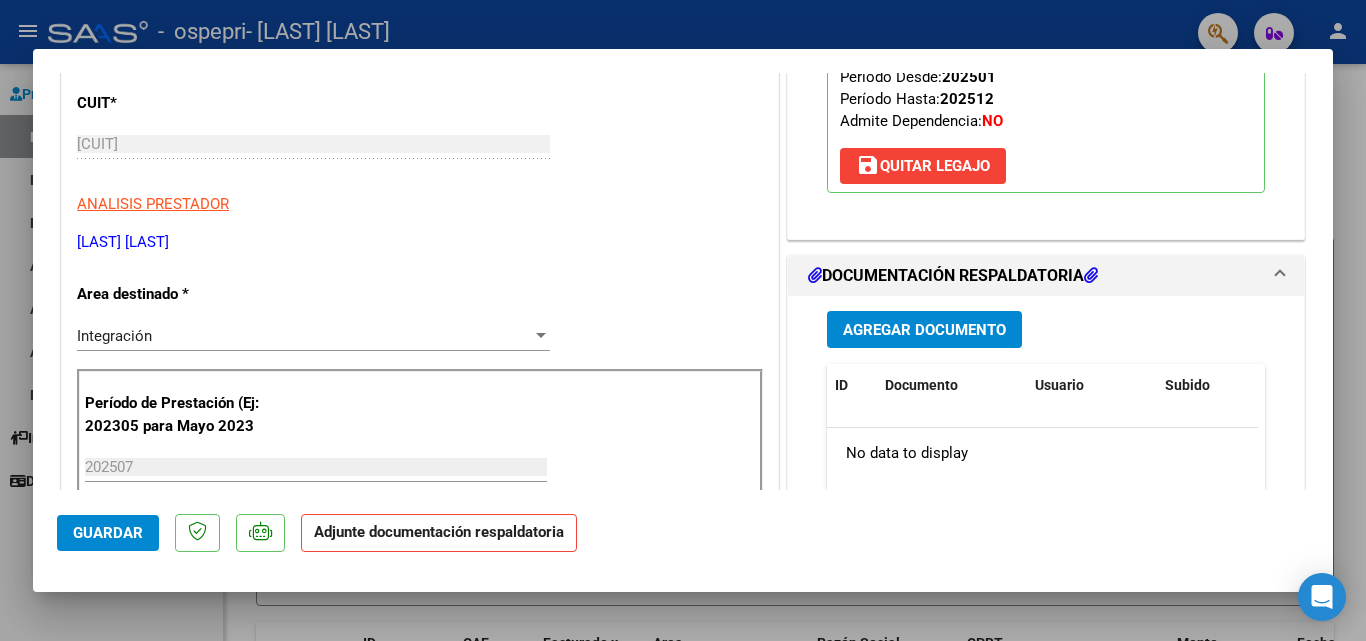click on "Agregar Documento" at bounding box center (924, 330) 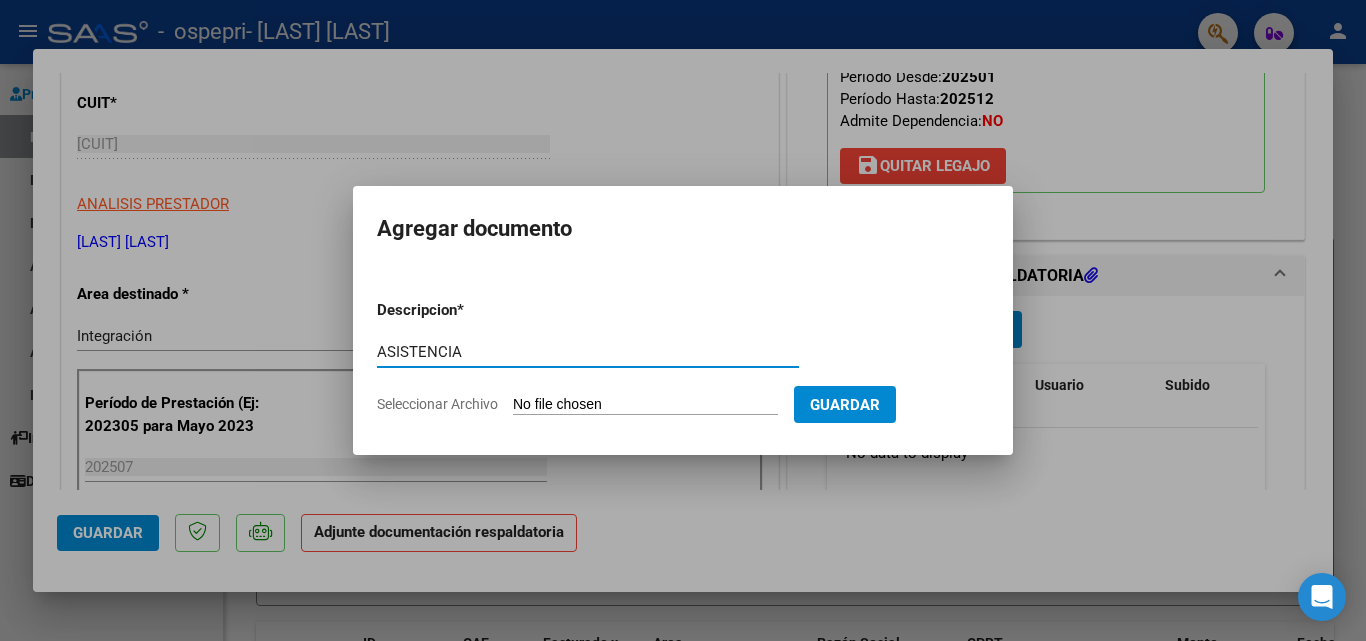 type on "ASISTENCIA" 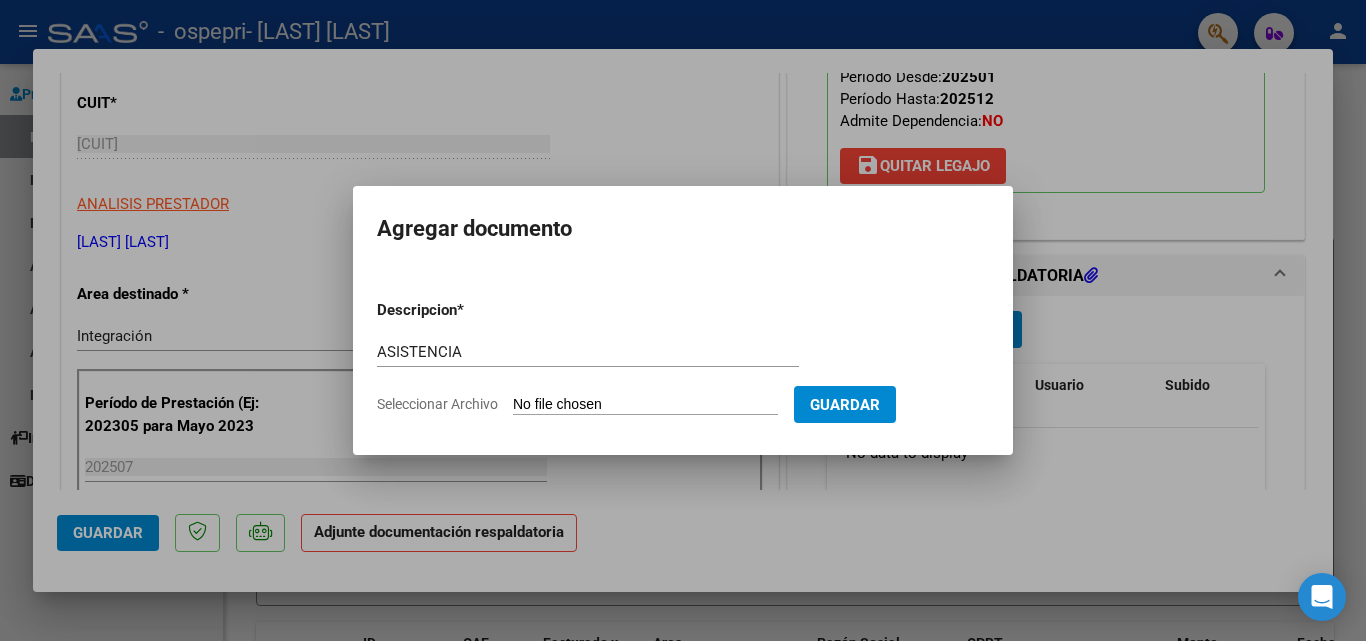type on "C:\fakepath\Candia Matías mt julio.pdf" 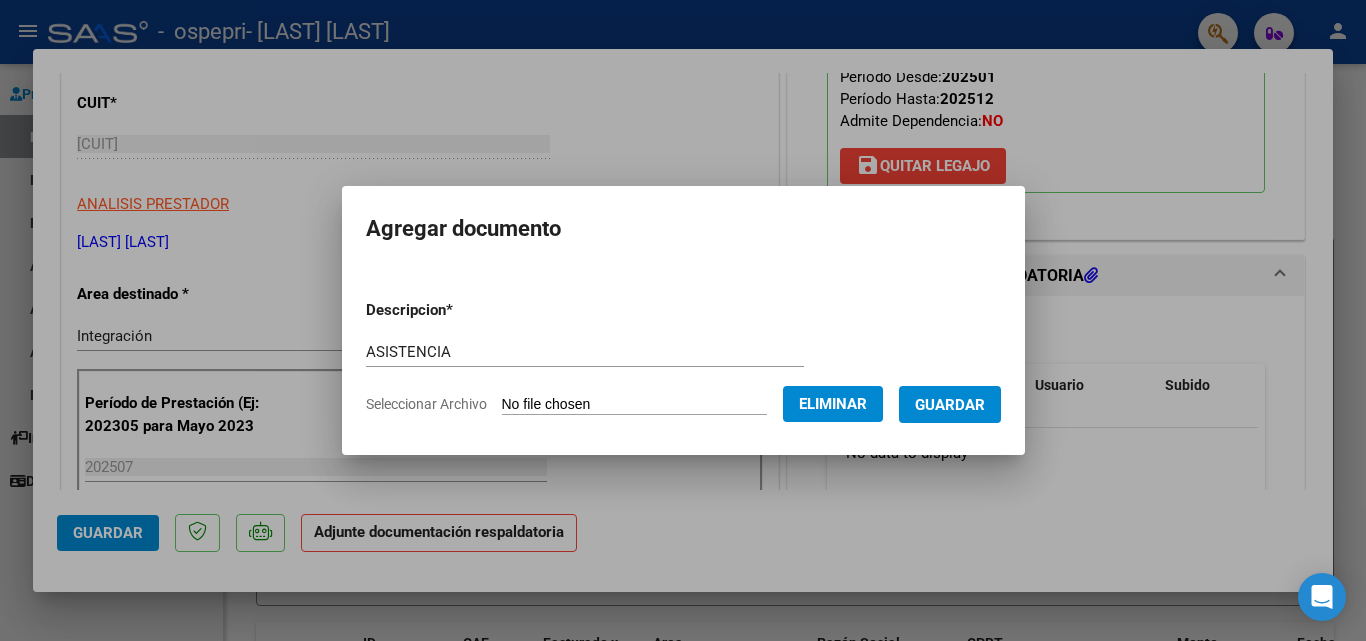 click on "Guardar" at bounding box center (950, 404) 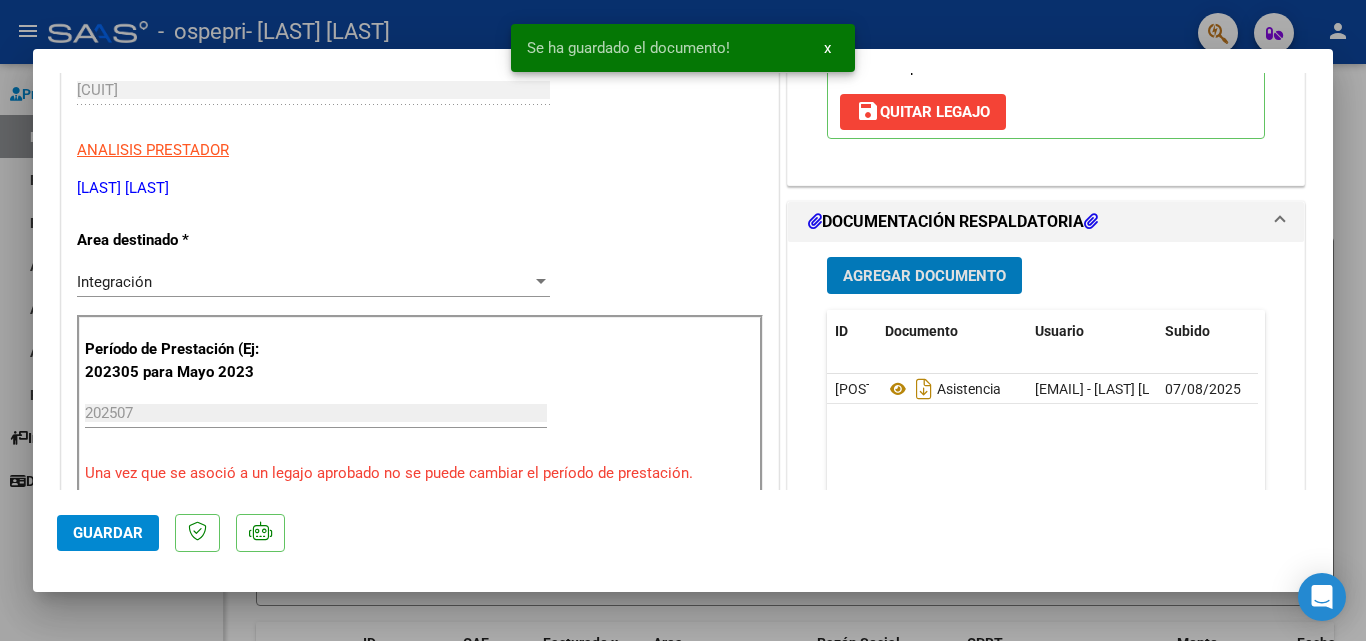 scroll, scrollTop: 500, scrollLeft: 0, axis: vertical 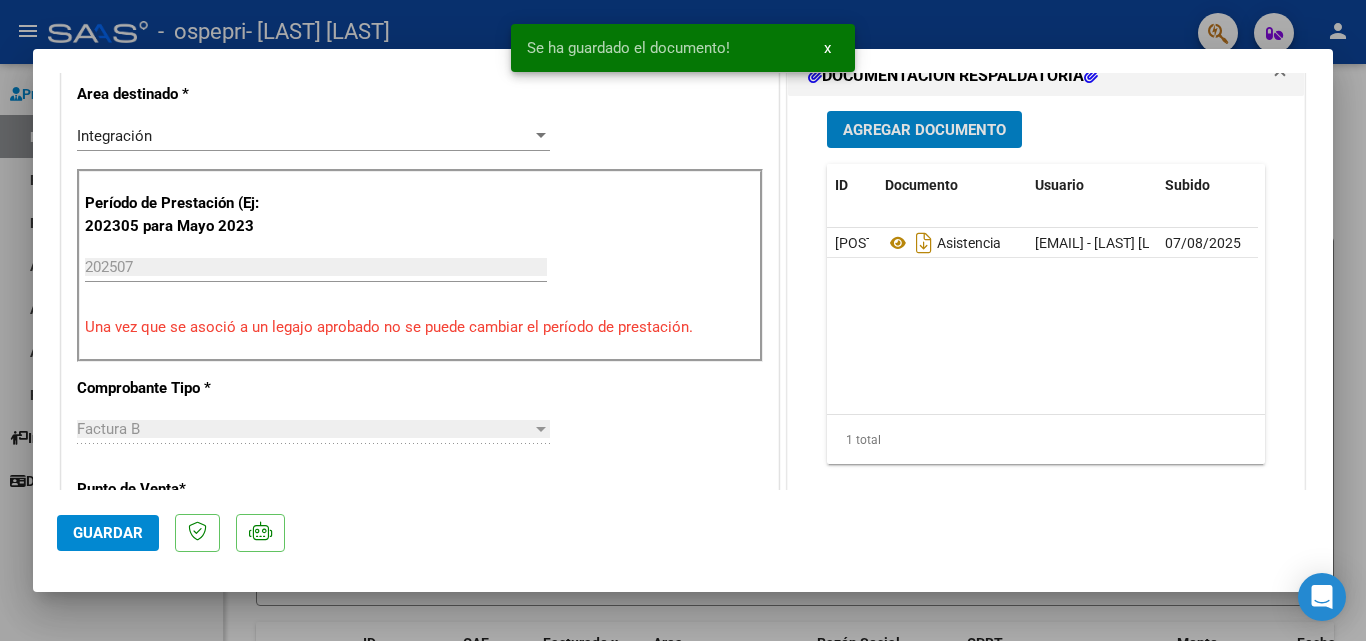 click on "Guardar" 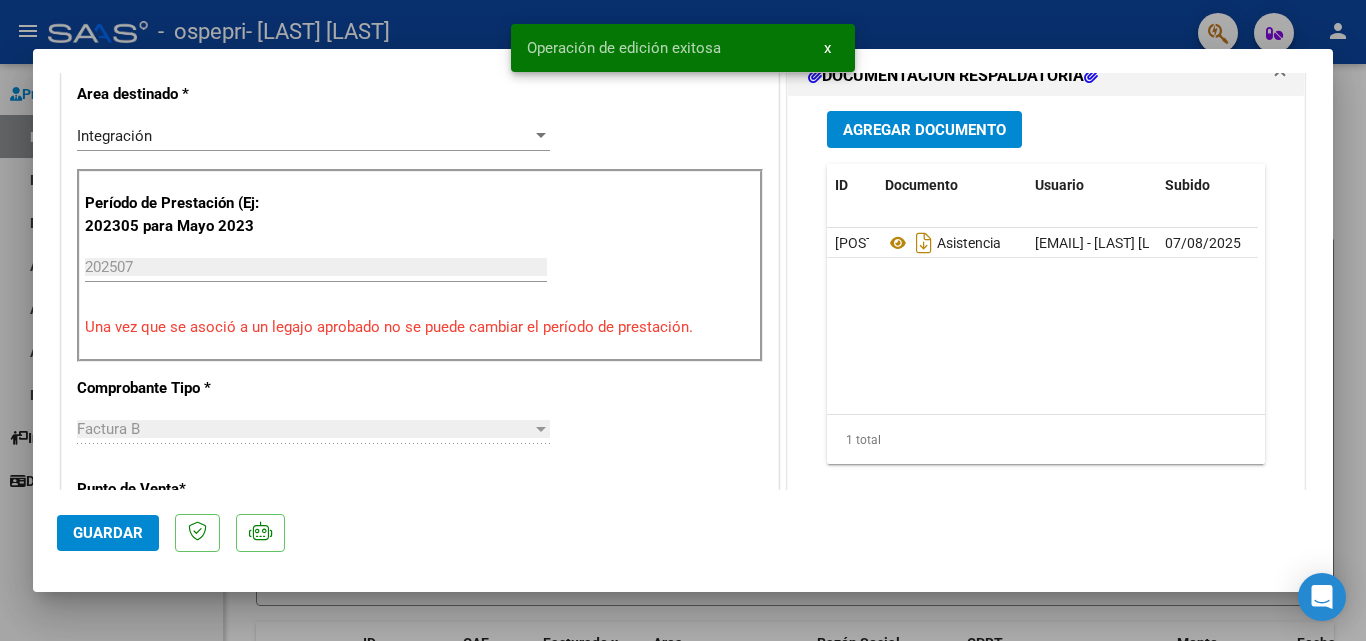 click at bounding box center (683, 320) 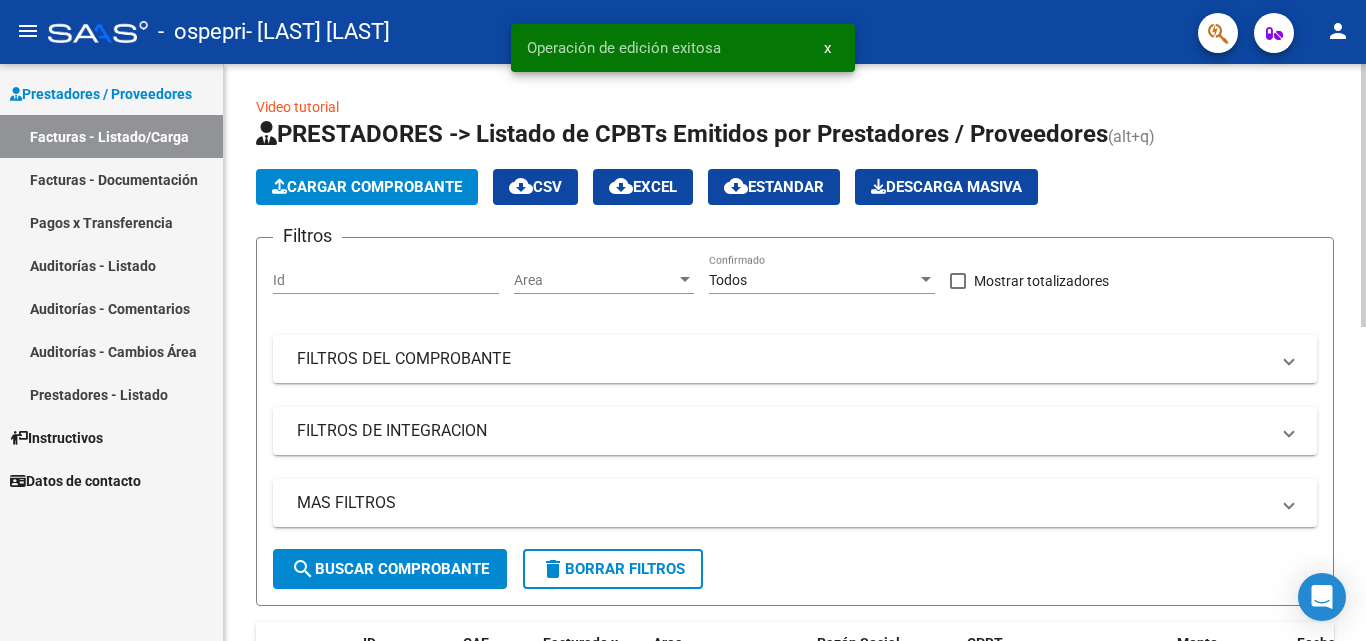 click on "Cargar Comprobante" 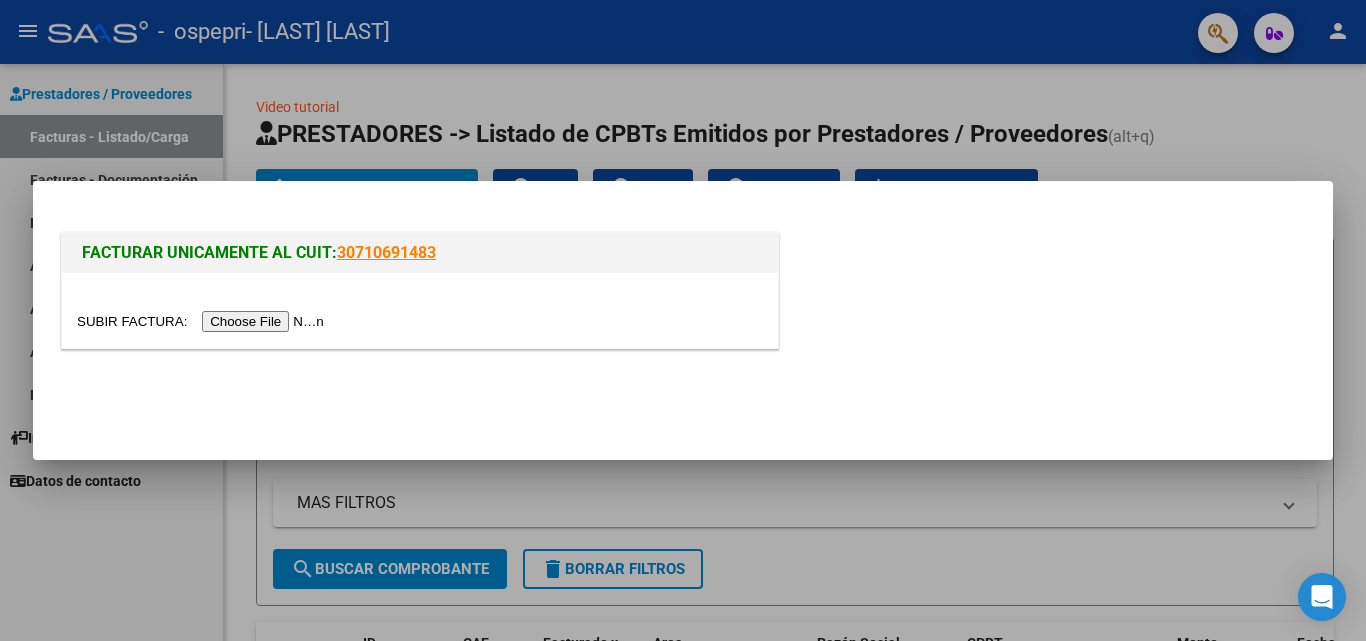 click at bounding box center (203, 321) 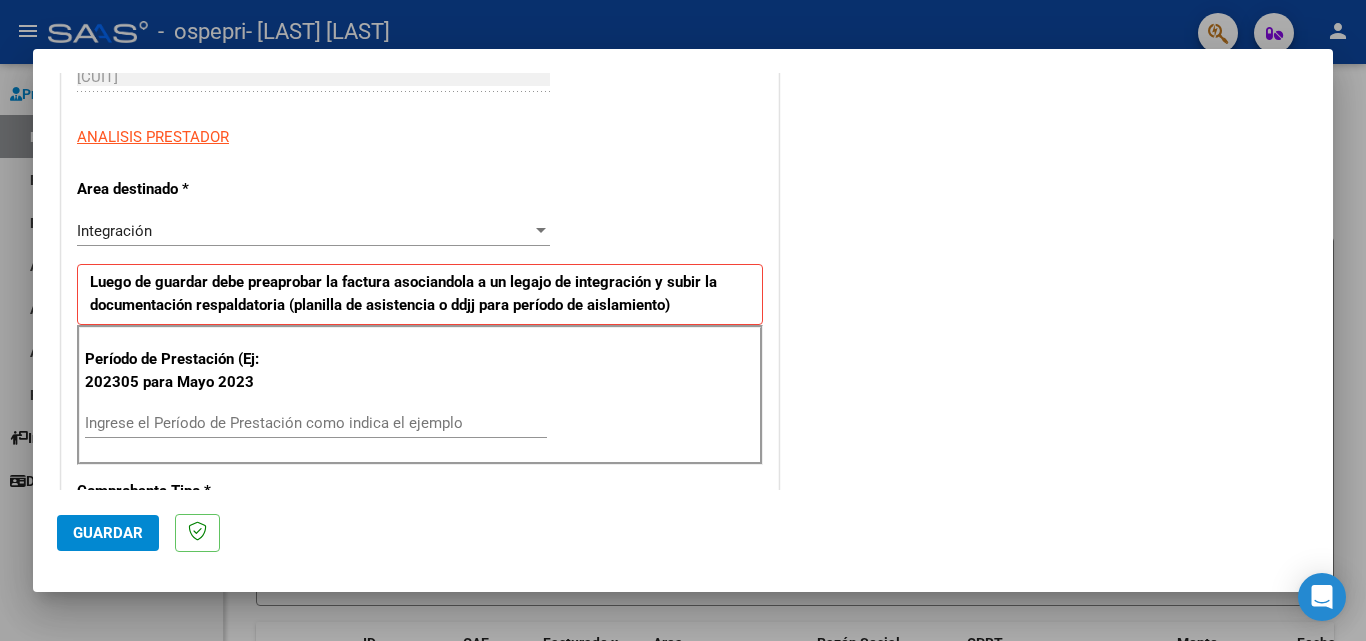 scroll, scrollTop: 400, scrollLeft: 0, axis: vertical 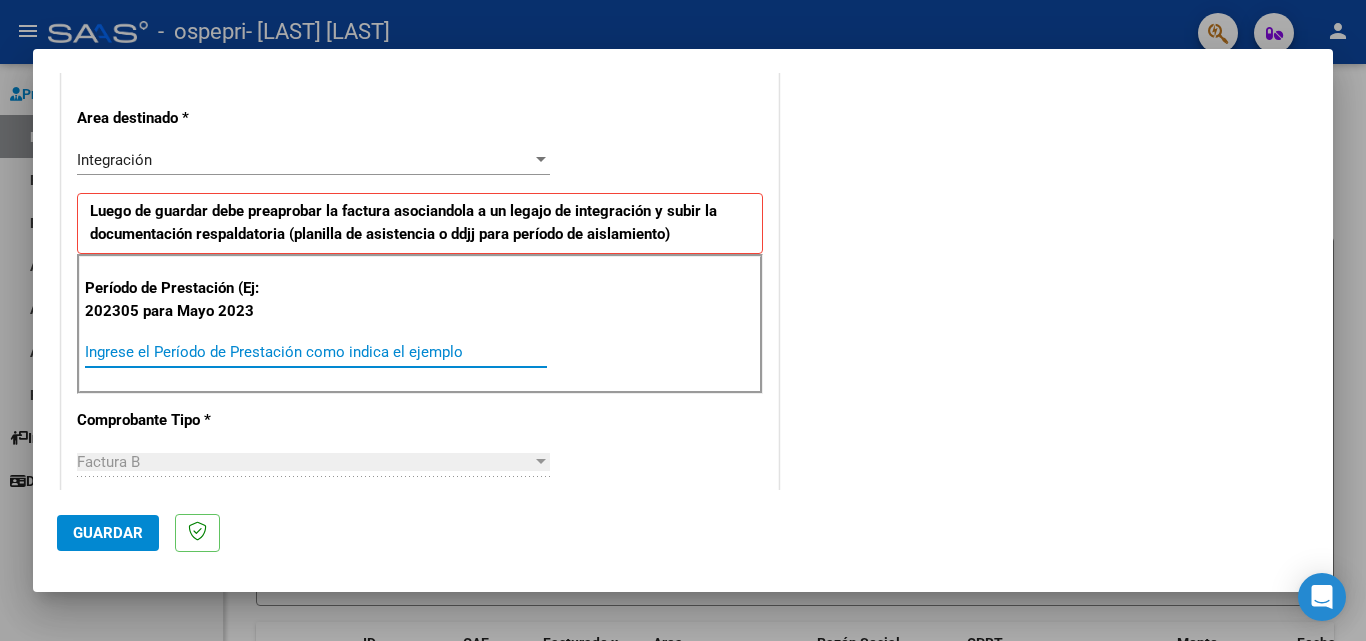 click on "Ingrese el Período de Prestación como indica el ejemplo" at bounding box center [316, 352] 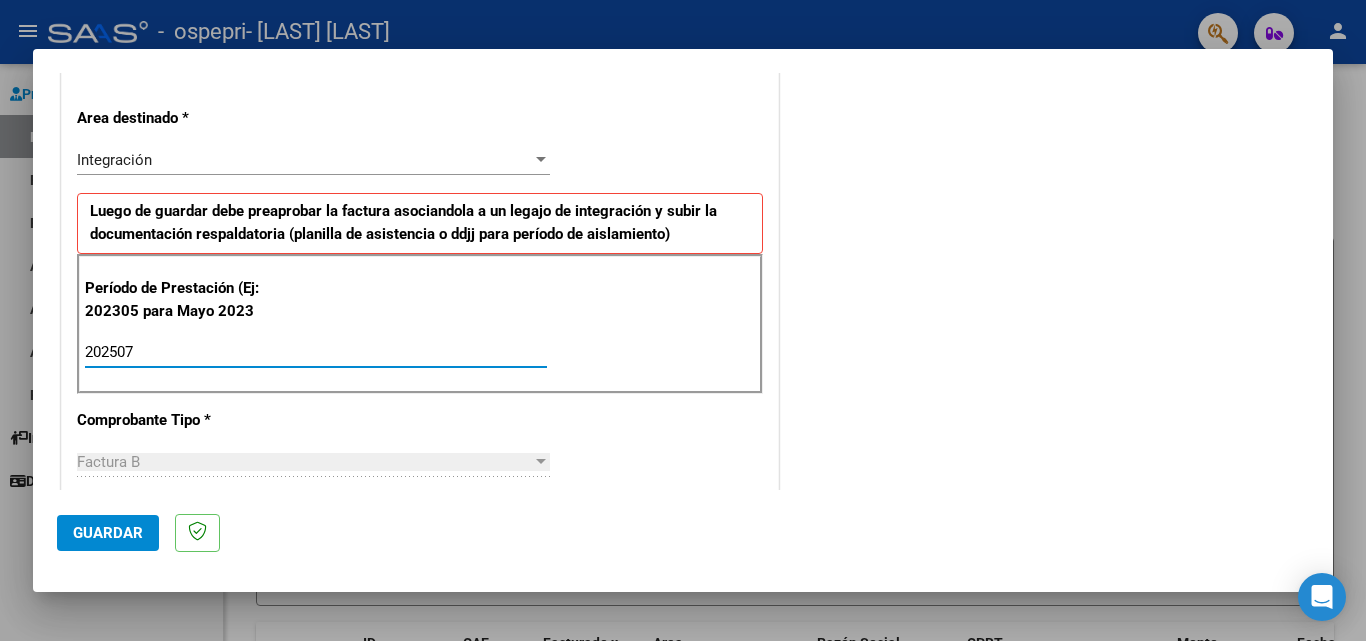type on "202507" 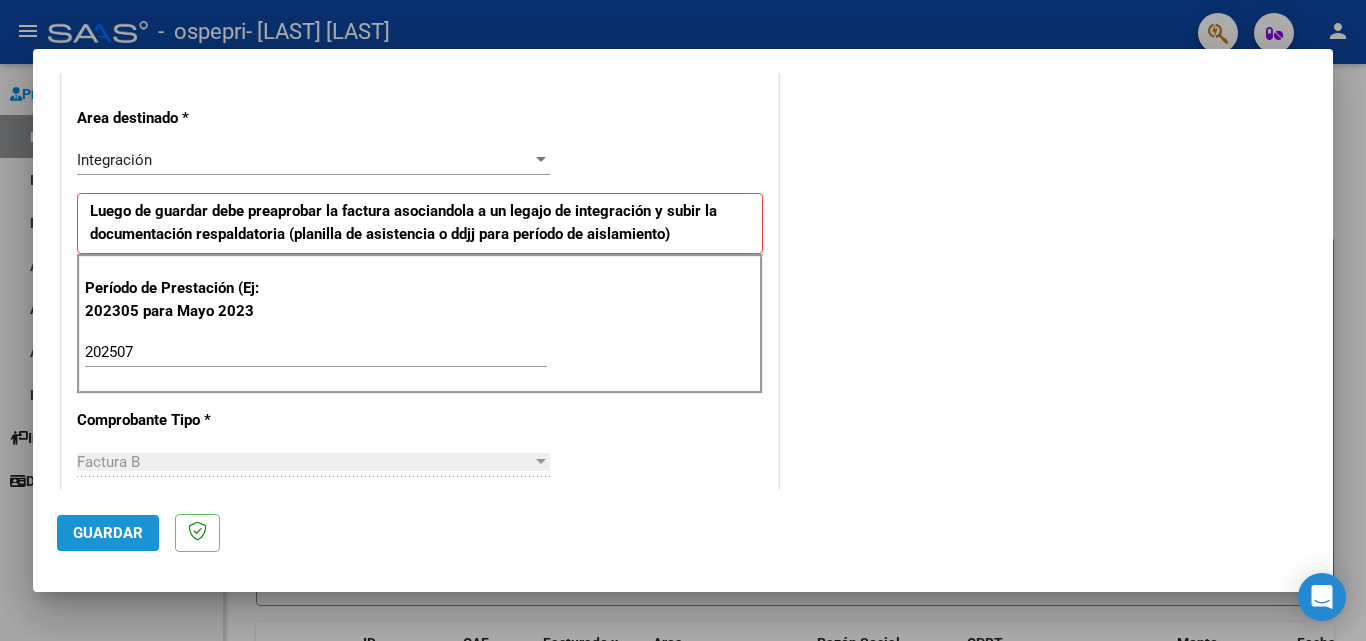 click on "Guardar" 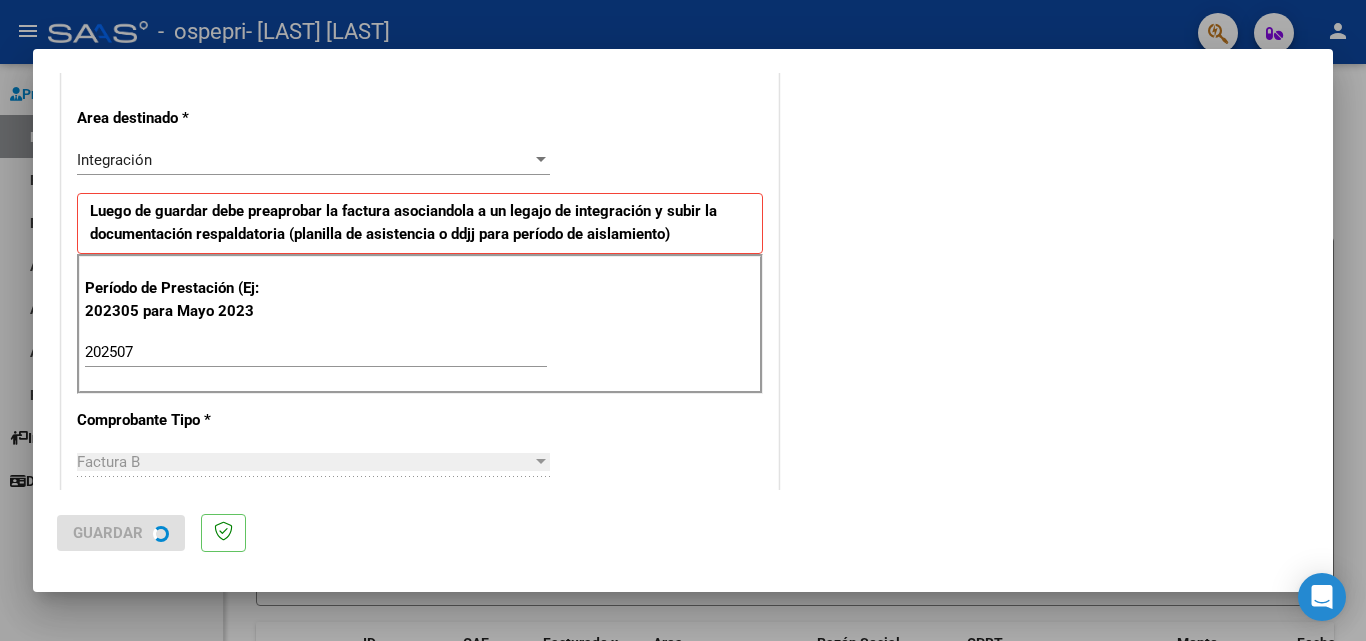 scroll, scrollTop: 0, scrollLeft: 0, axis: both 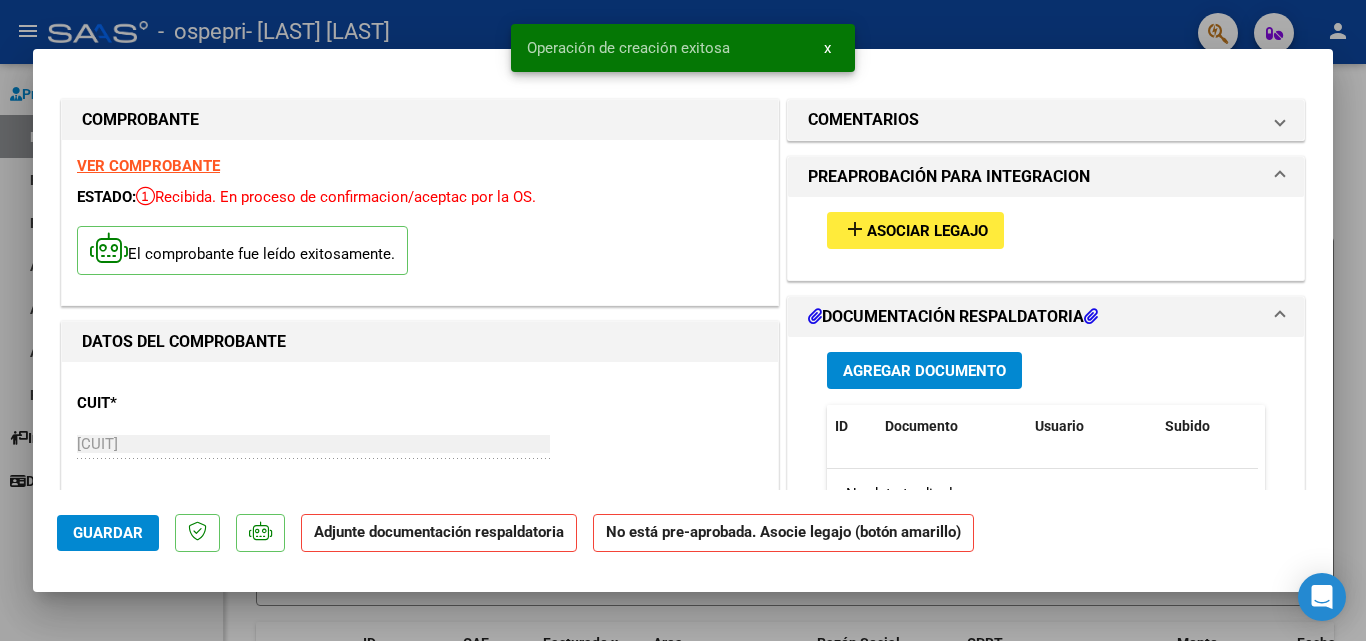 click on "Asociar Legajo" at bounding box center (927, 231) 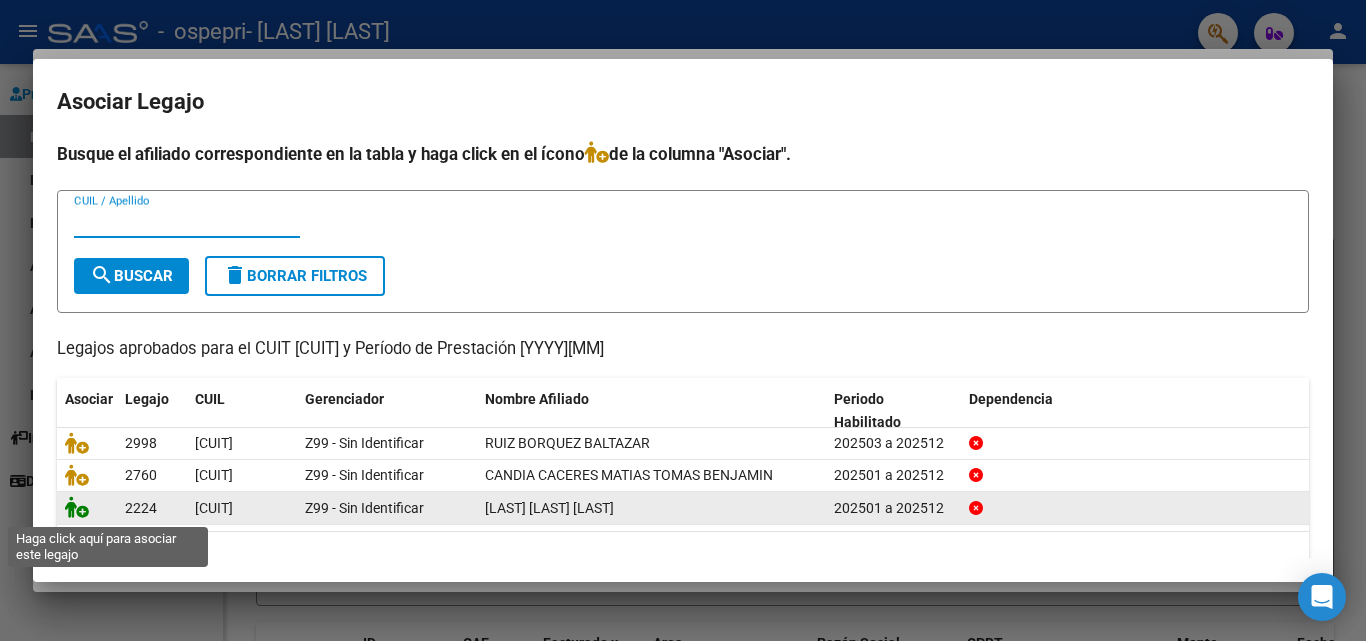 click 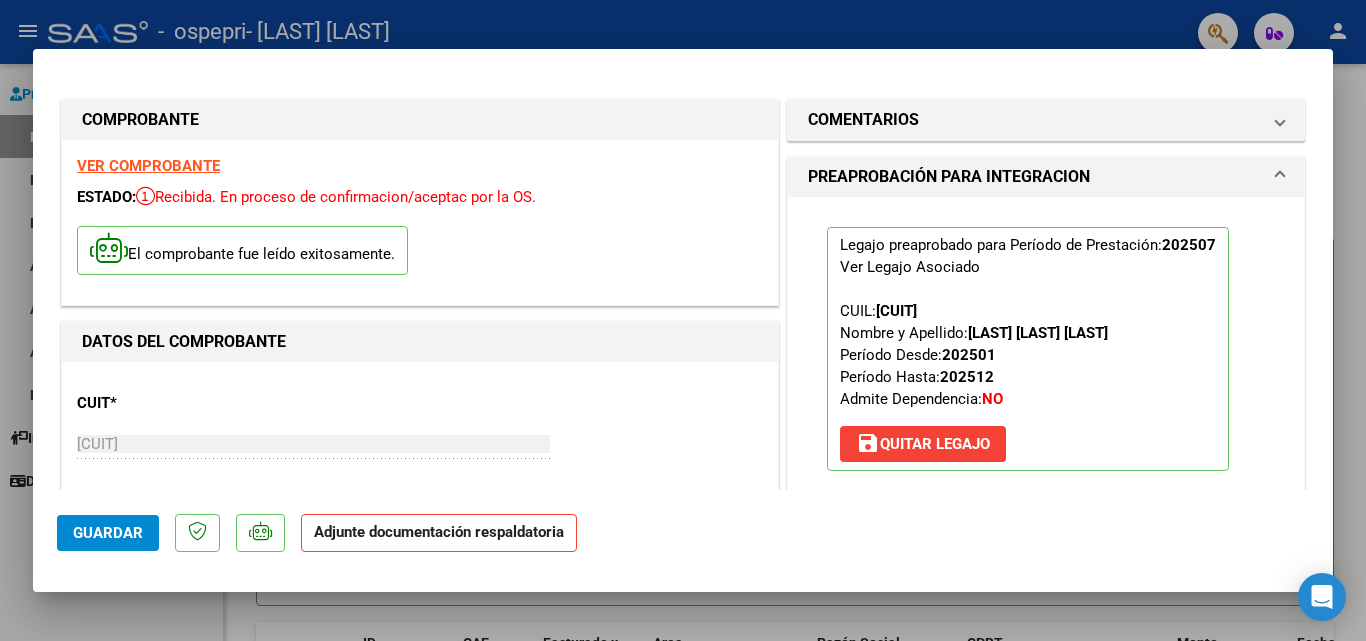 scroll, scrollTop: 300, scrollLeft: 0, axis: vertical 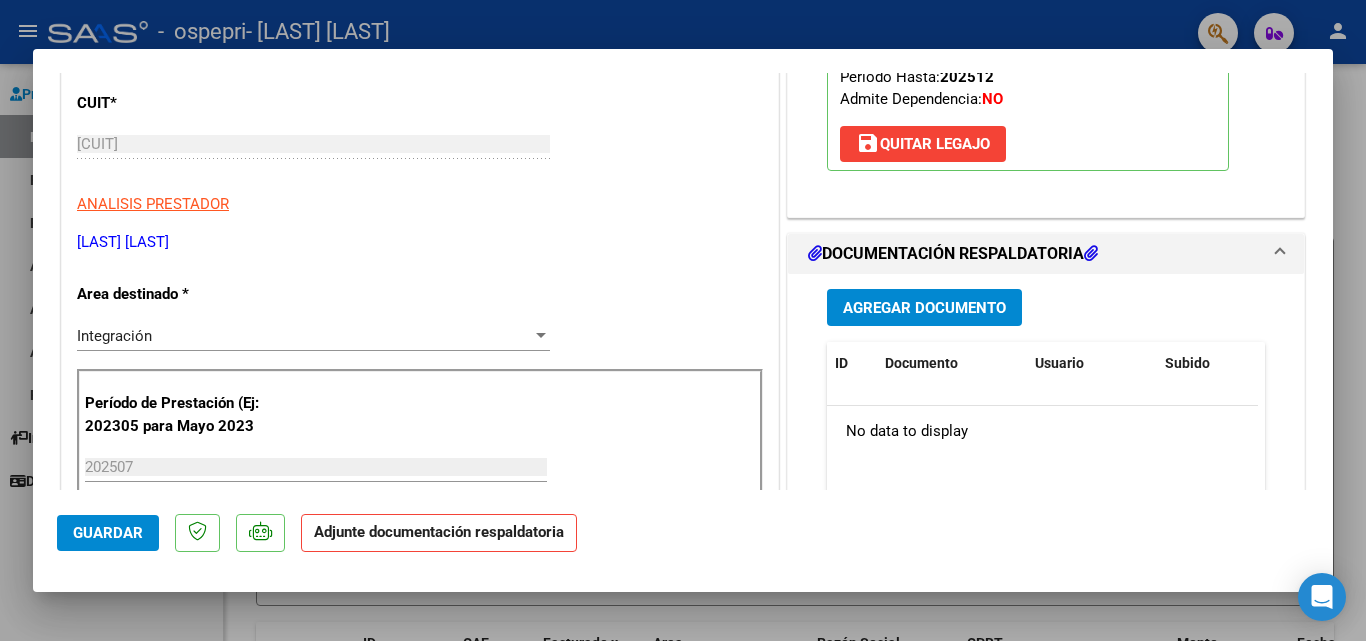 click on "Agregar Documento" at bounding box center [924, 308] 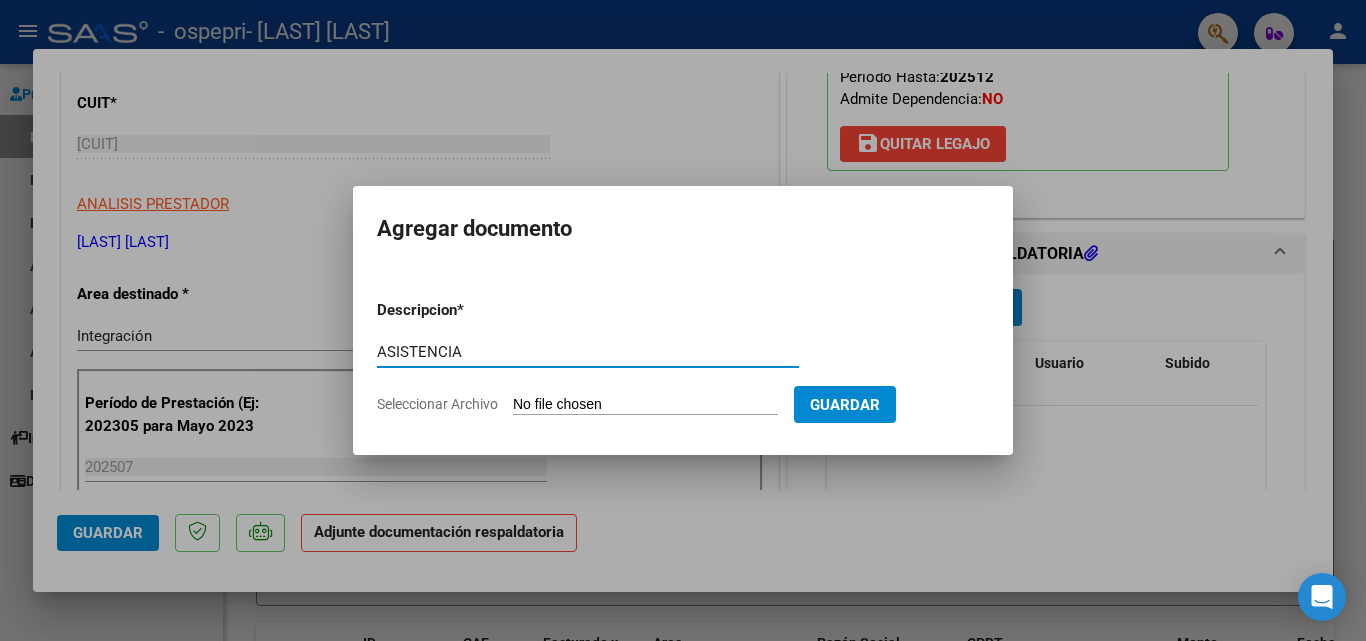 type on "ASISTENCIA" 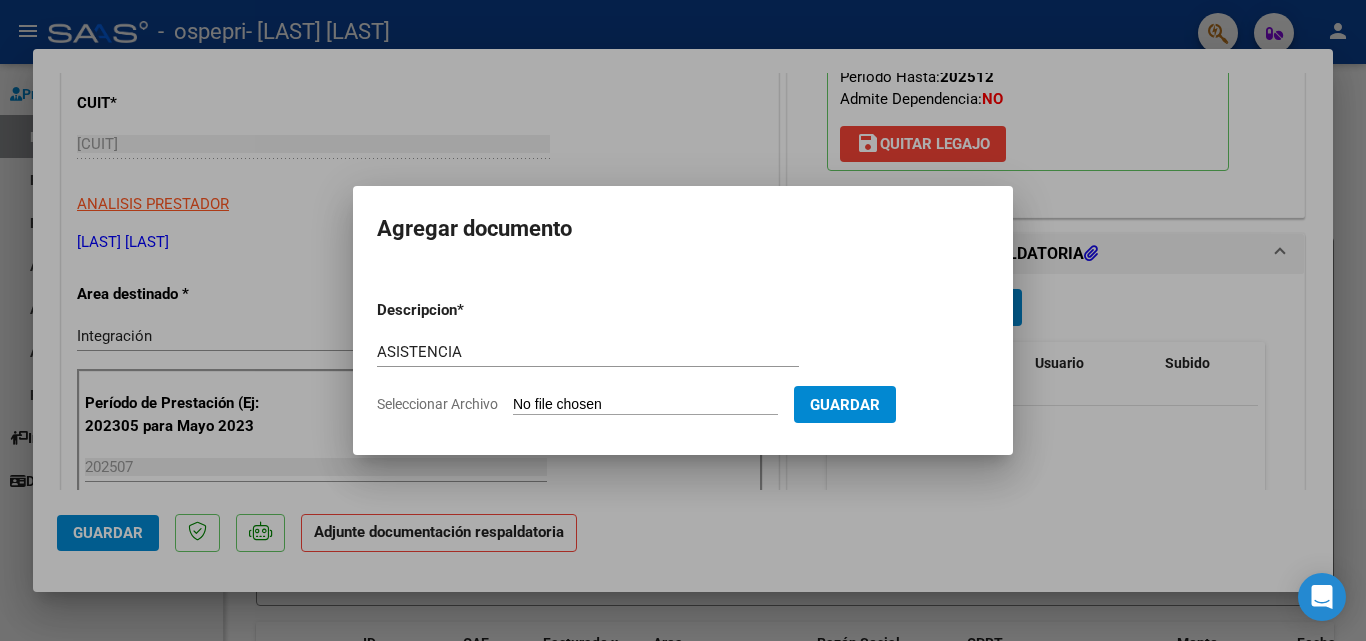 type on "C:\fakepath\Ramírez MT Julio.pdf" 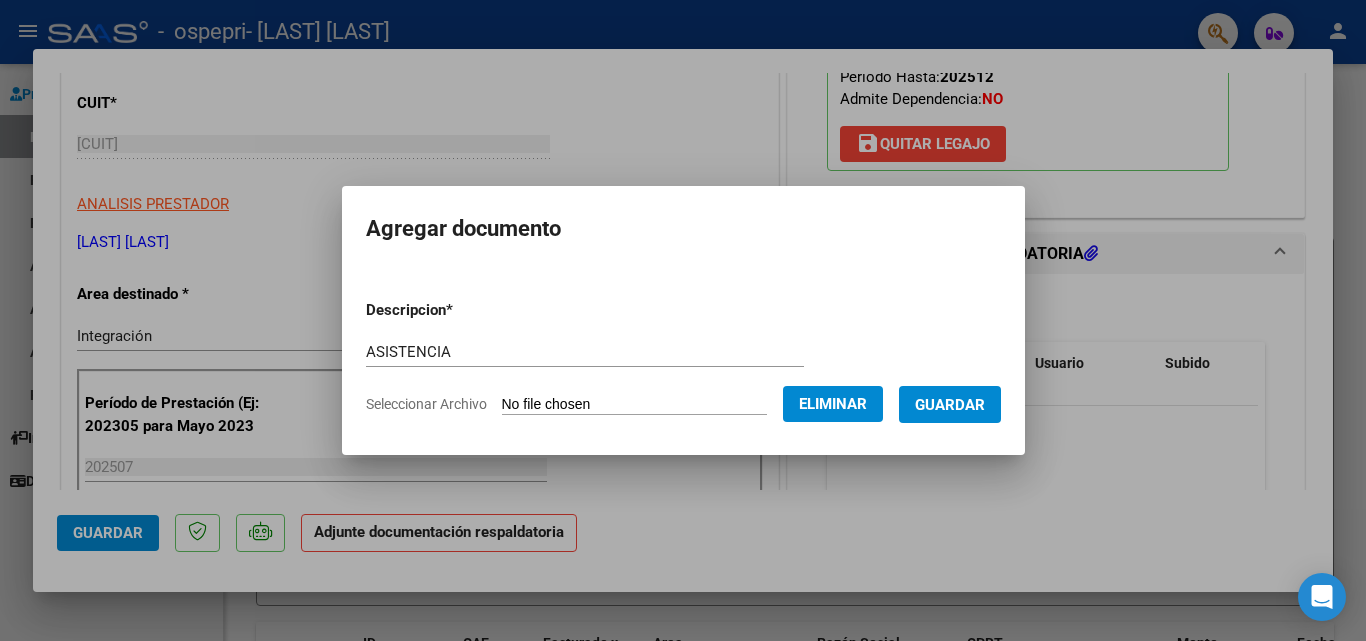 click on "Guardar" at bounding box center [950, 405] 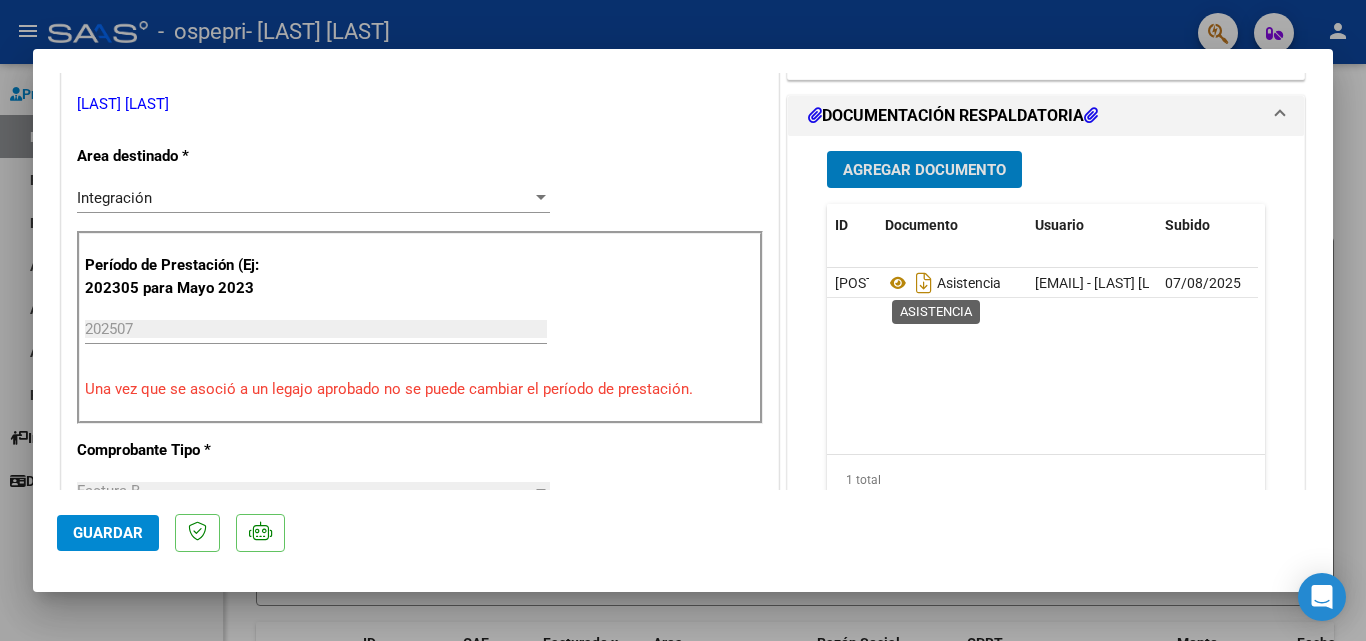 scroll, scrollTop: 500, scrollLeft: 0, axis: vertical 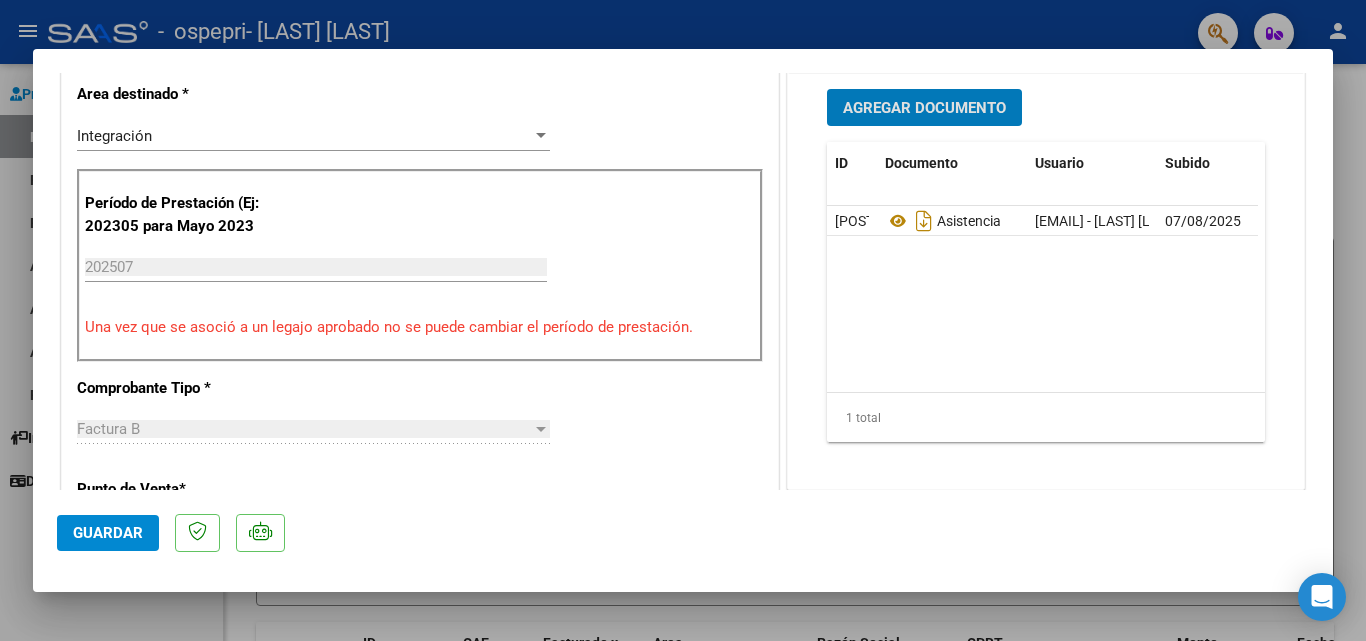 click on "Guardar" 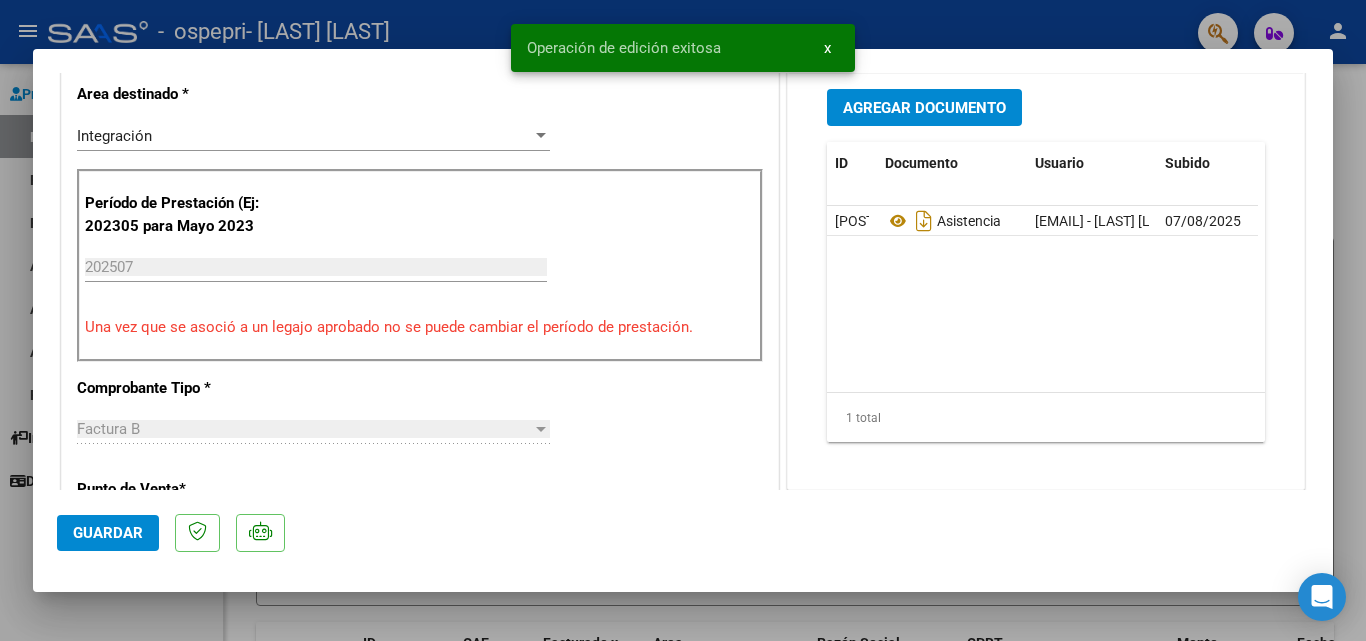 click at bounding box center (683, 320) 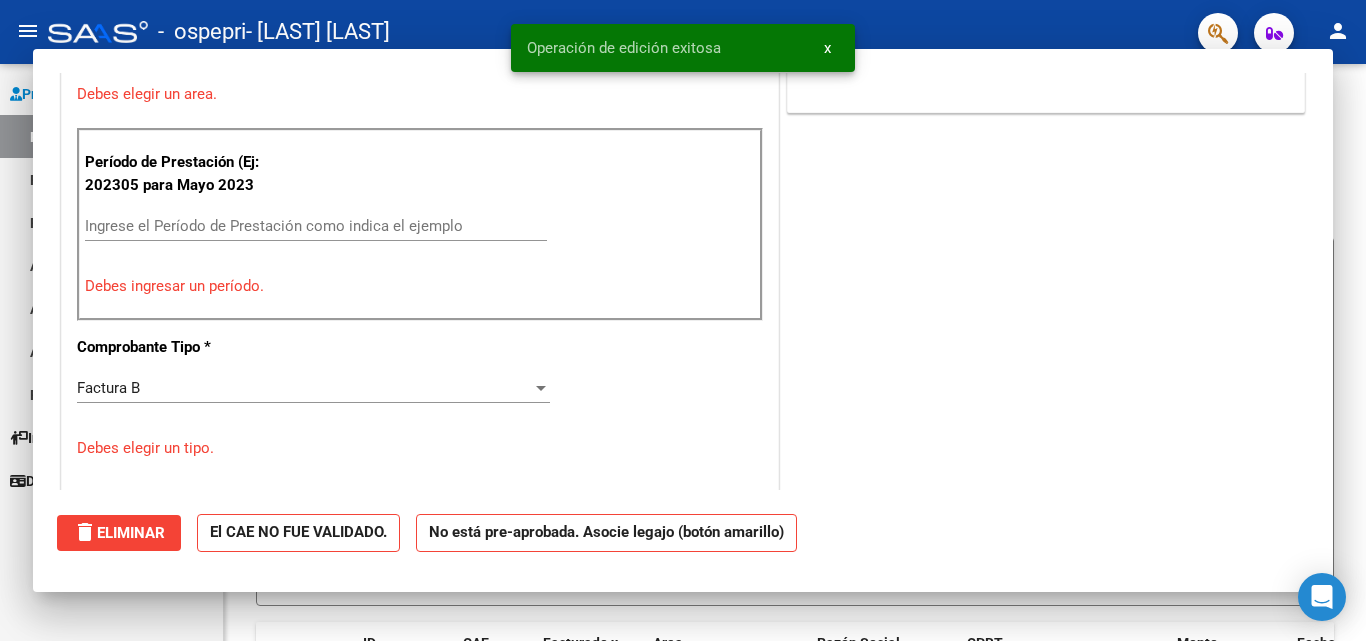 scroll, scrollTop: 0, scrollLeft: 0, axis: both 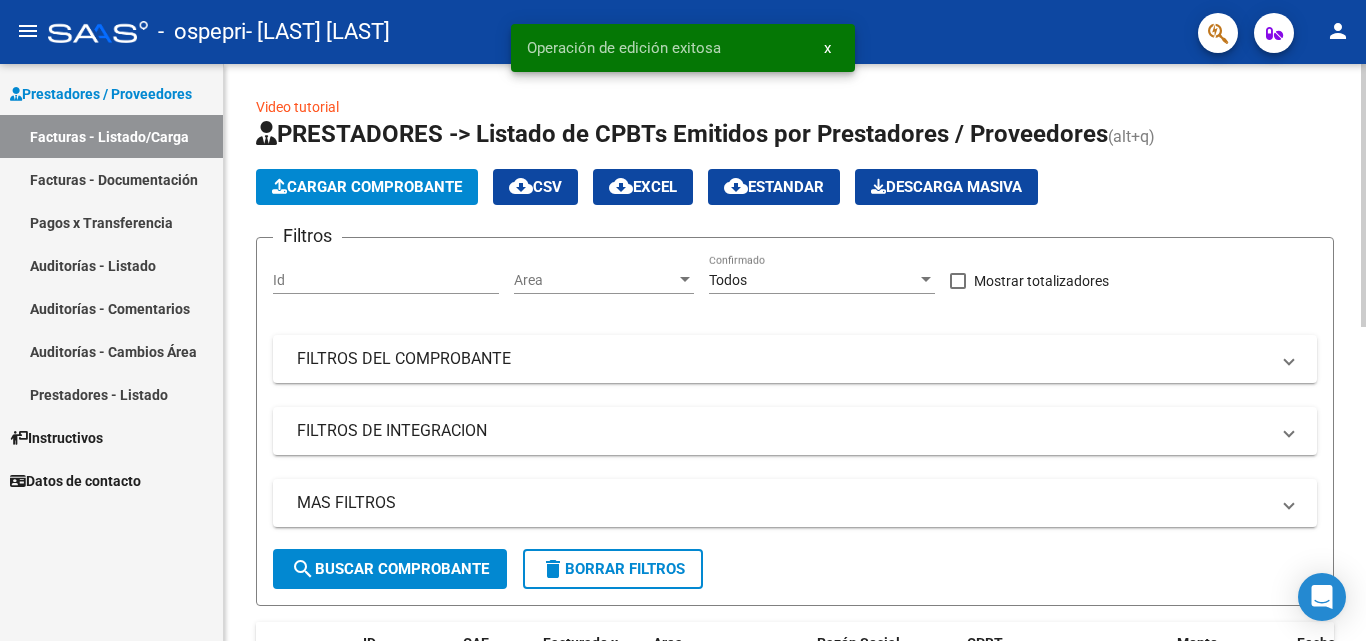 click on "Cargar Comprobante" 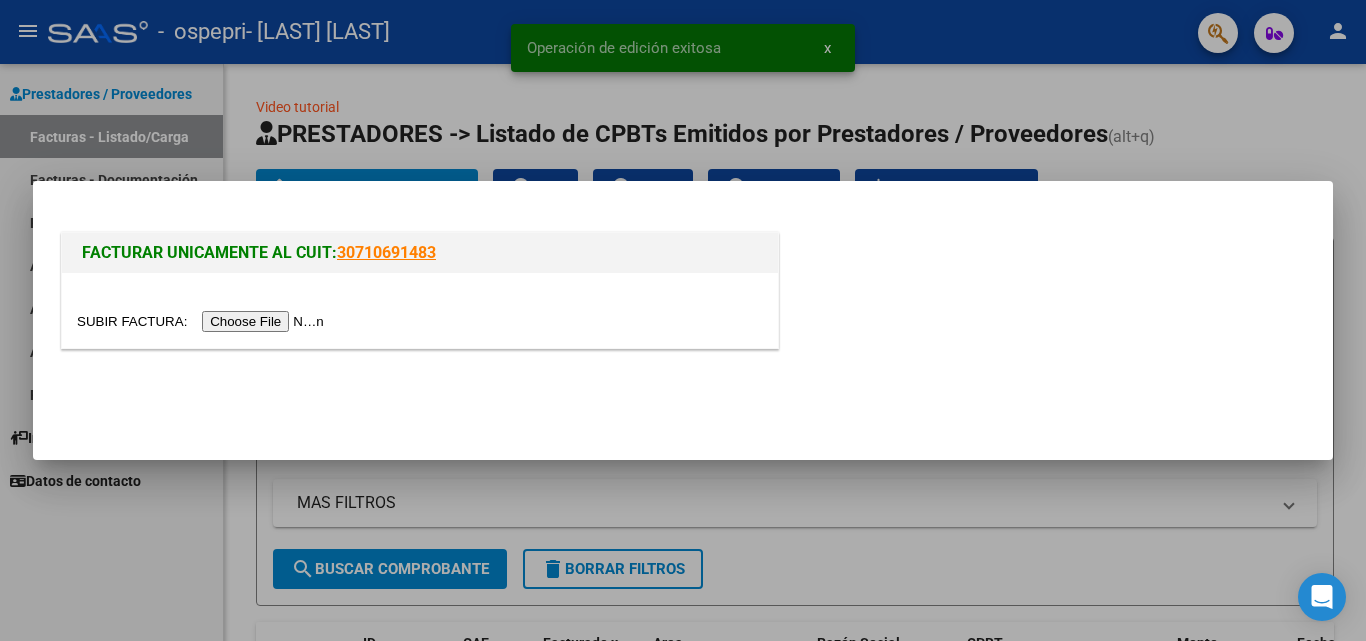 click at bounding box center (203, 321) 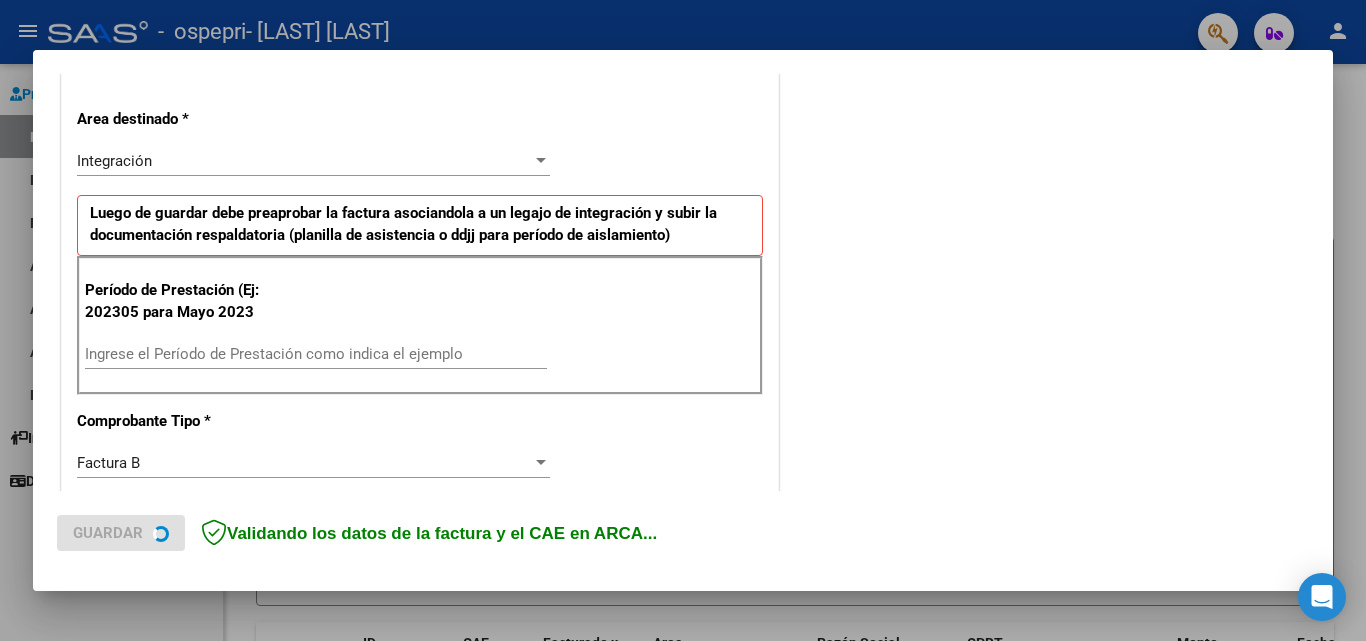scroll, scrollTop: 500, scrollLeft: 0, axis: vertical 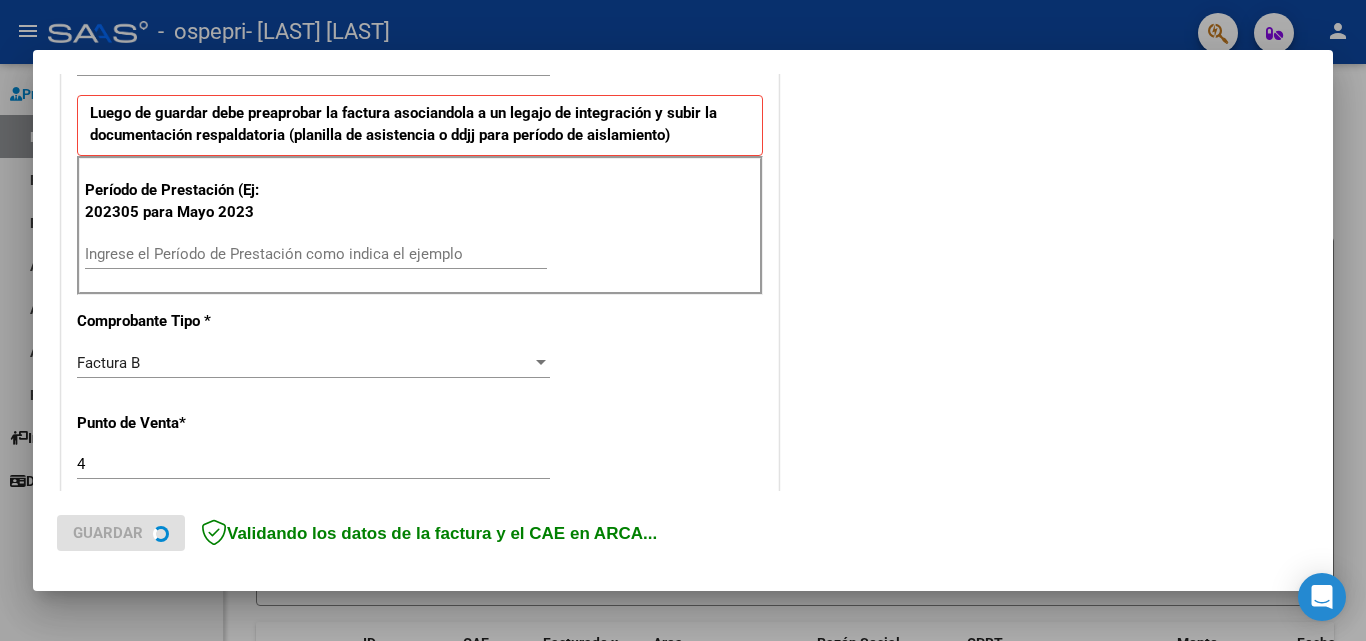 click on "Ingrese el Período de Prestación como indica el ejemplo" at bounding box center [316, 254] 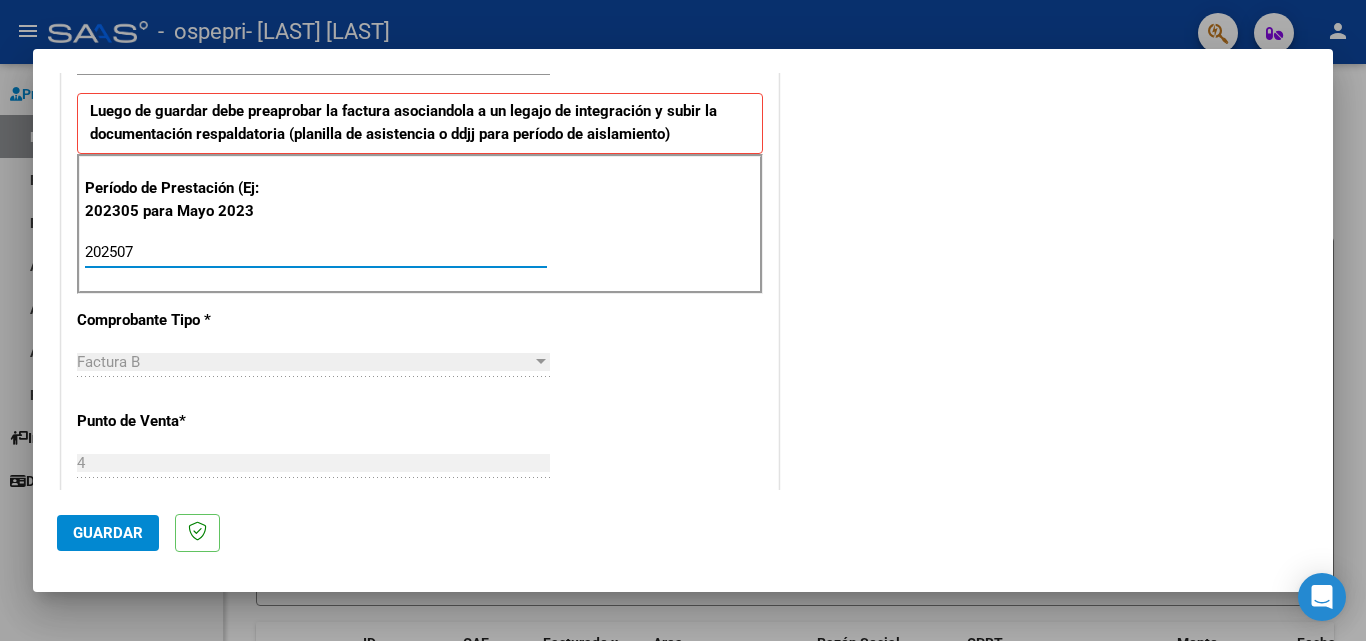 type on "202507" 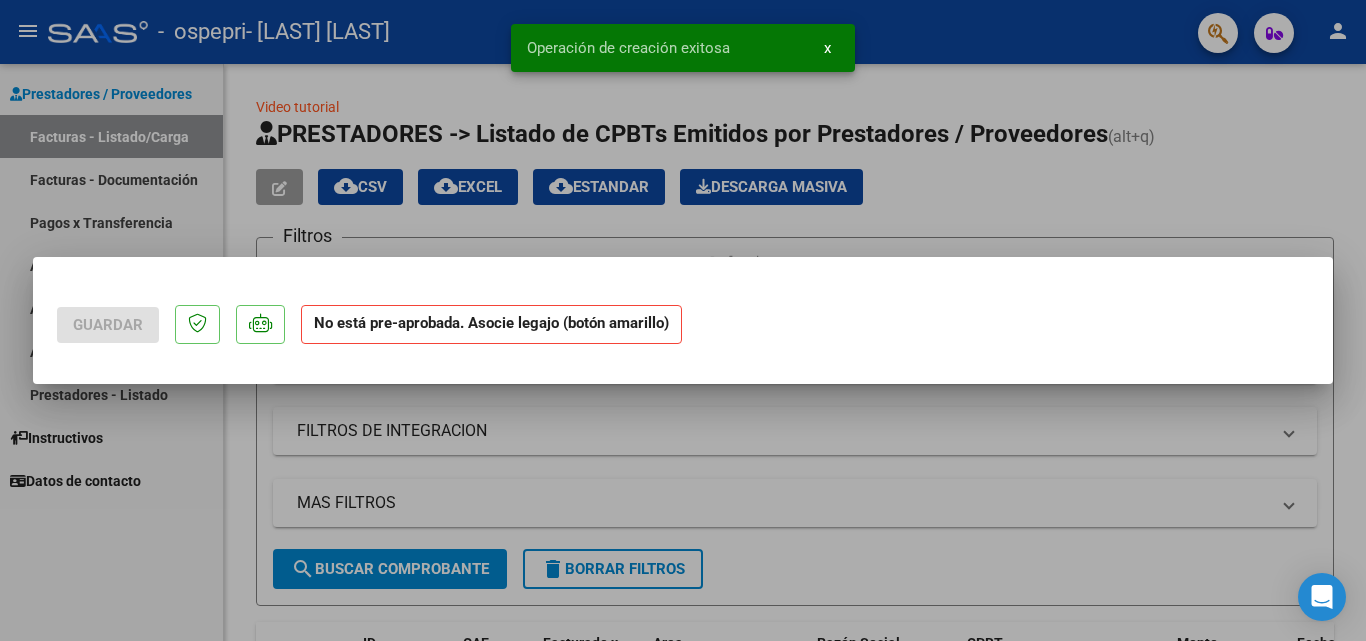 scroll, scrollTop: 0, scrollLeft: 0, axis: both 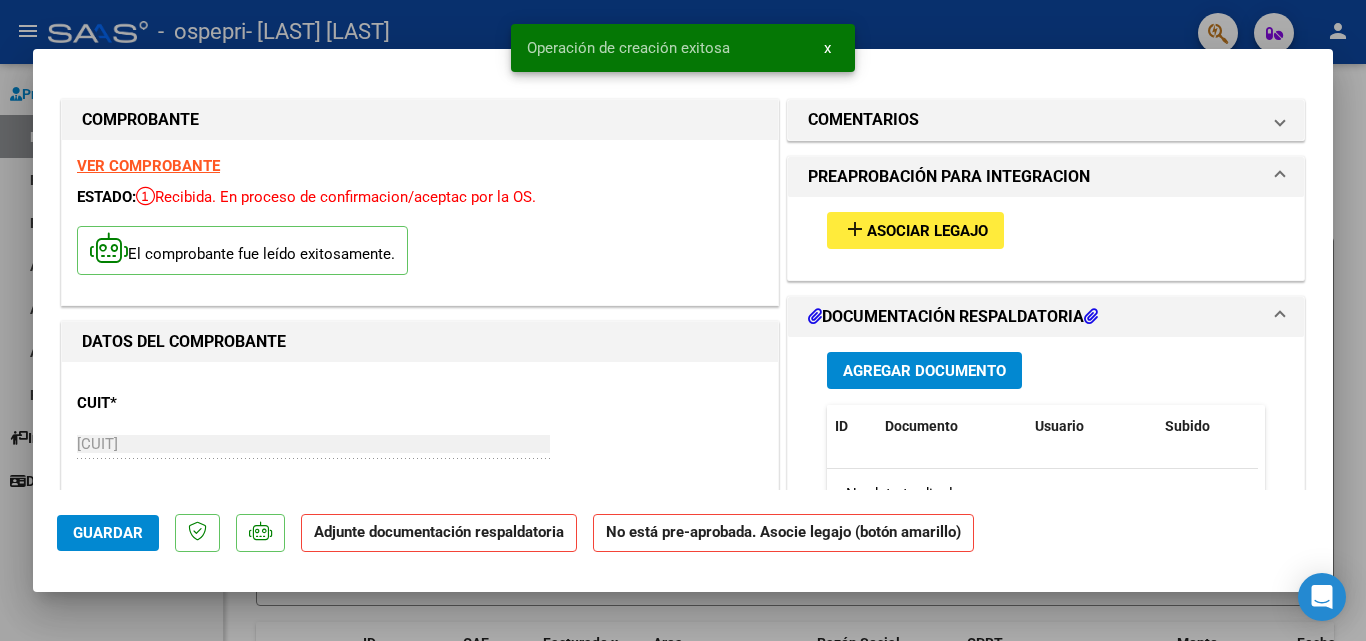 click on "Asociar Legajo" at bounding box center [927, 231] 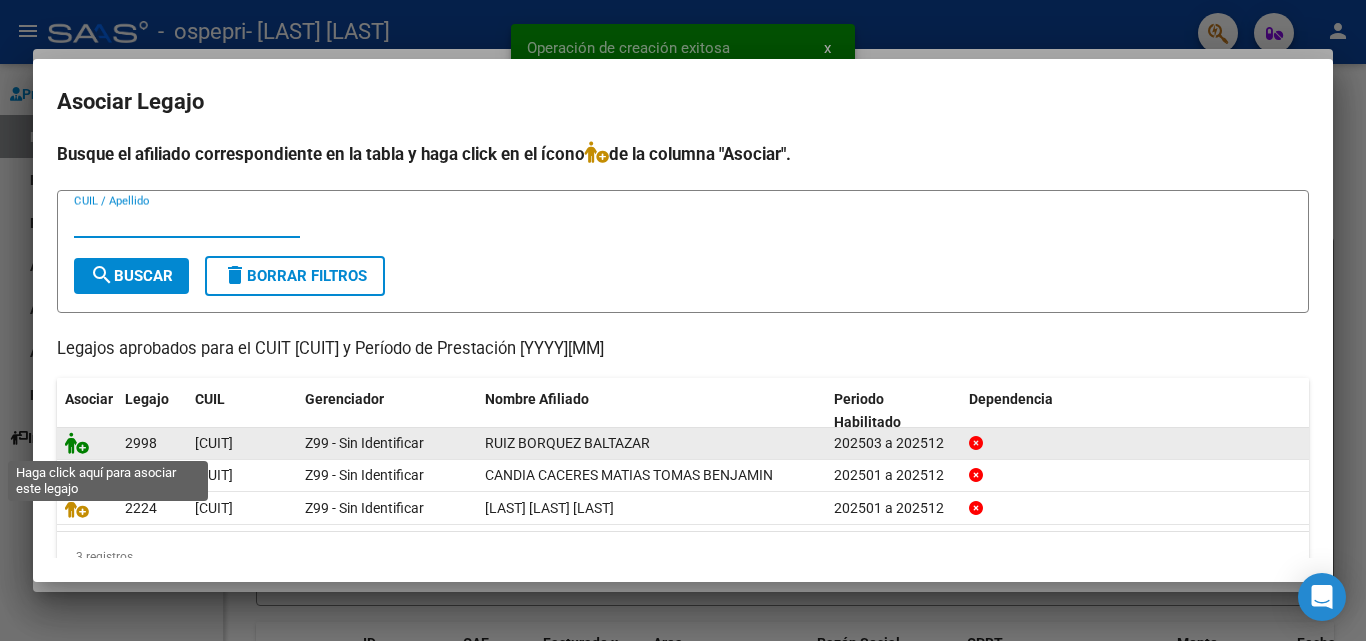 click 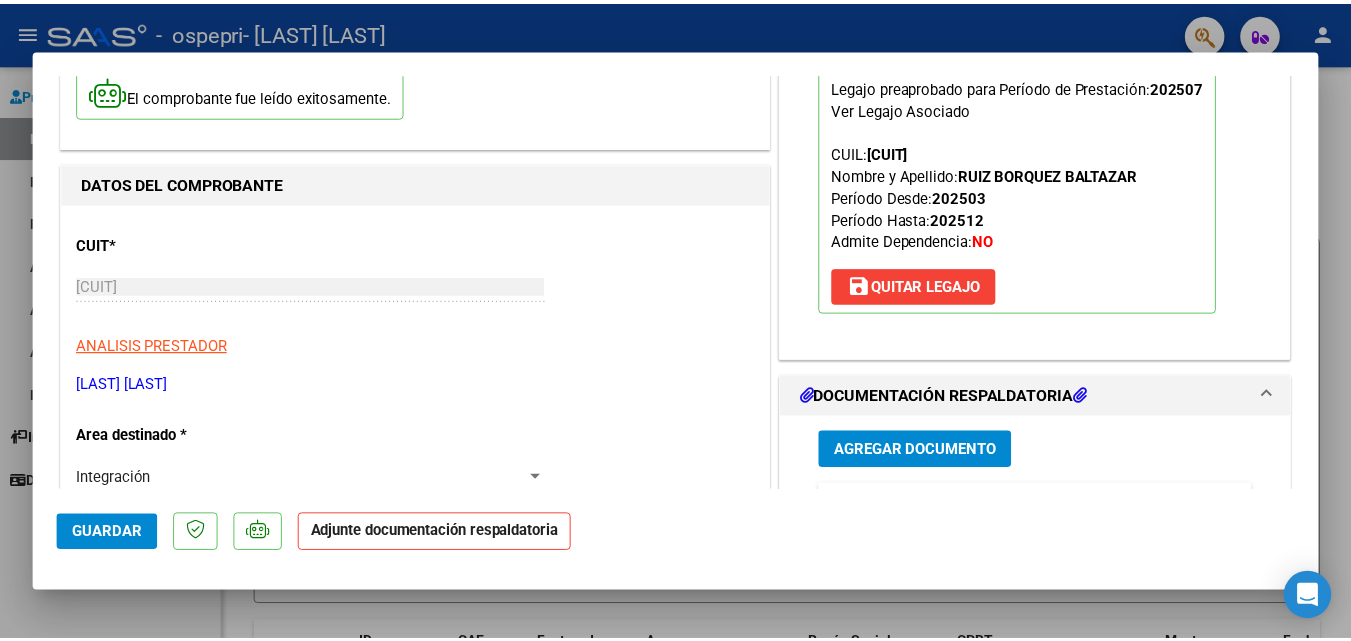 scroll, scrollTop: 200, scrollLeft: 0, axis: vertical 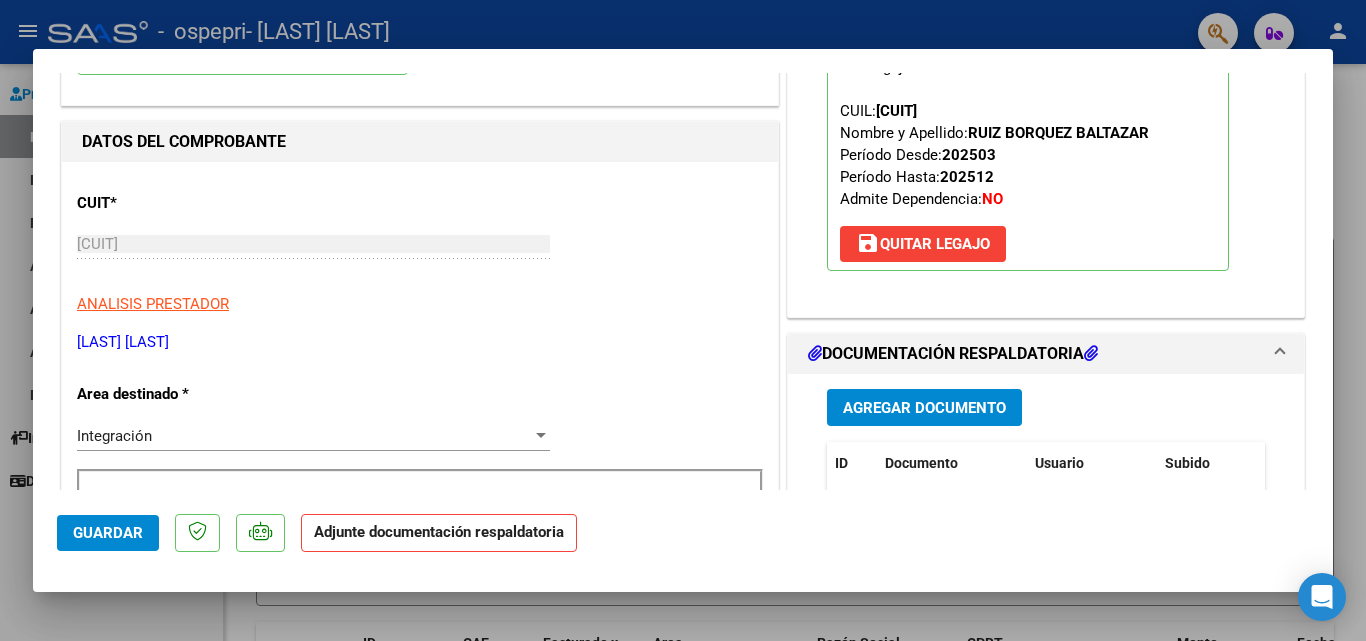 click on "Agregar Documento" at bounding box center [924, 408] 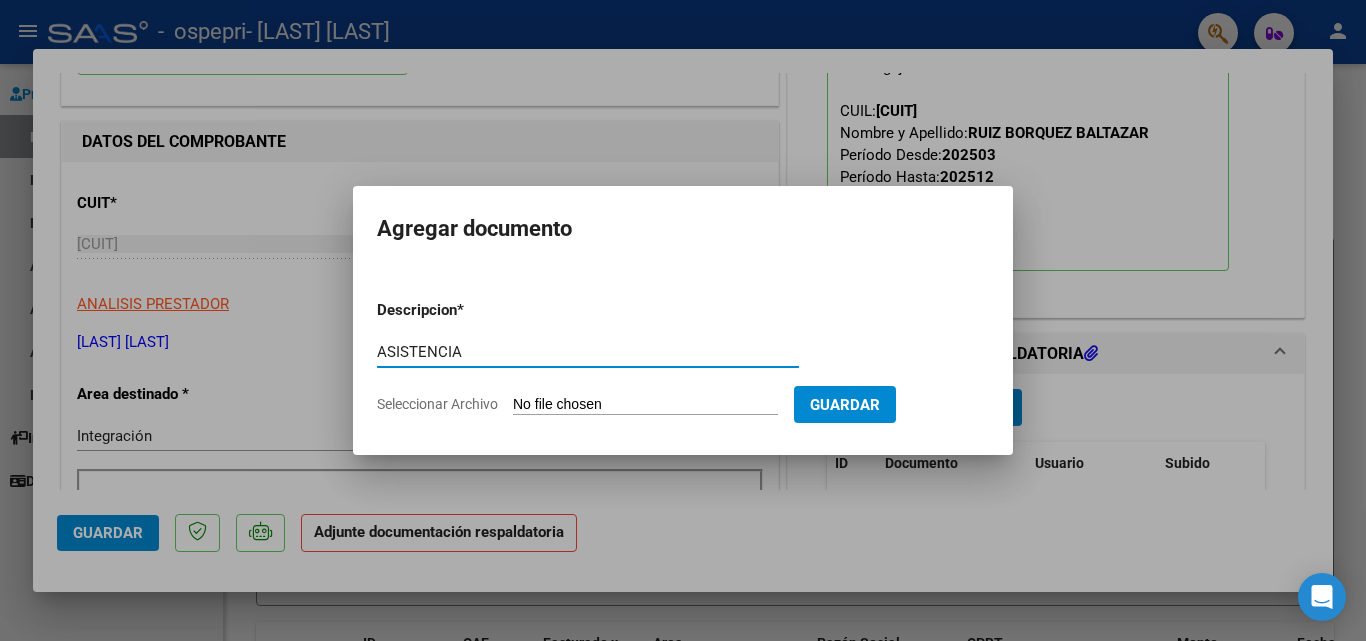 type on "ASISTENCIA" 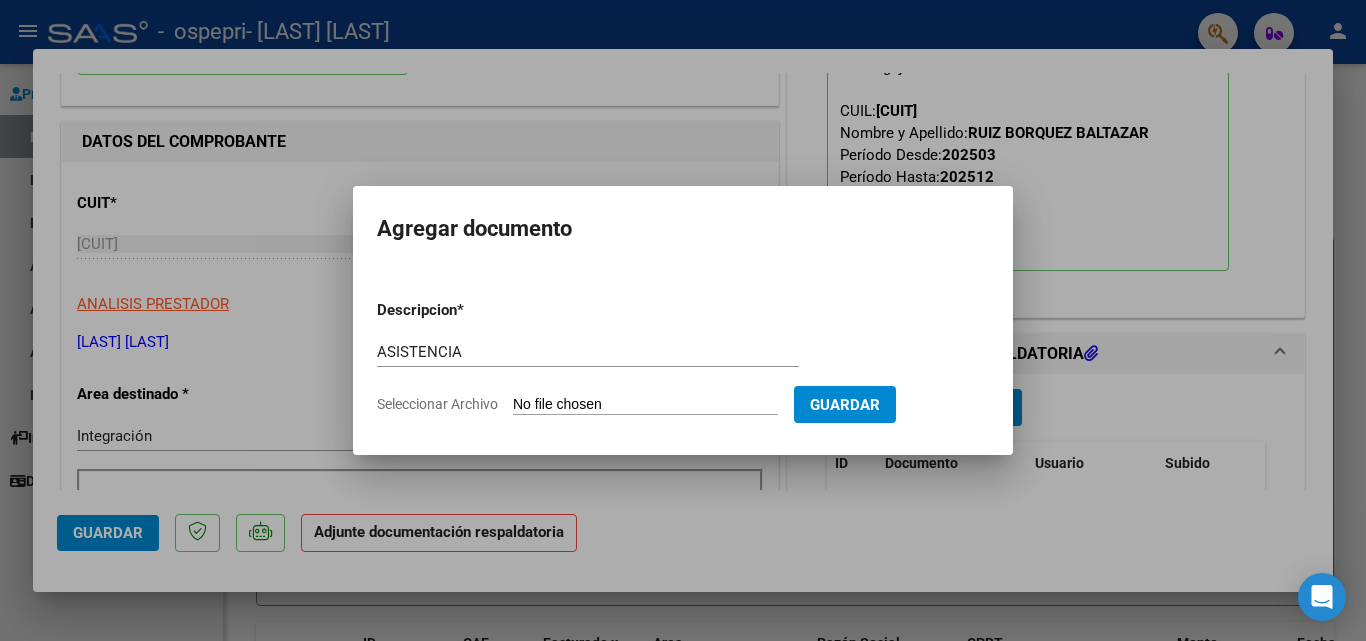 click on "Seleccionar Archivo" at bounding box center (645, 405) 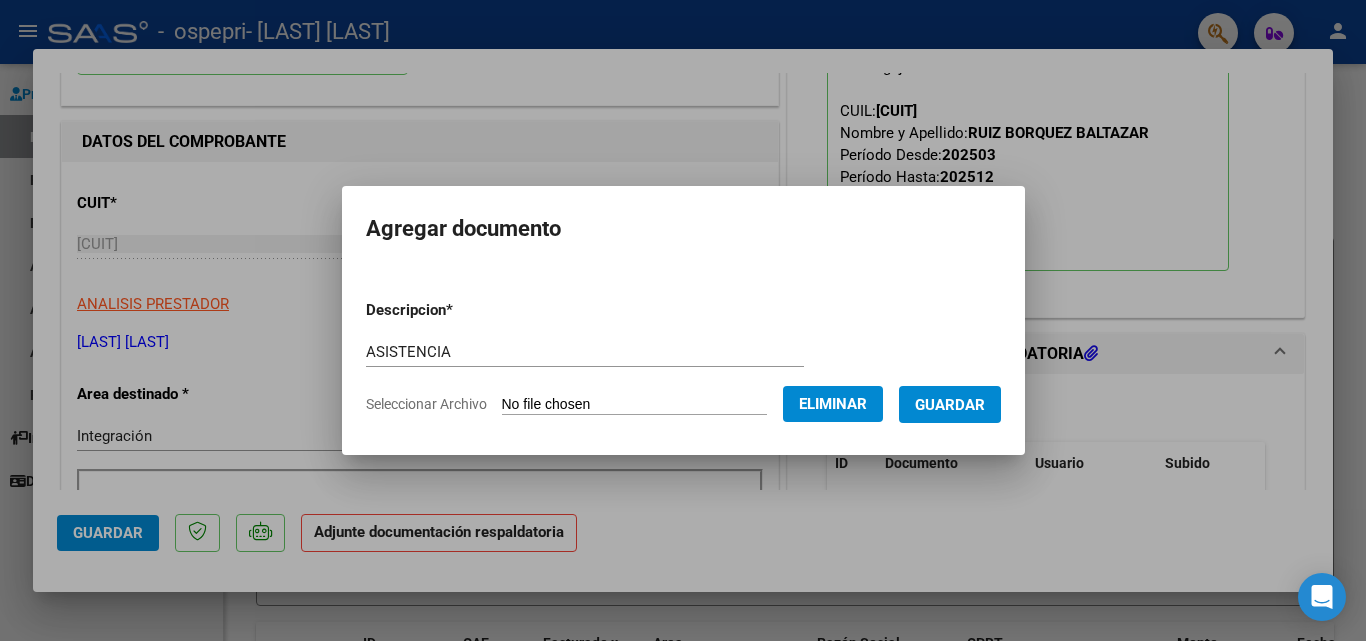 click on "Guardar" at bounding box center (950, 404) 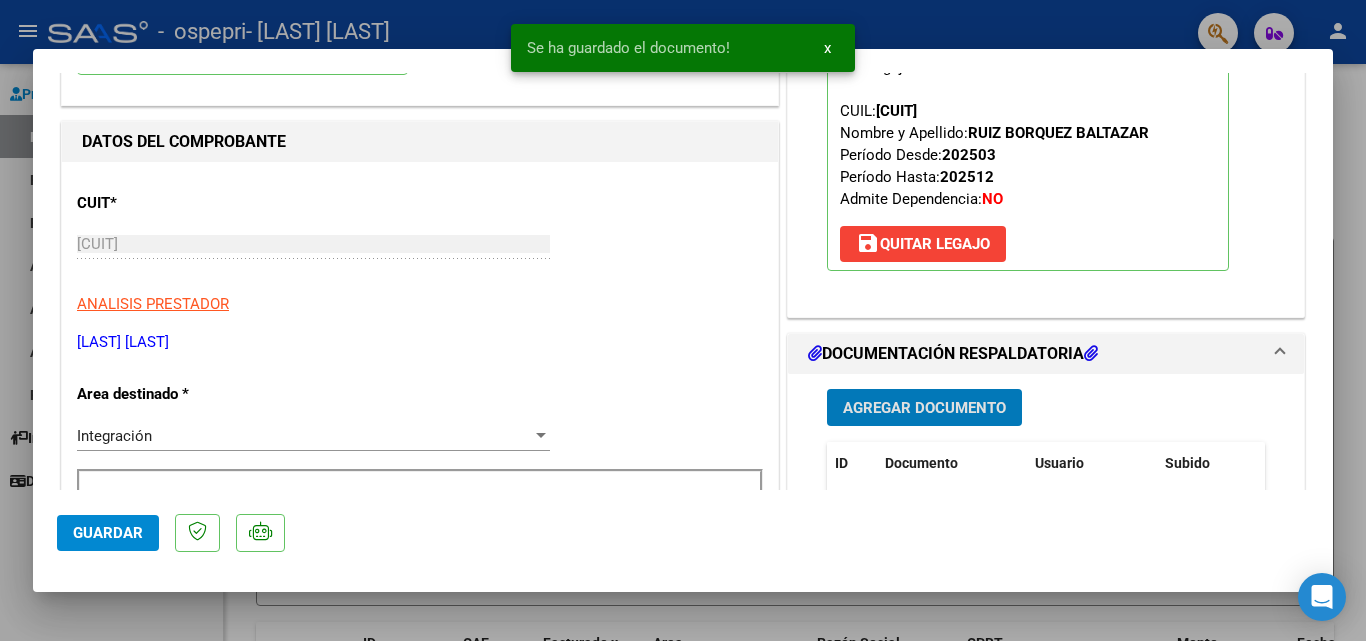 click on "Guardar" 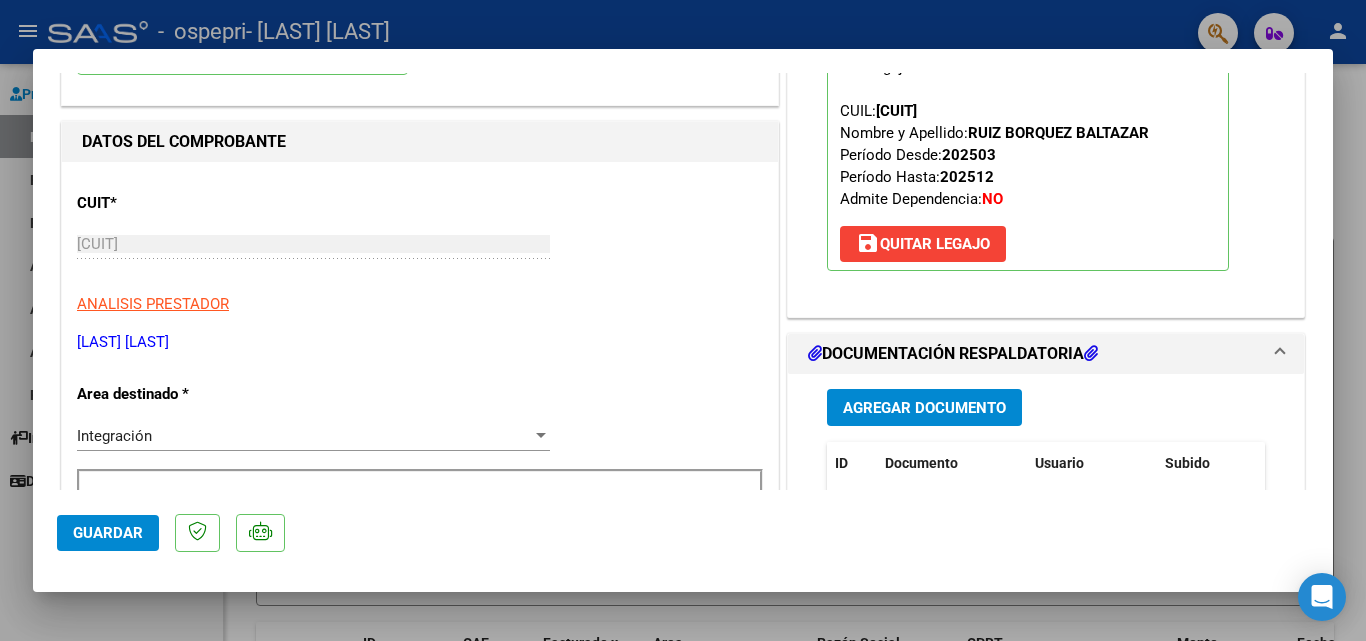click on "Guardar" 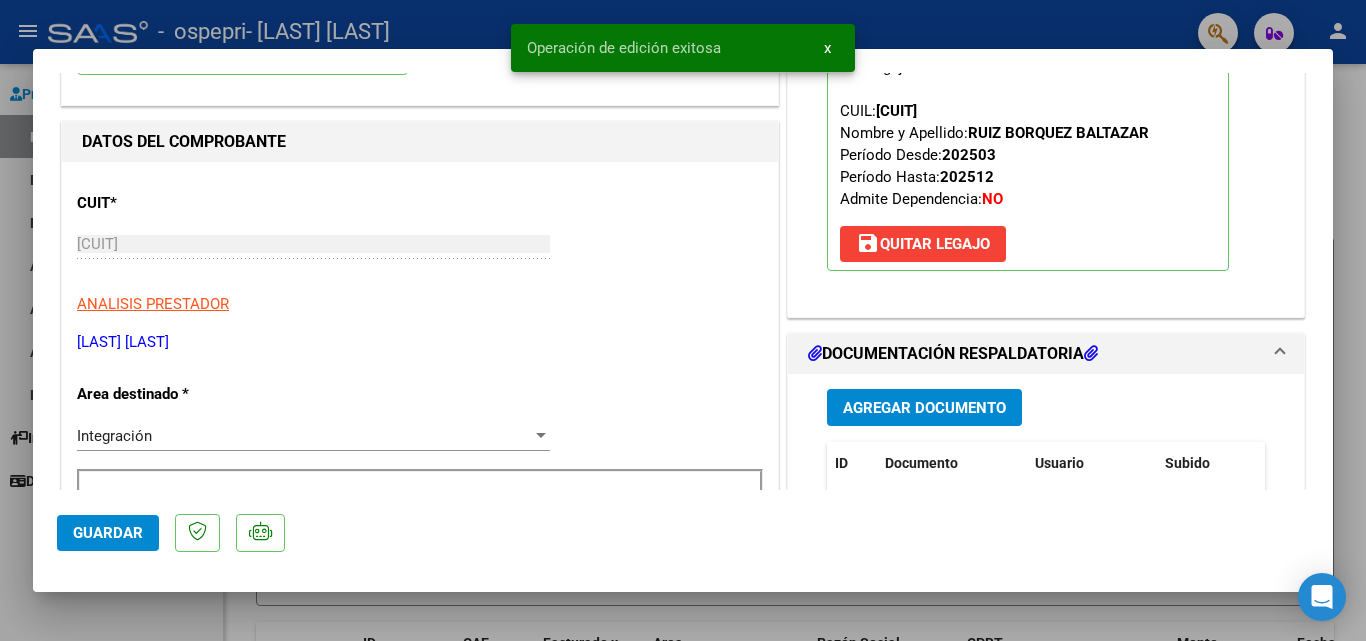 click at bounding box center [683, 320] 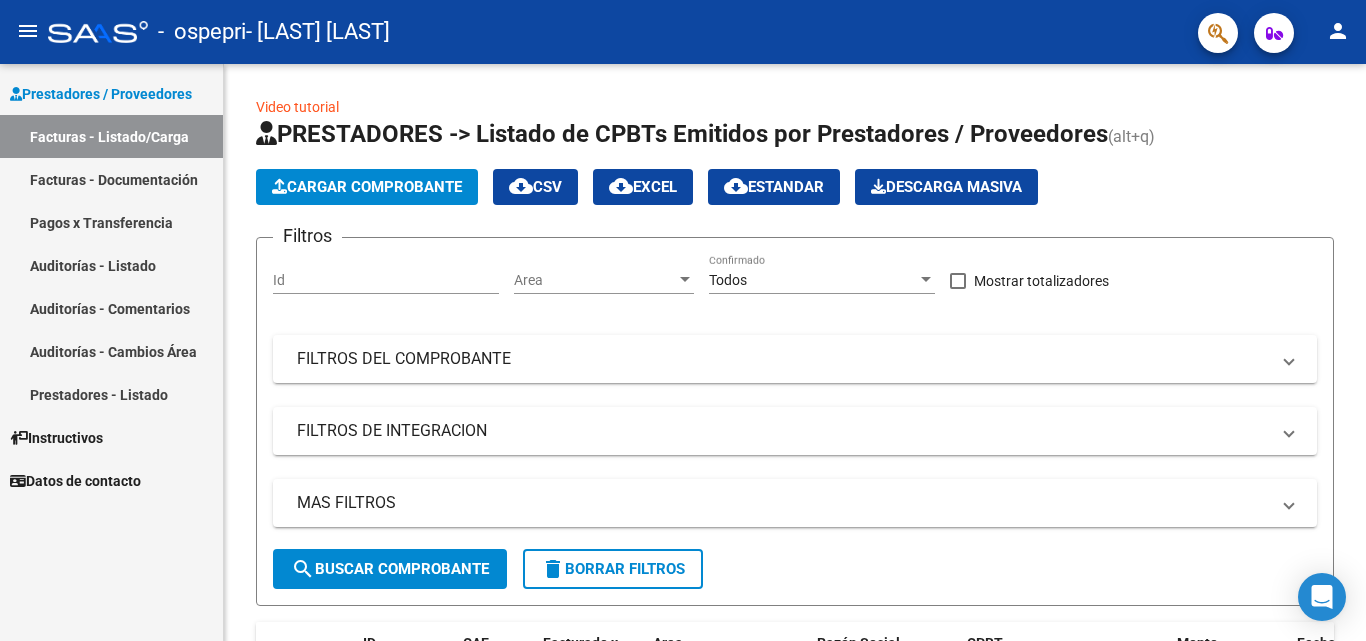 drag, startPoint x: 1343, startPoint y: 26, endPoint x: 1342, endPoint y: 42, distance: 16.03122 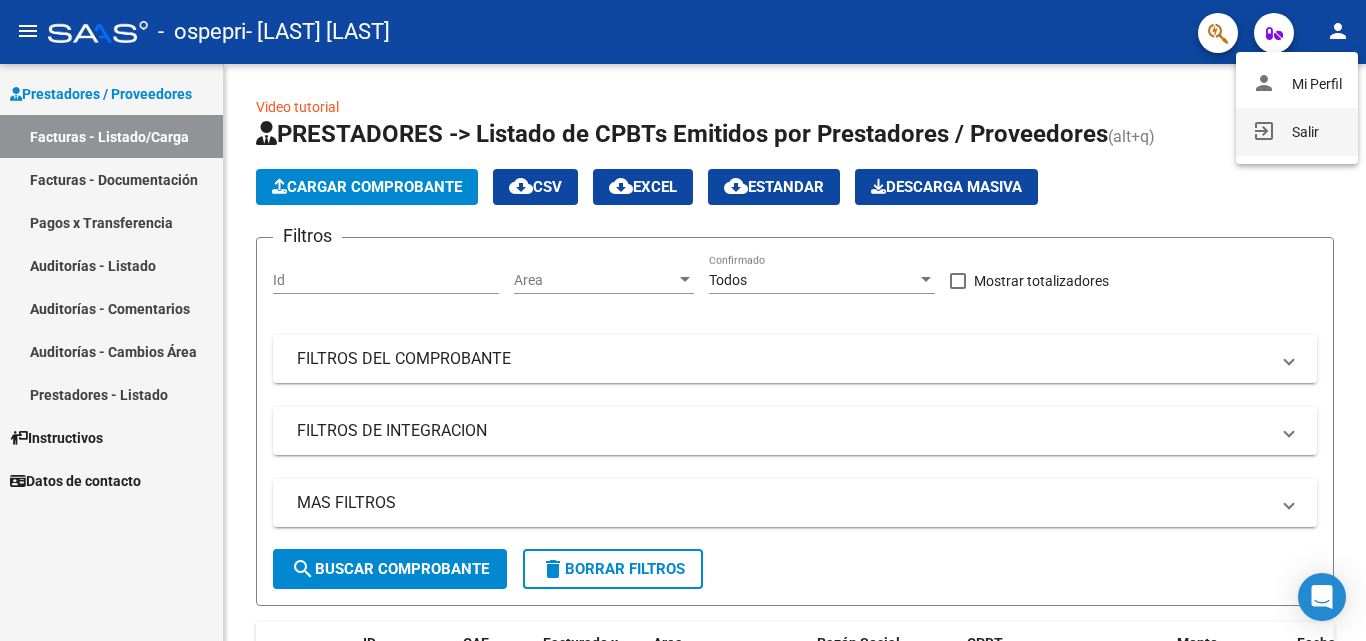 click on "exit_to_app  Salir" at bounding box center [1297, 132] 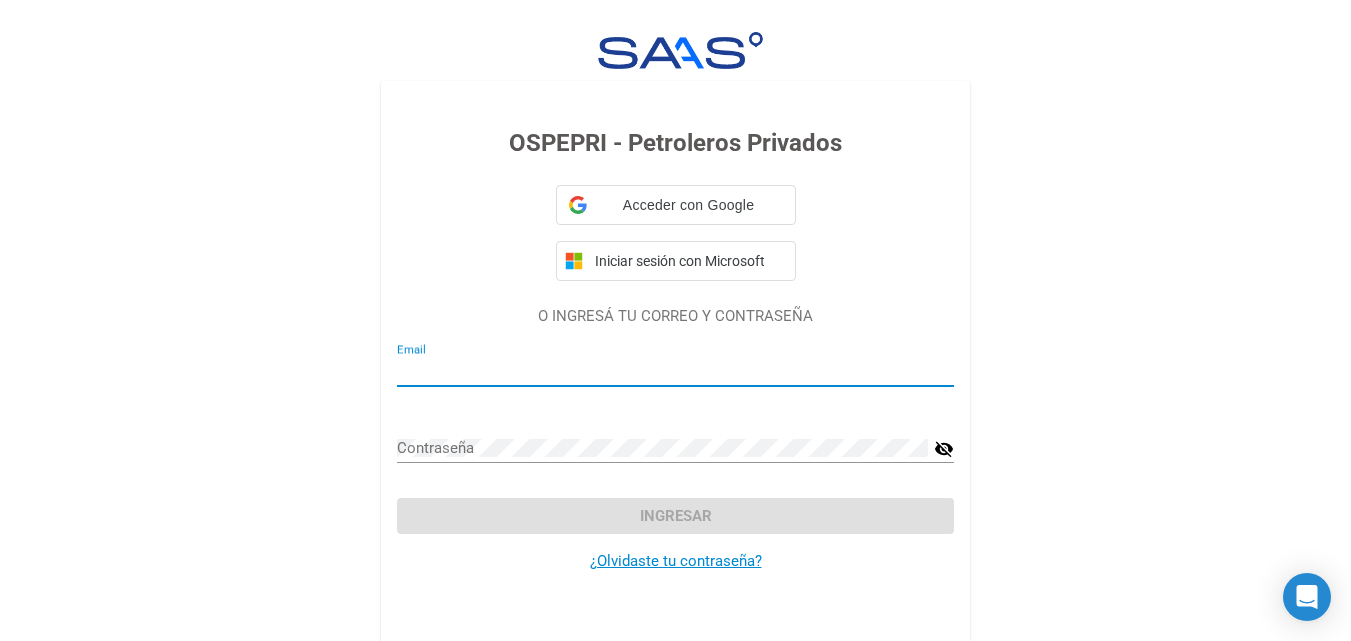 type on "debomus@hotmail.com" 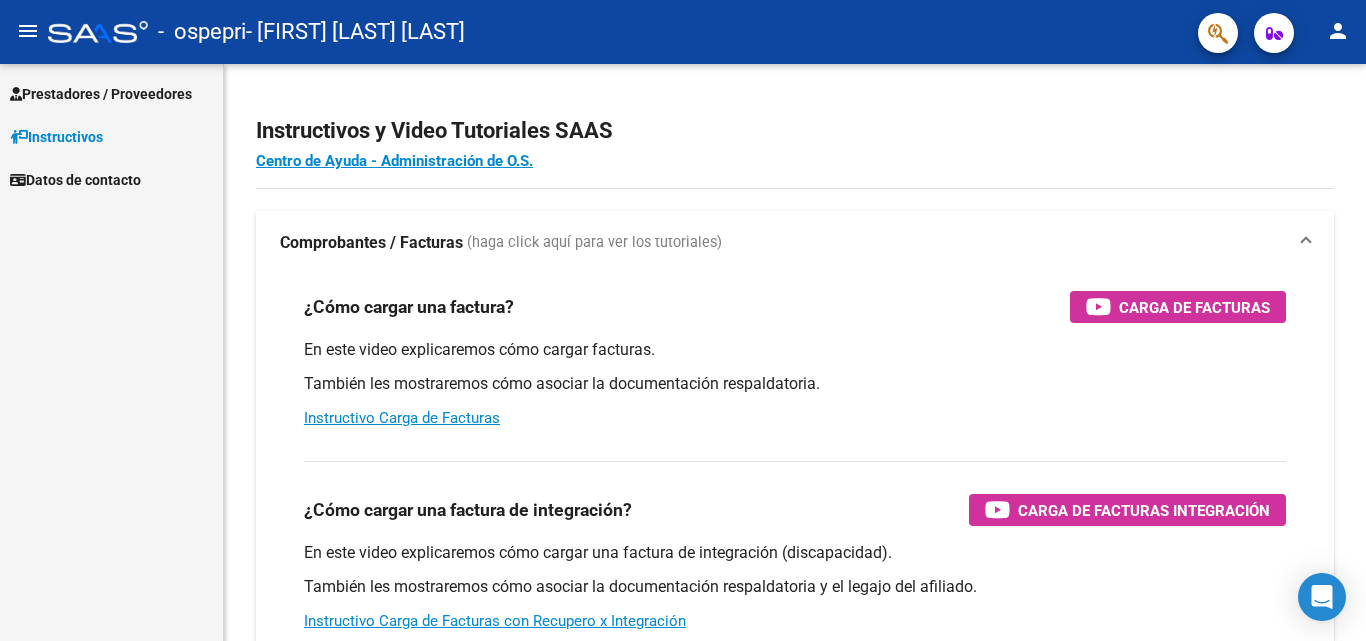 scroll, scrollTop: 0, scrollLeft: 0, axis: both 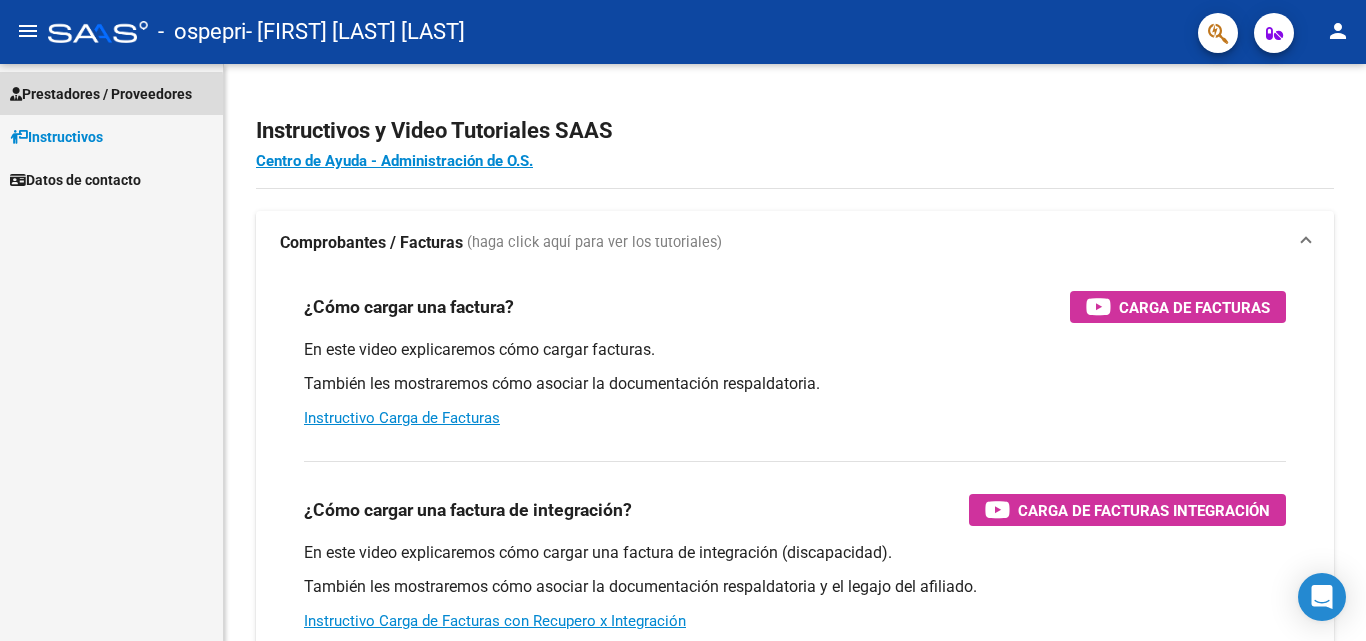 click on "Prestadores / Proveedores" at bounding box center (101, 94) 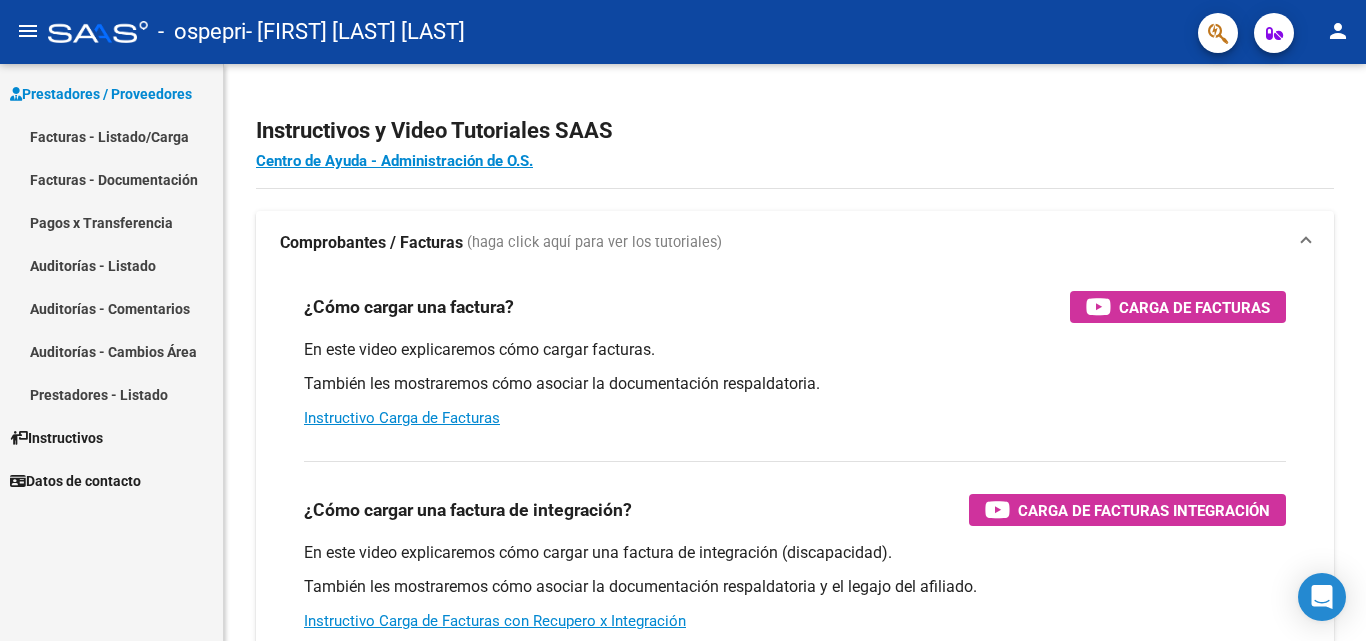click on "Prestadores / Proveedores" at bounding box center (101, 94) 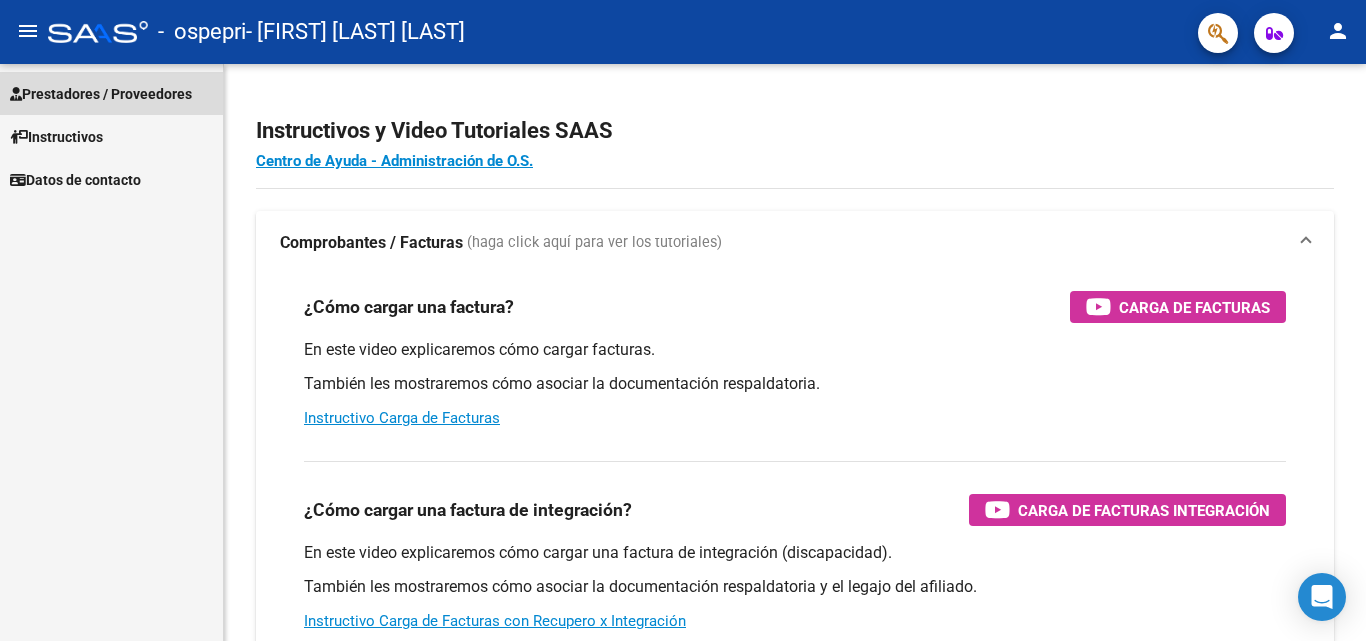 click on "Prestadores / Proveedores" at bounding box center (101, 94) 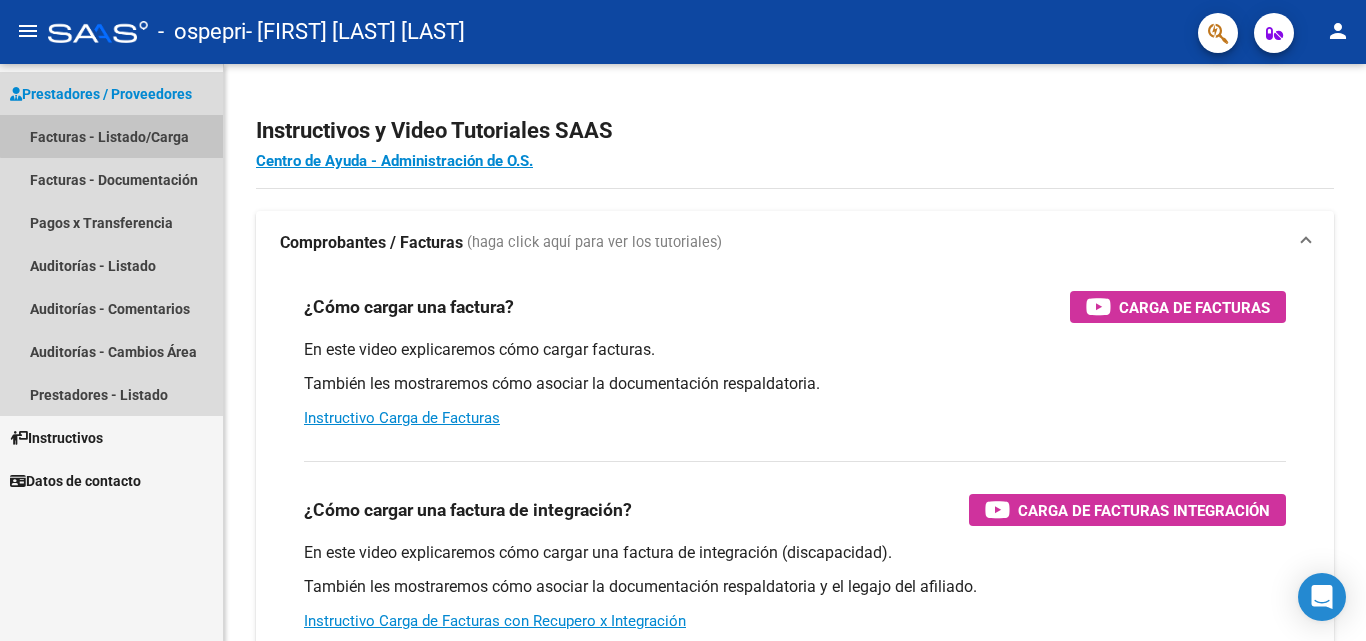 click on "Facturas - Listado/Carga" at bounding box center (111, 136) 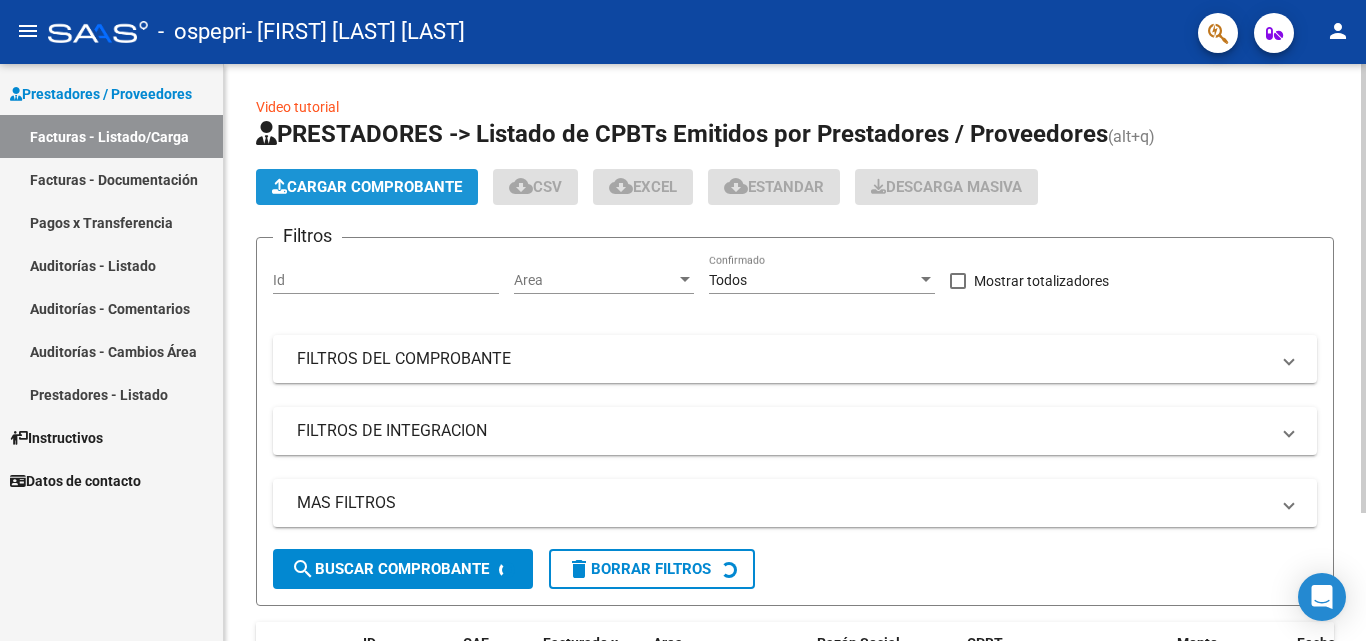 click on "Cargar Comprobante" 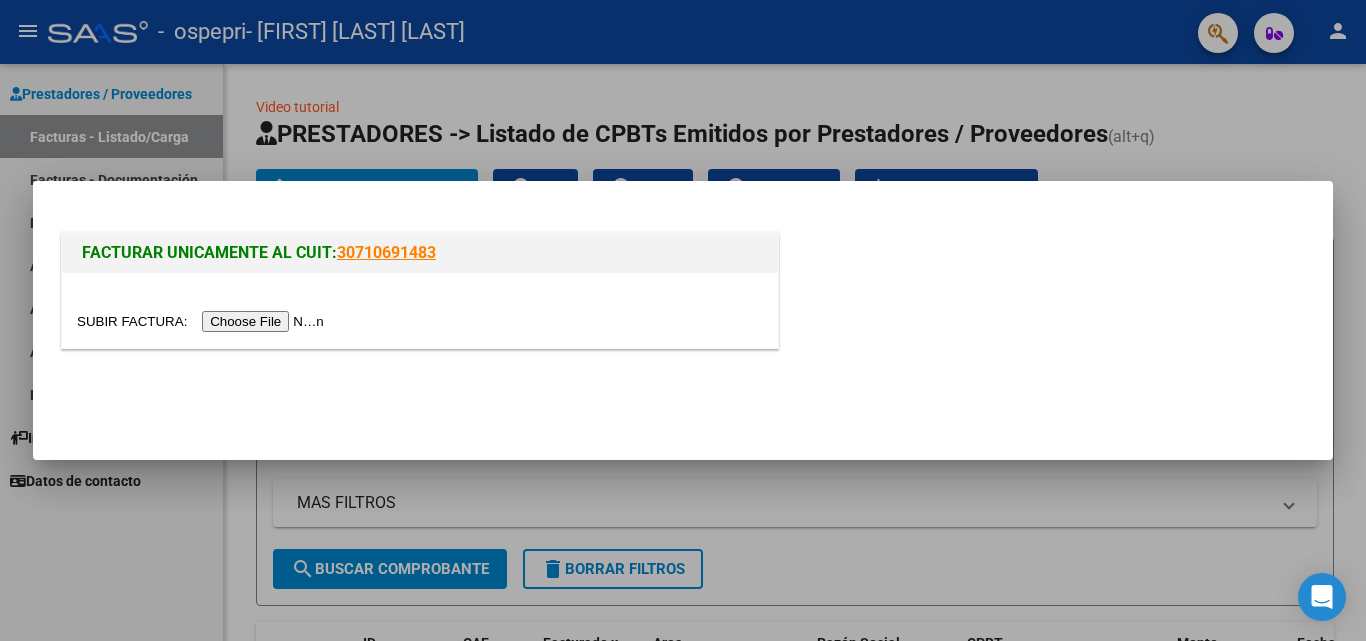click at bounding box center [203, 321] 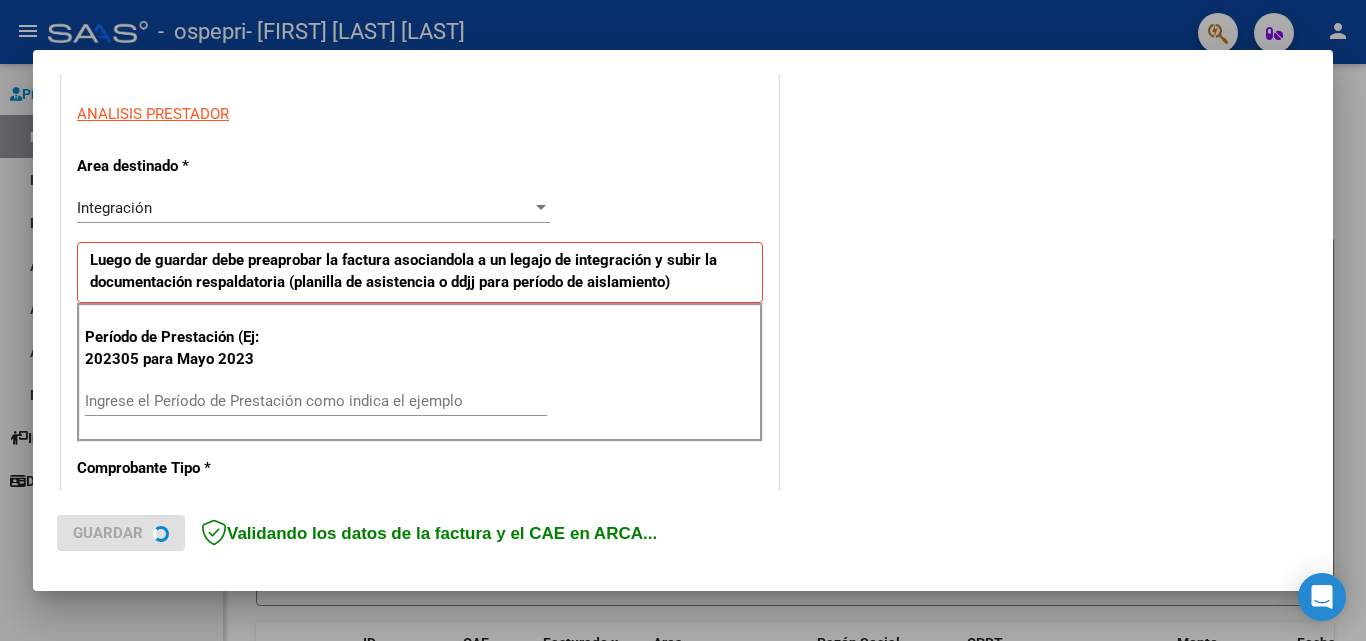 scroll, scrollTop: 400, scrollLeft: 0, axis: vertical 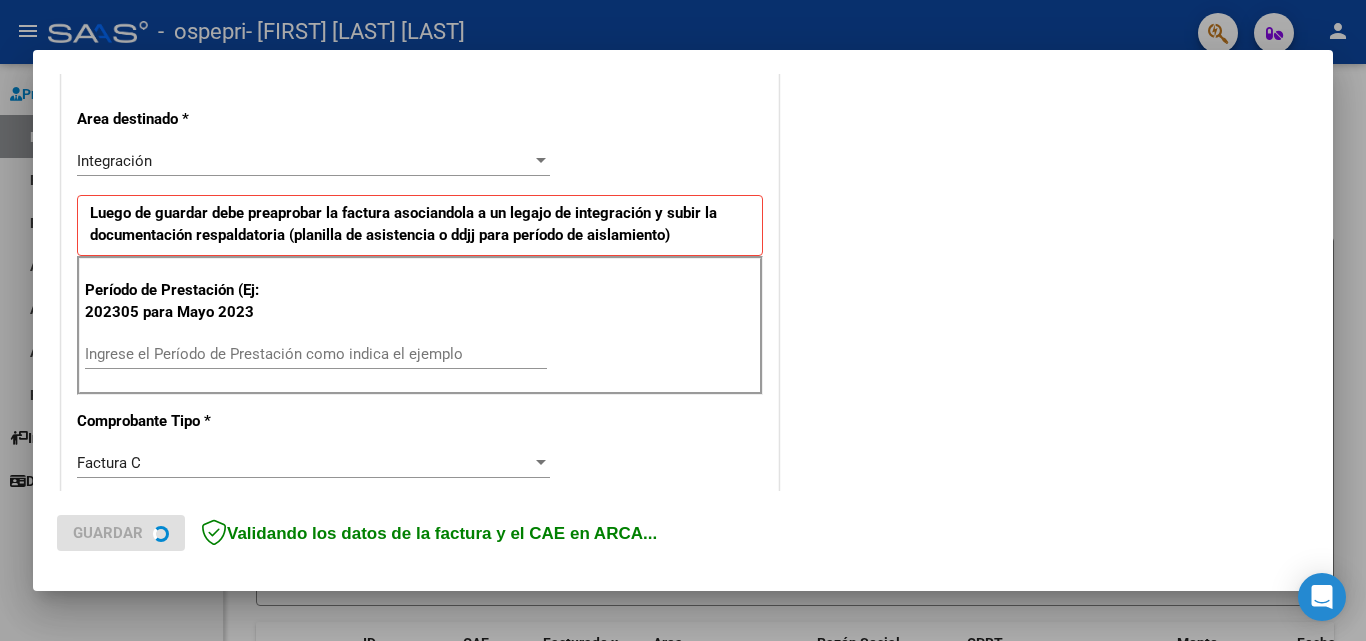 click on "Ingrese el Período de Prestación como indica el ejemplo" at bounding box center (316, 354) 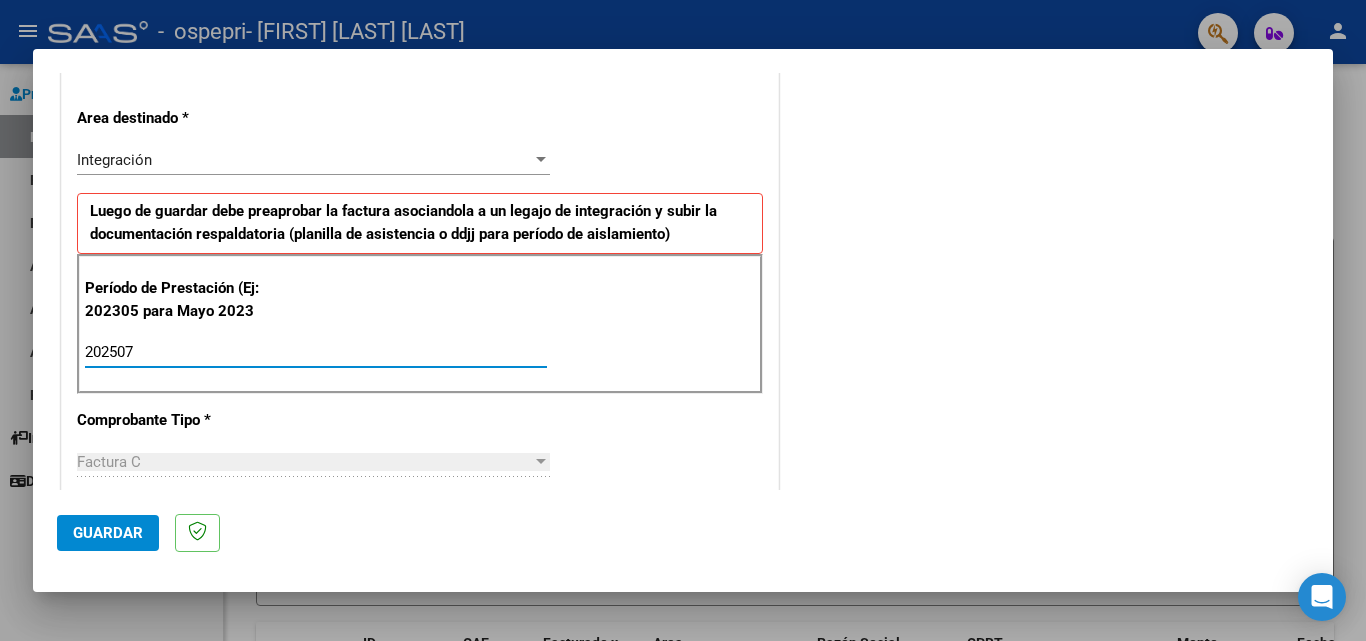 type on "202507" 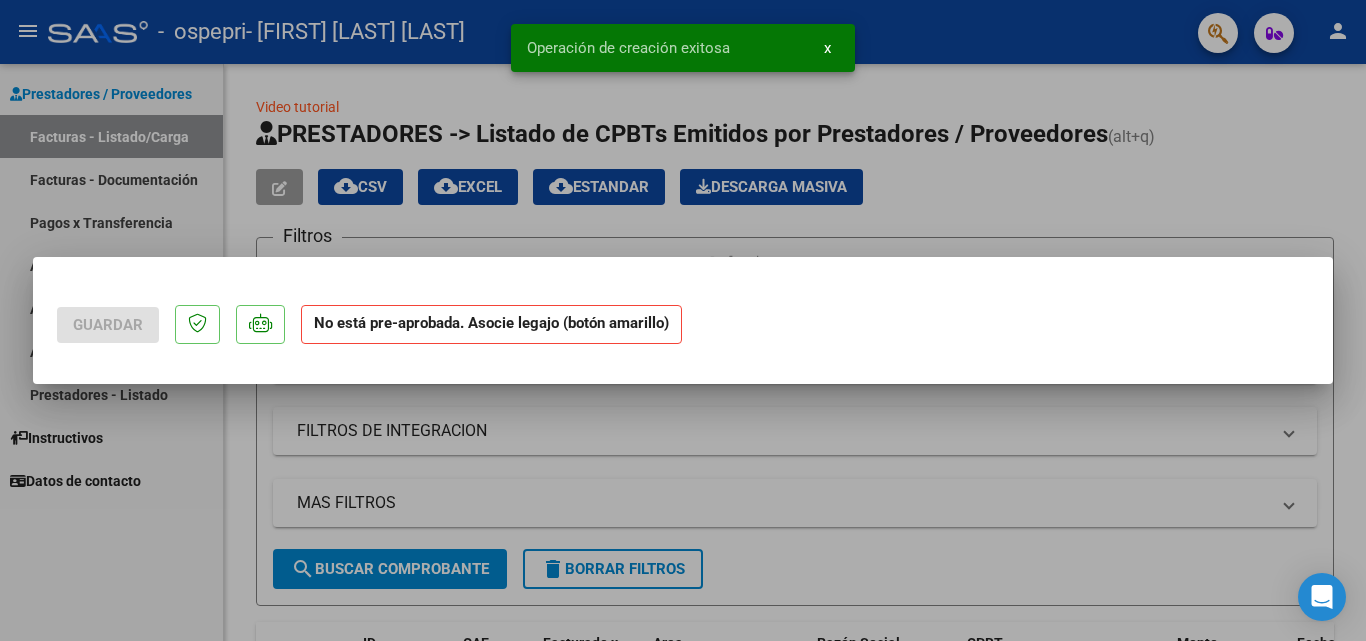 scroll, scrollTop: 0, scrollLeft: 0, axis: both 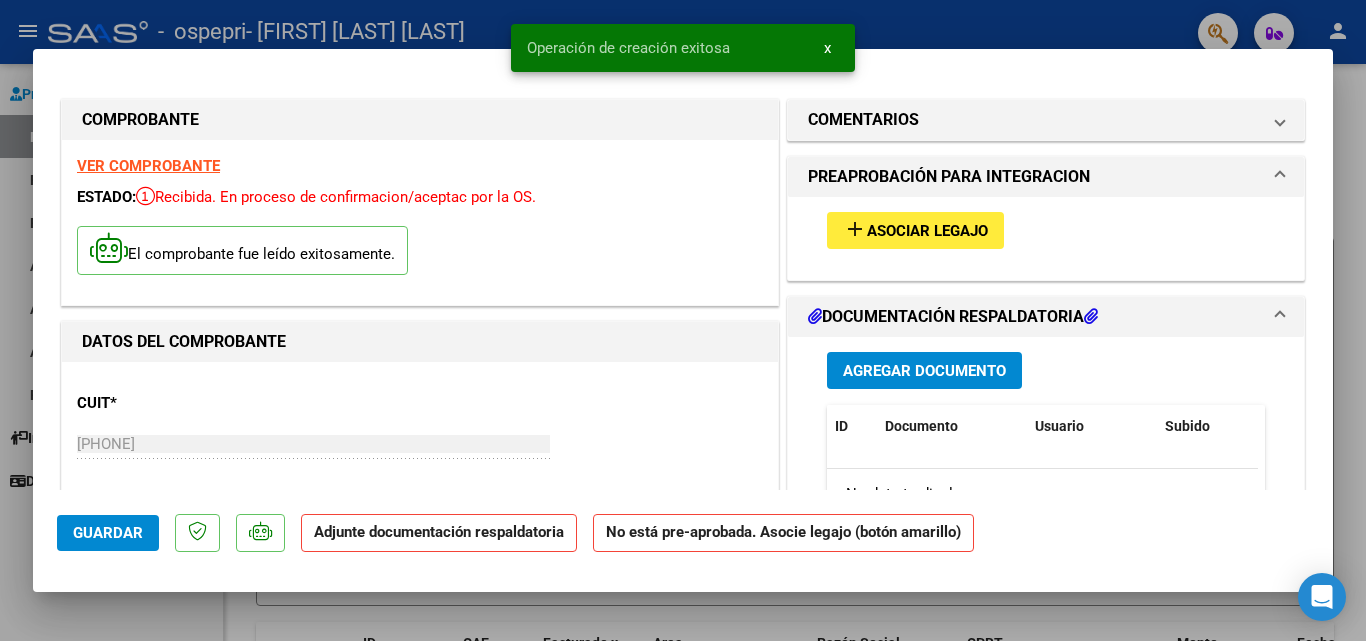 click on "Asociar Legajo" at bounding box center (927, 231) 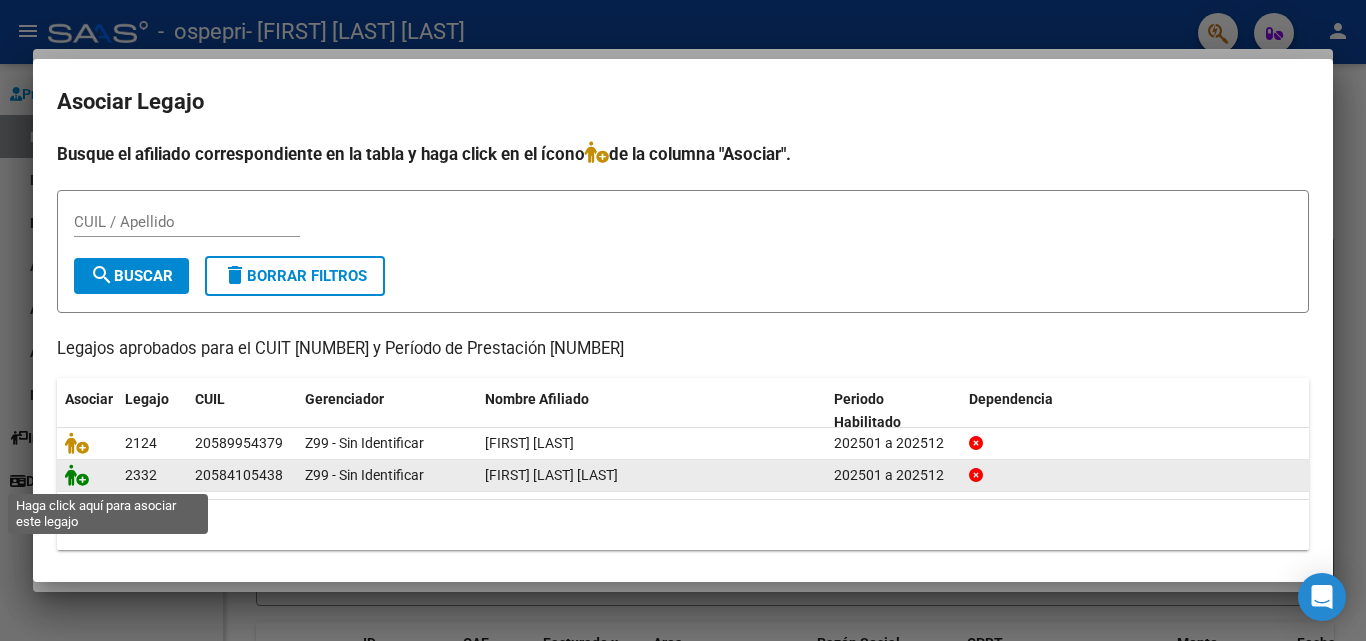 click 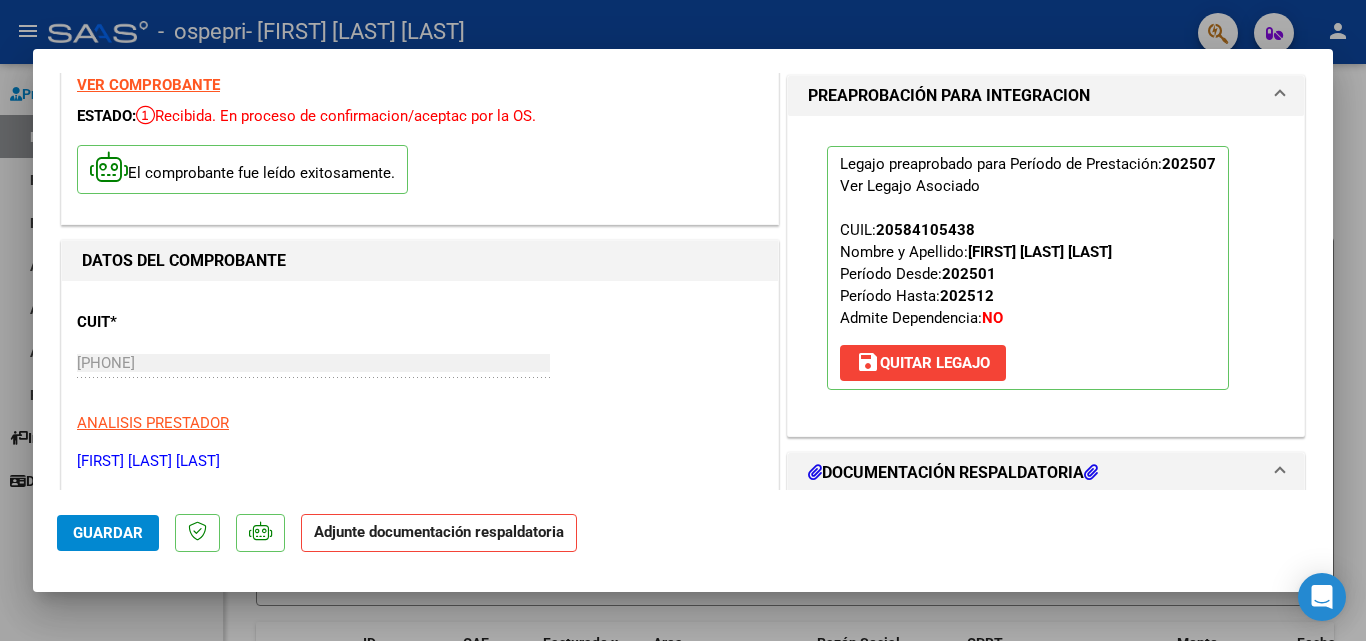 scroll, scrollTop: 200, scrollLeft: 0, axis: vertical 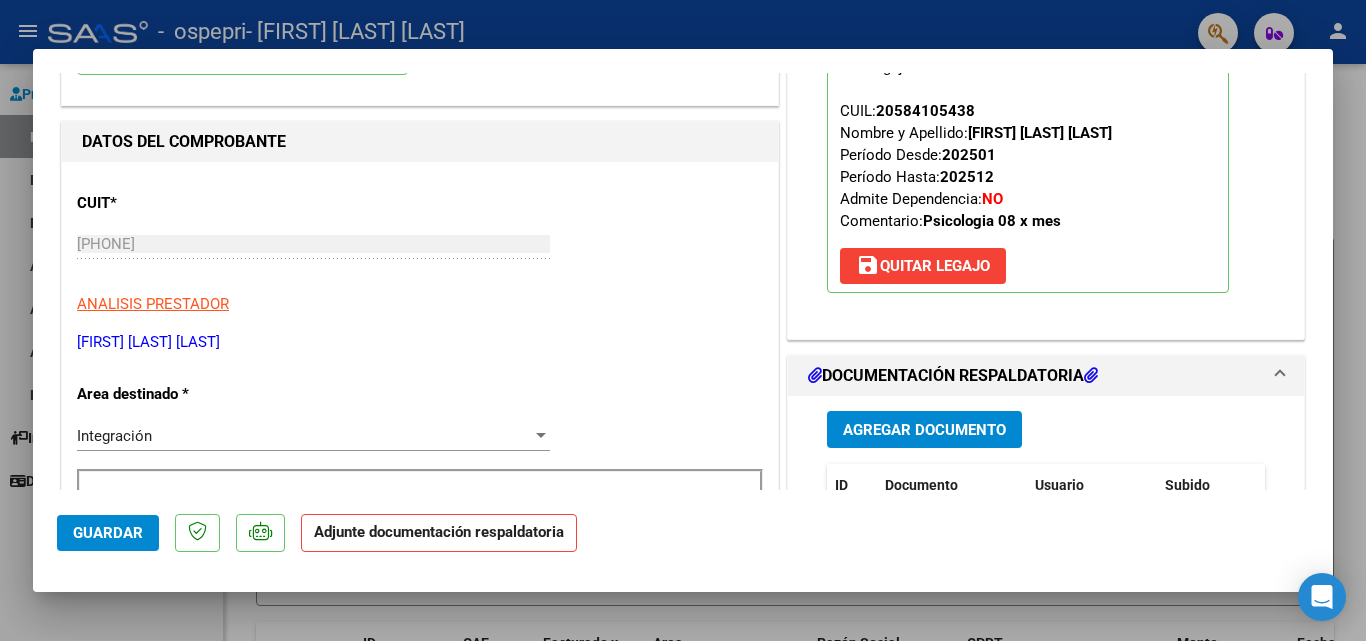click on "Agregar Documento" at bounding box center [924, 430] 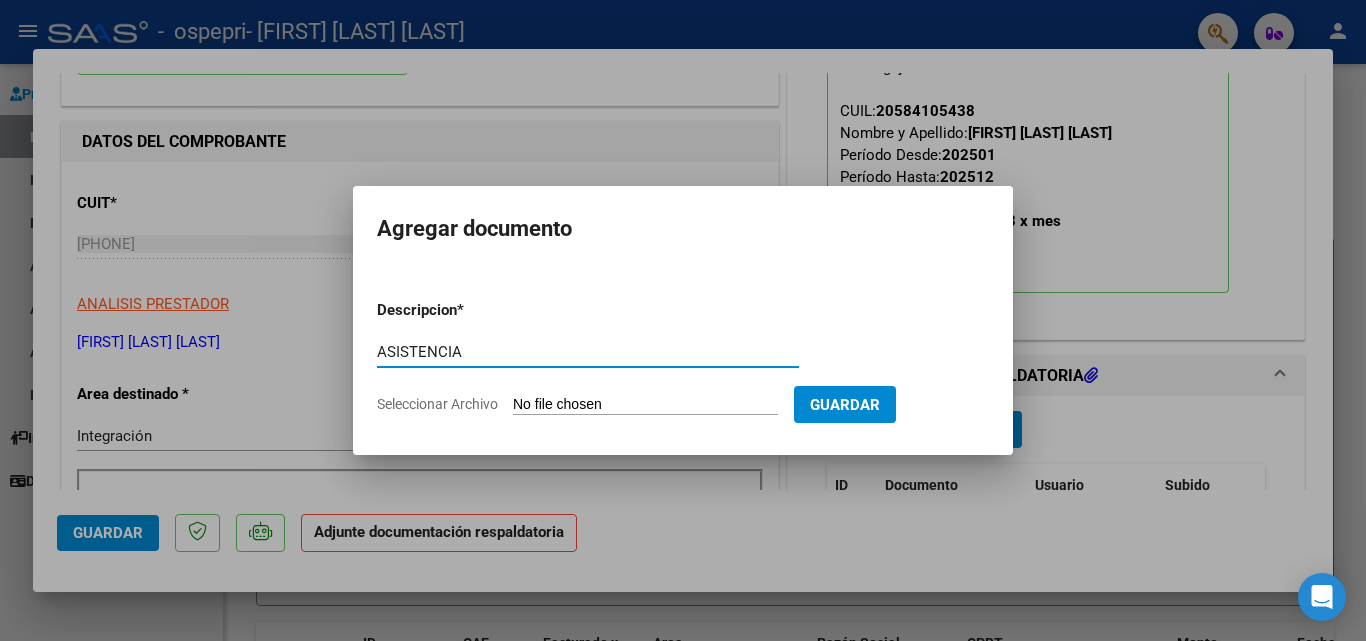 type on "ASISTENCIA" 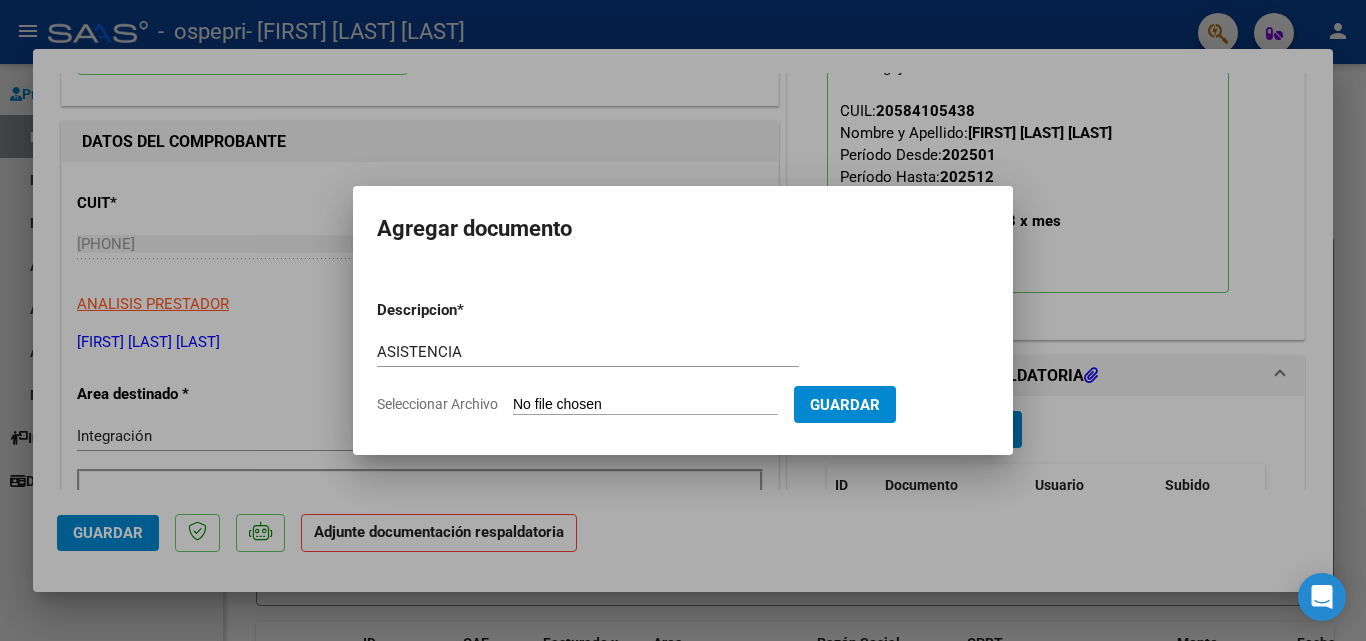 type on "C:\fakepath\Perez ps Julio.pdf" 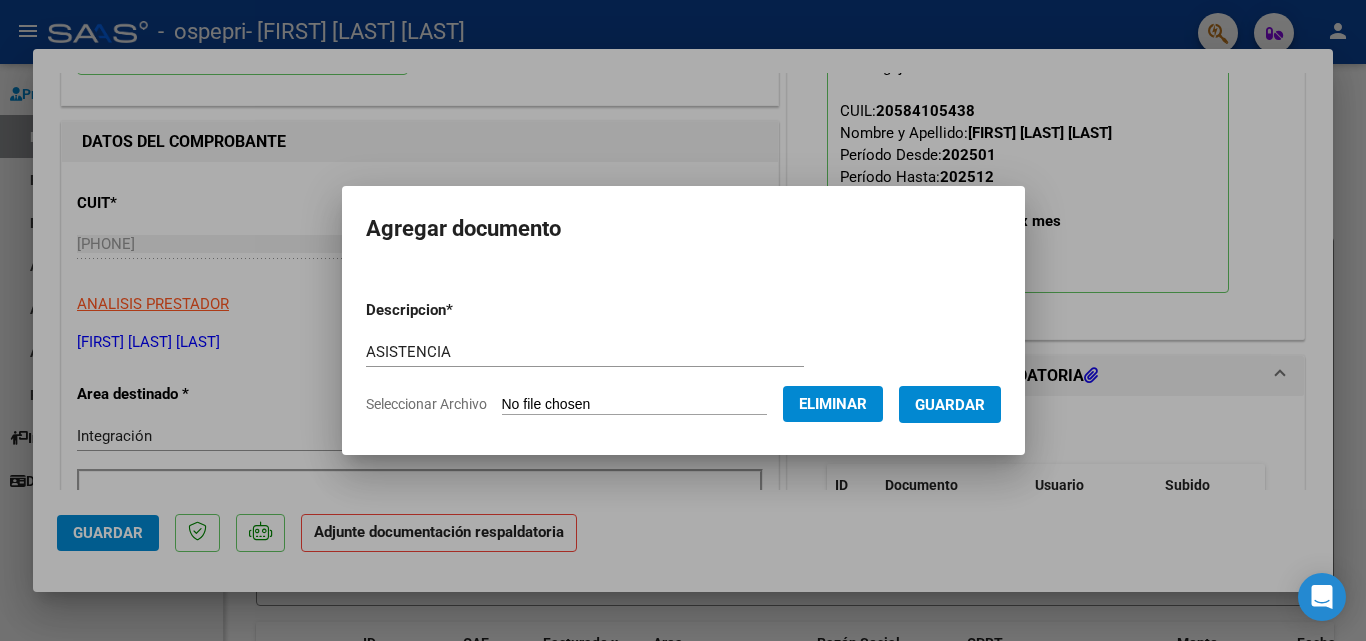click on "Guardar" at bounding box center (950, 405) 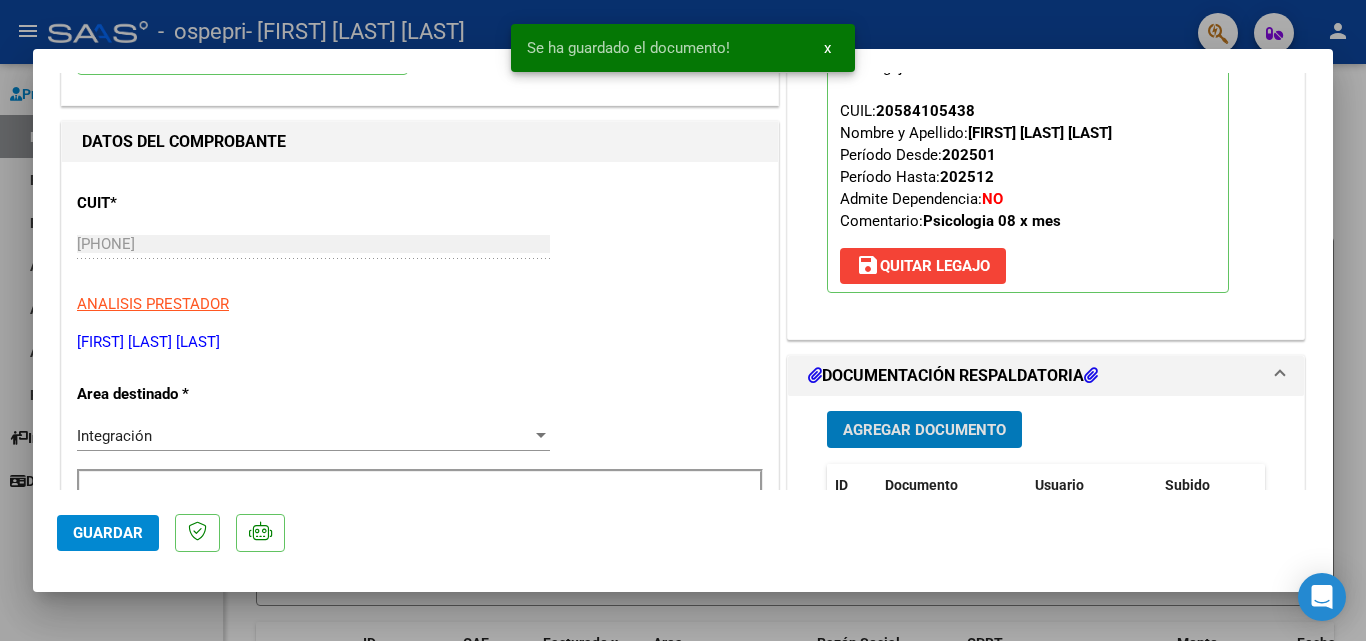 click on "Guardar" 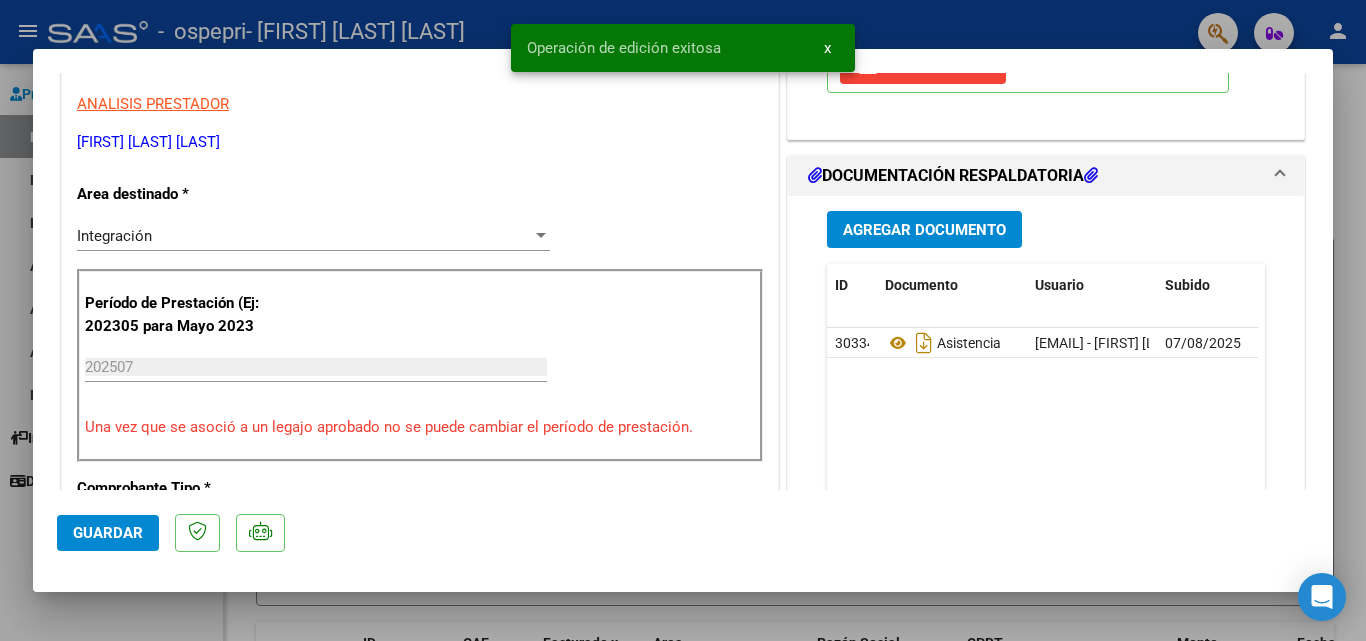 scroll, scrollTop: 600, scrollLeft: 0, axis: vertical 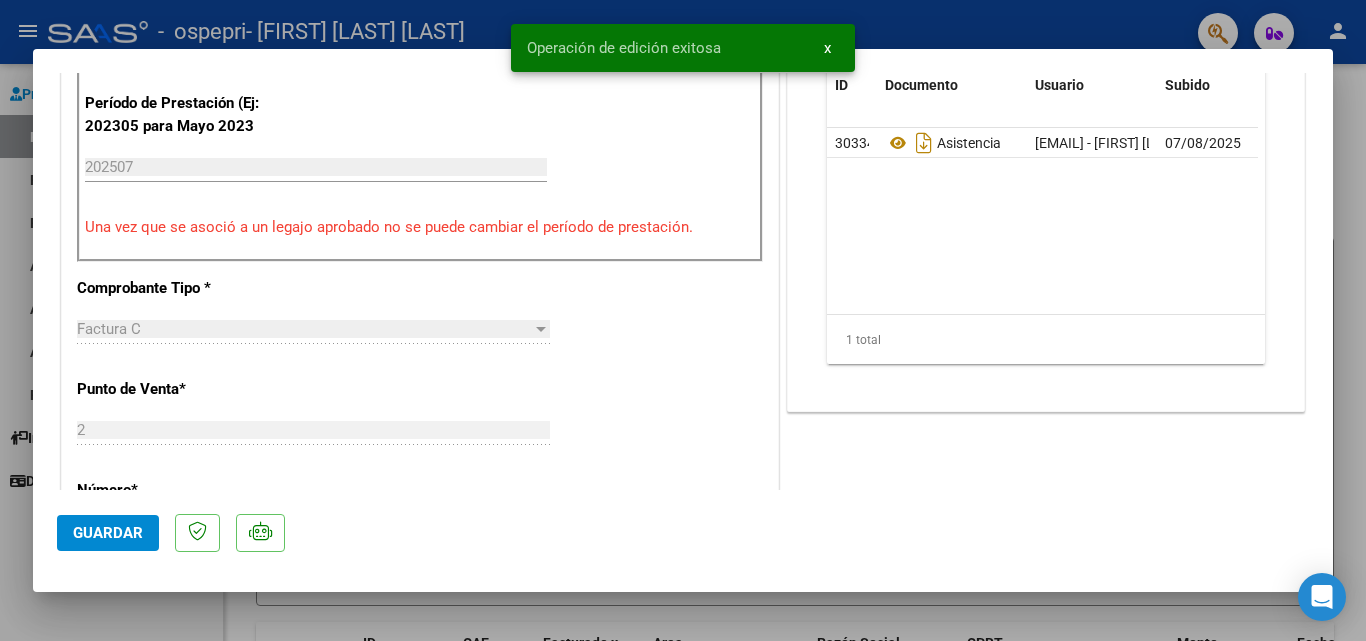 click on "Guardar" 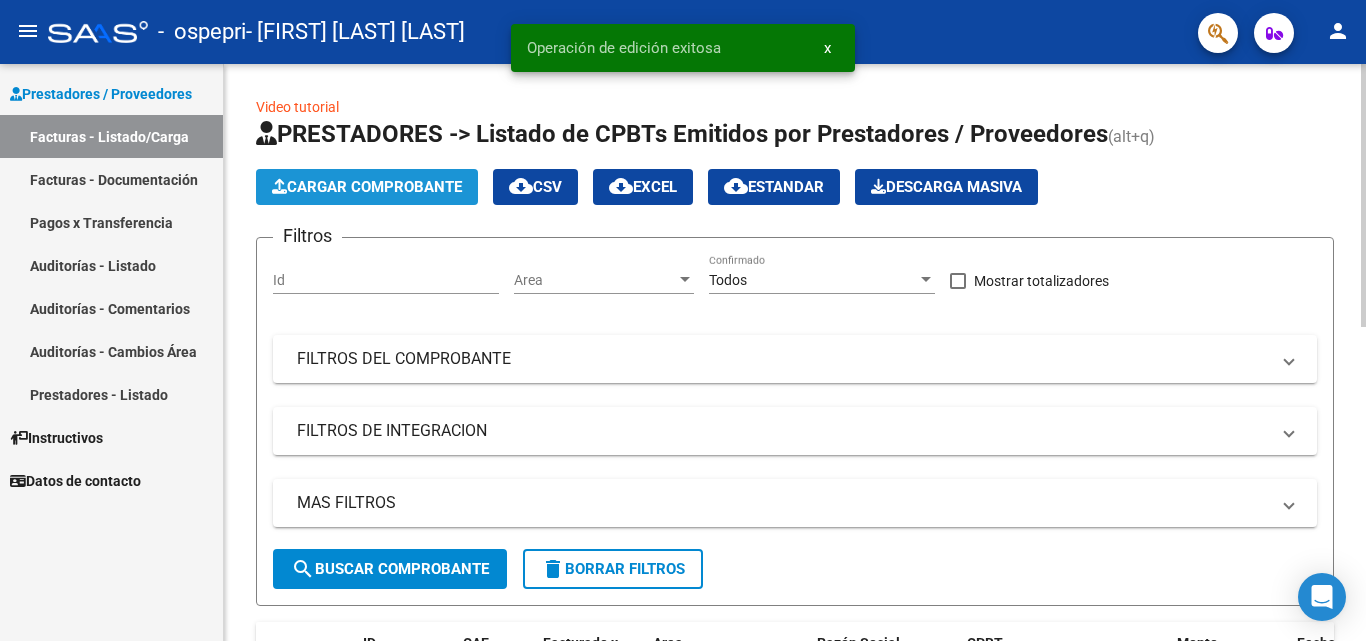 click on "Cargar Comprobante" 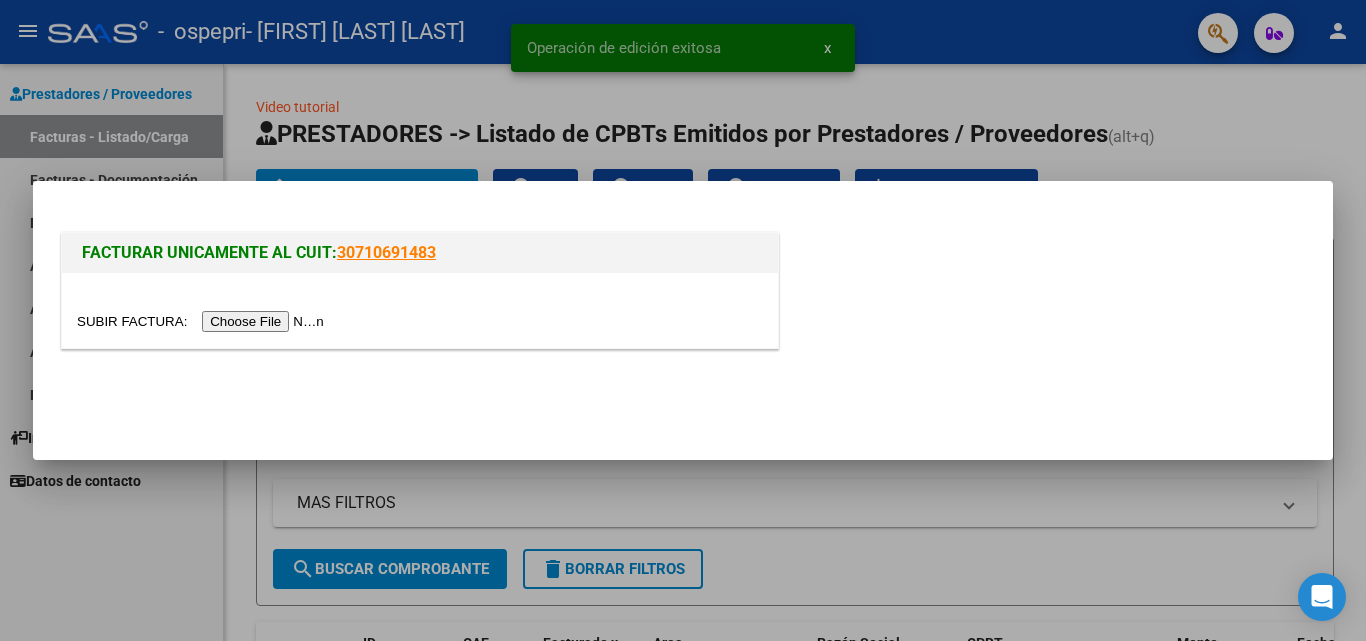 click at bounding box center [203, 321] 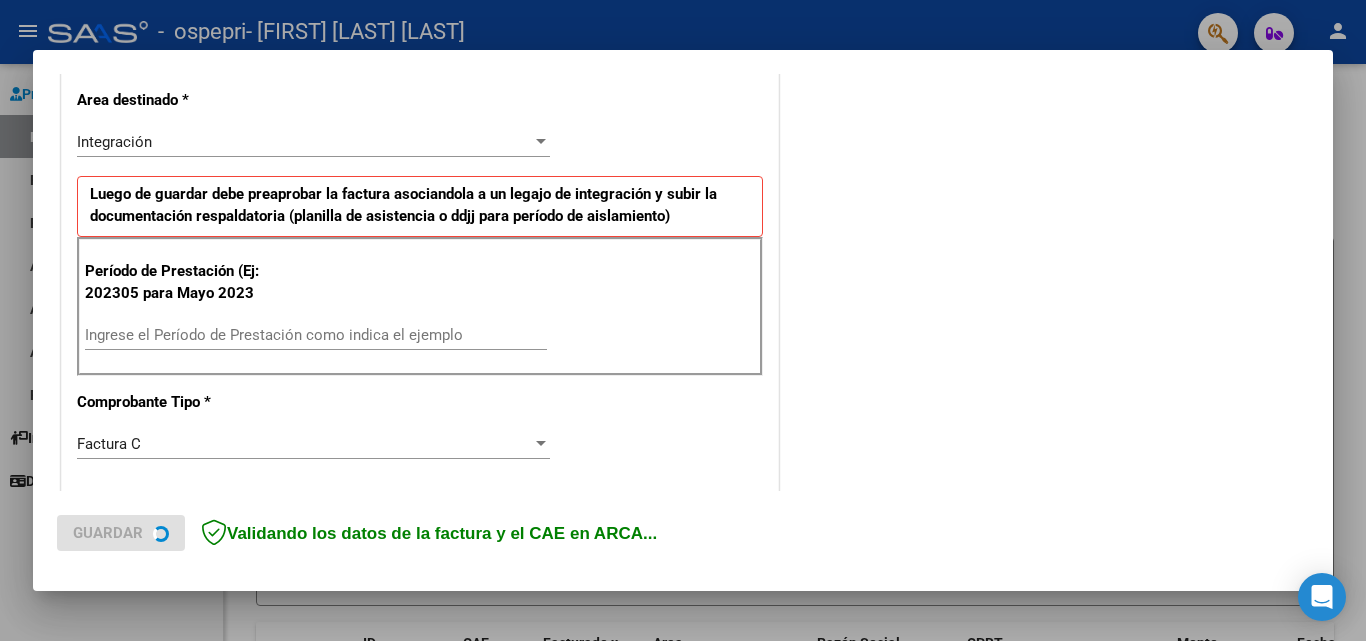 scroll, scrollTop: 500, scrollLeft: 0, axis: vertical 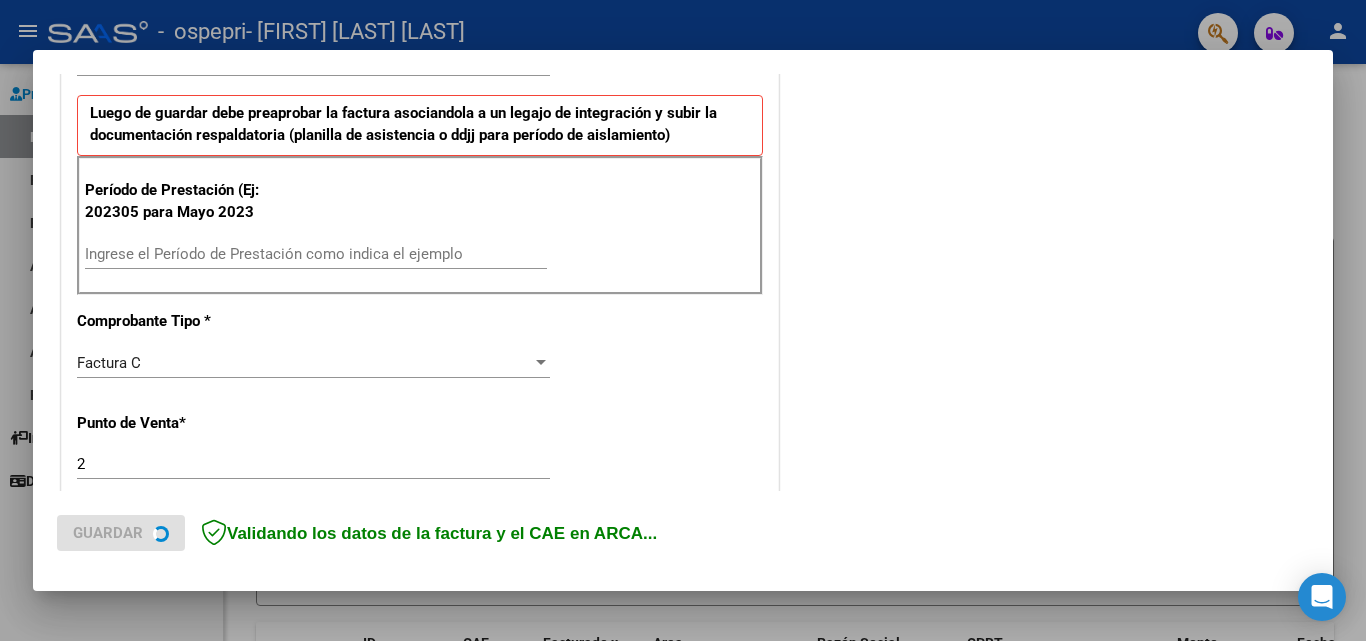 click on "Ingrese el Período de Prestación como indica el ejemplo" at bounding box center (316, 254) 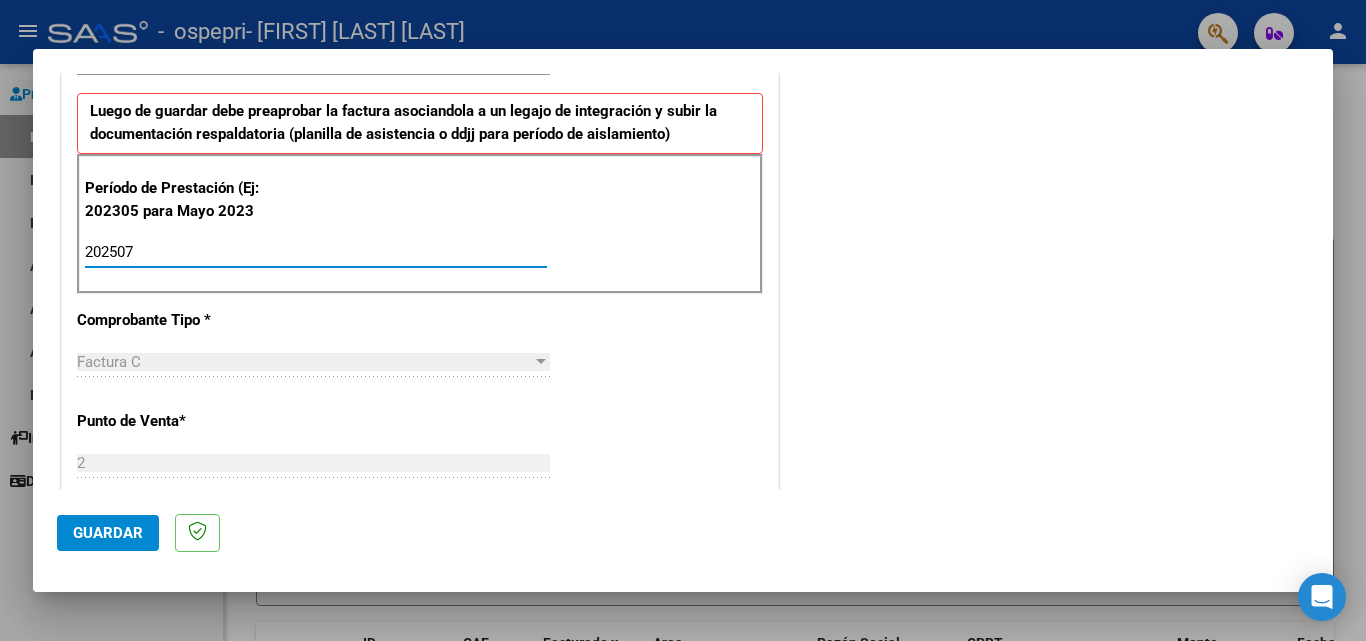 type on "202507" 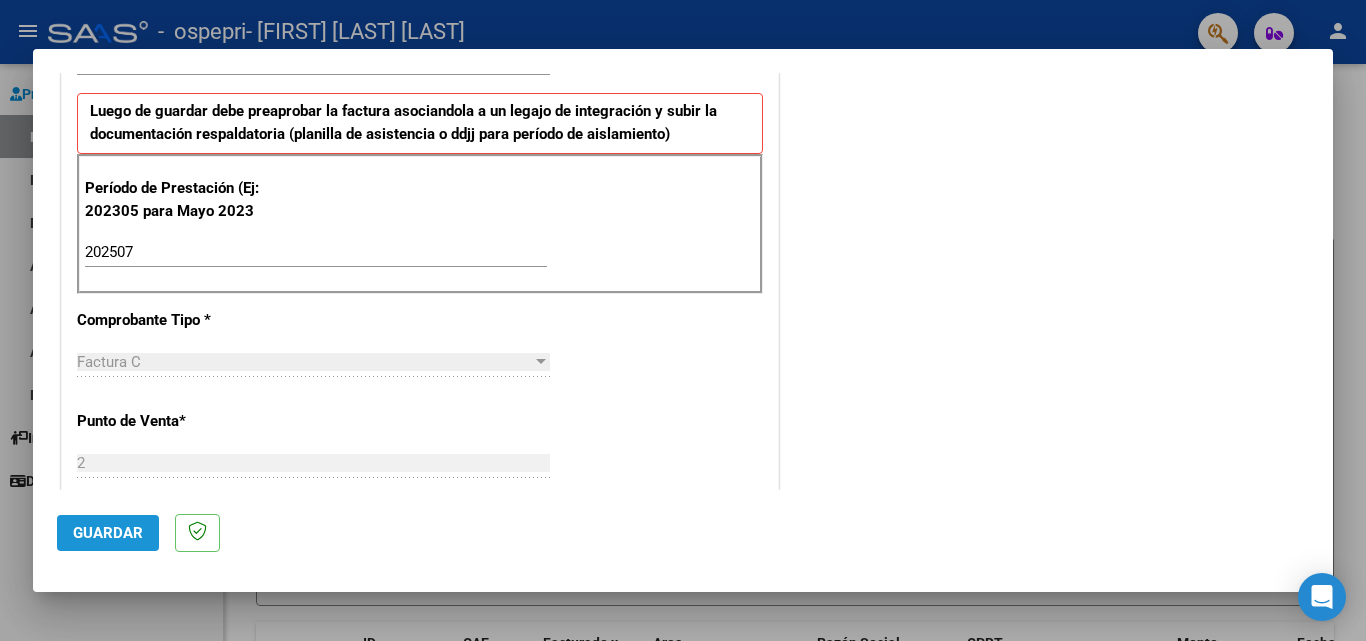 click on "Guardar" 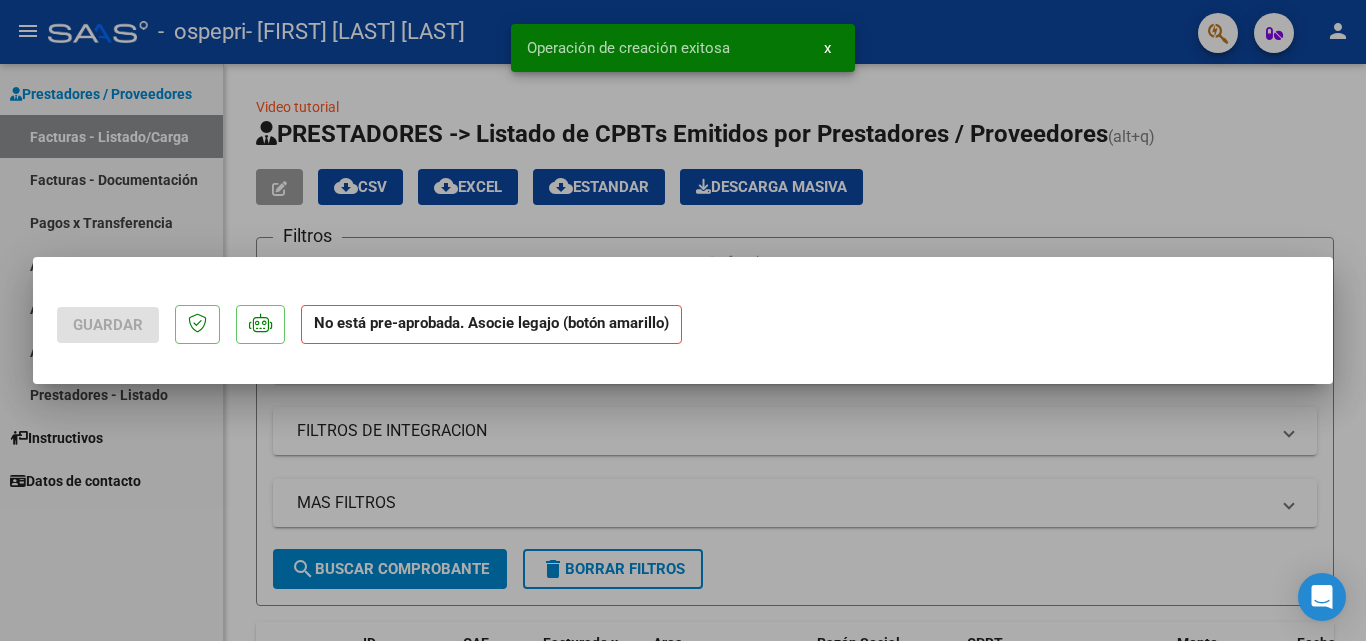 scroll, scrollTop: 0, scrollLeft: 0, axis: both 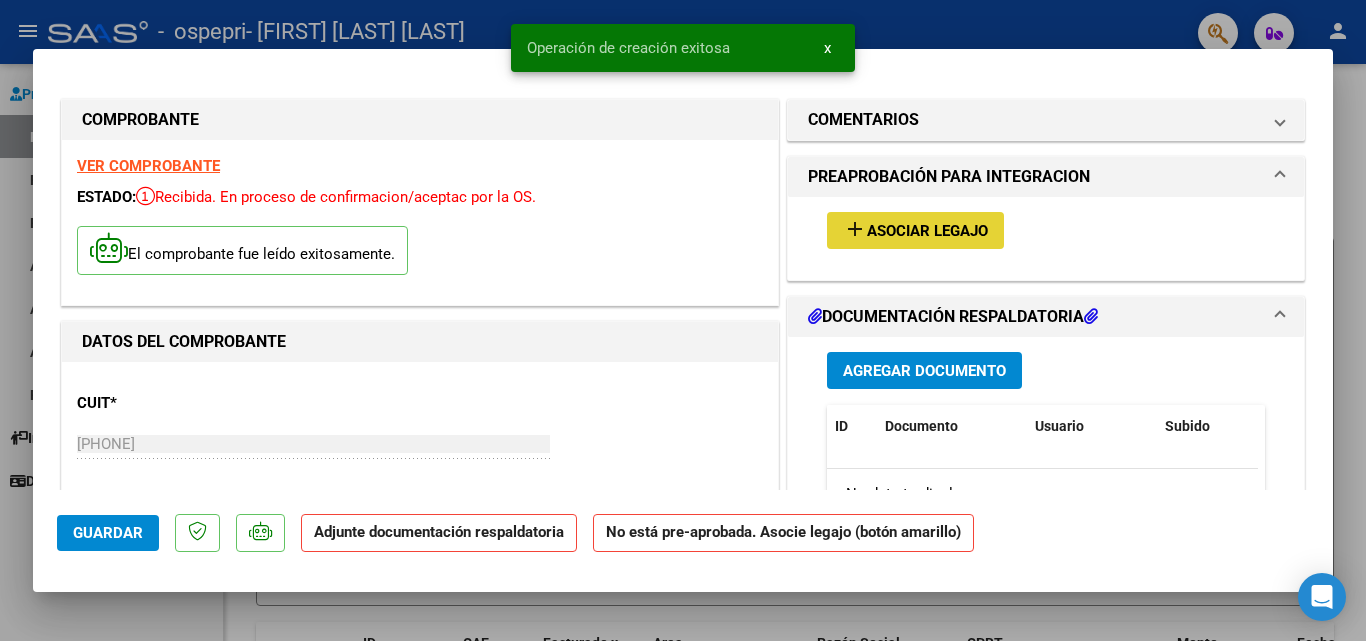 click on "Asociar Legajo" at bounding box center (927, 231) 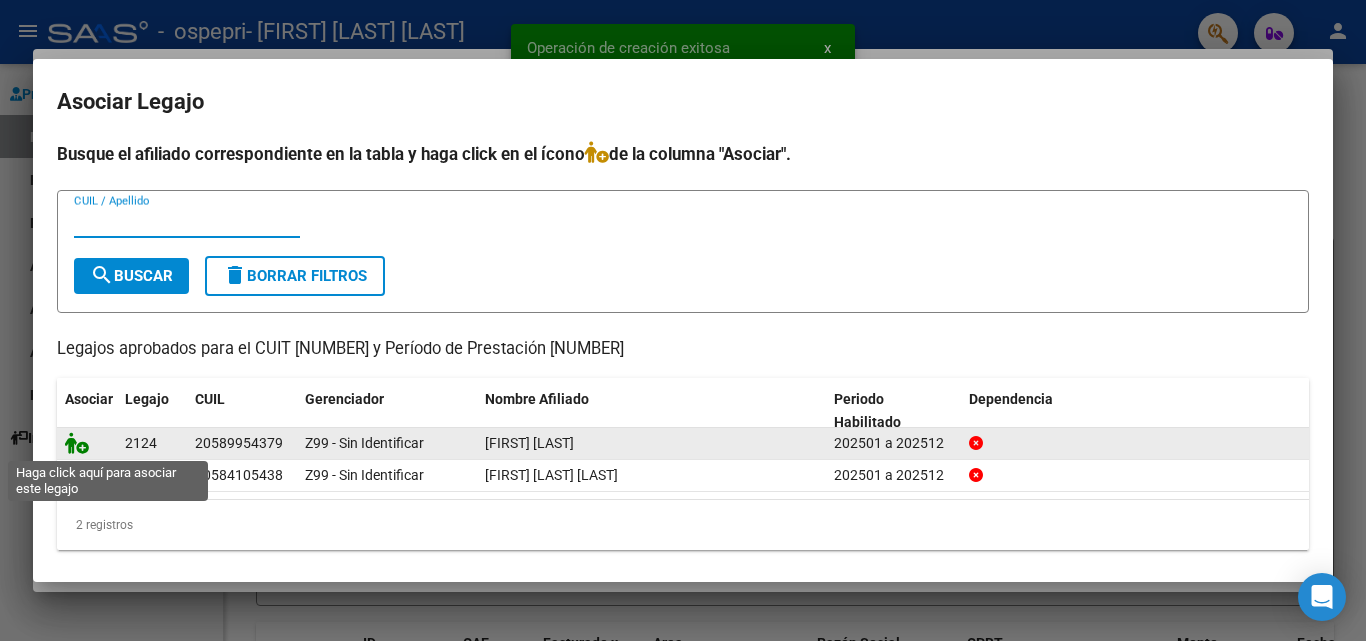 click 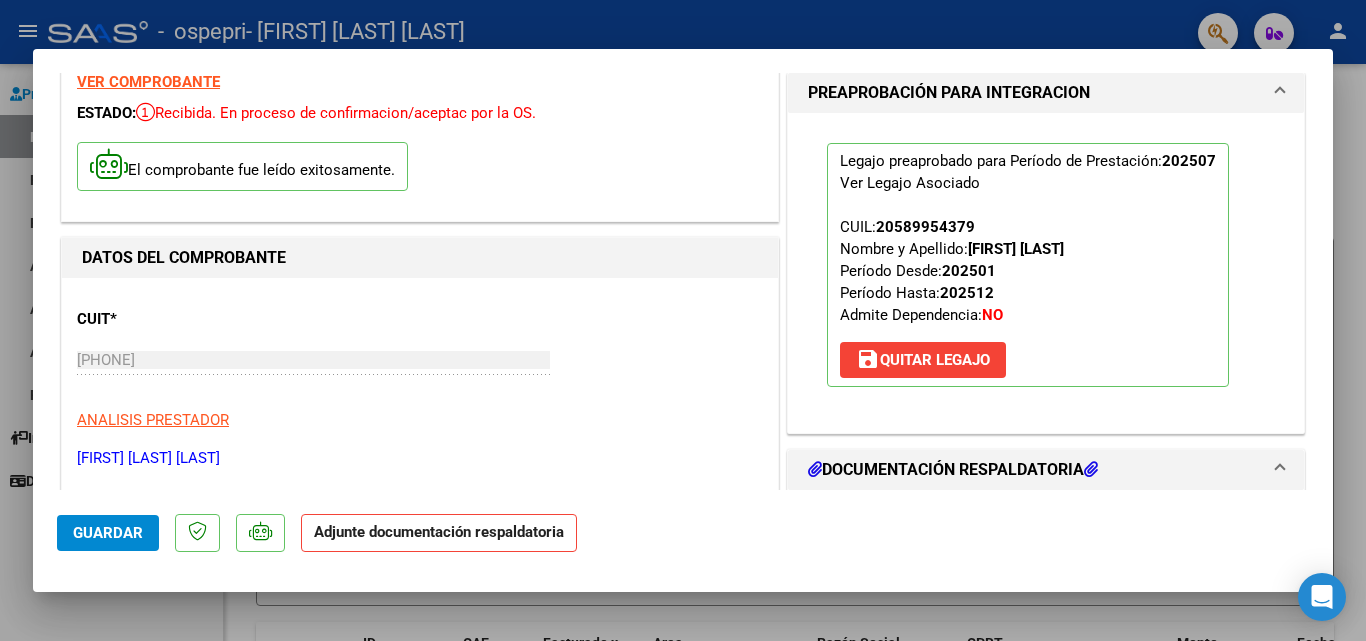 scroll, scrollTop: 200, scrollLeft: 0, axis: vertical 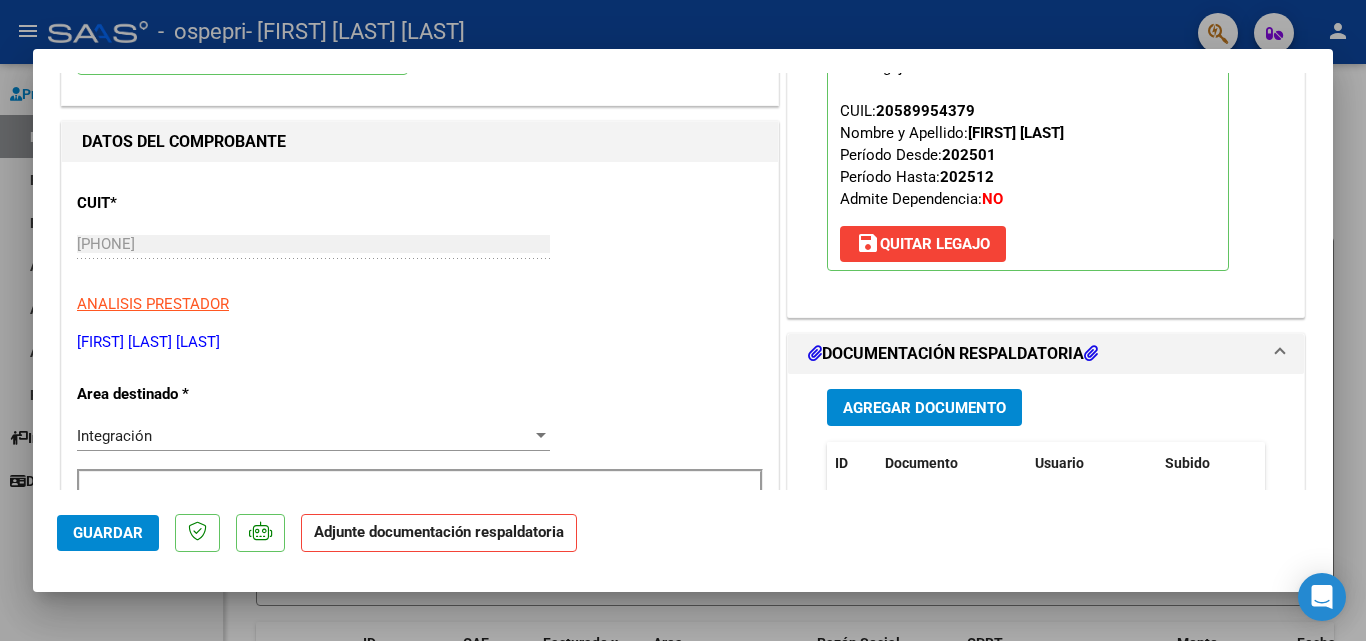 click on "Agregar Documento" at bounding box center (924, 408) 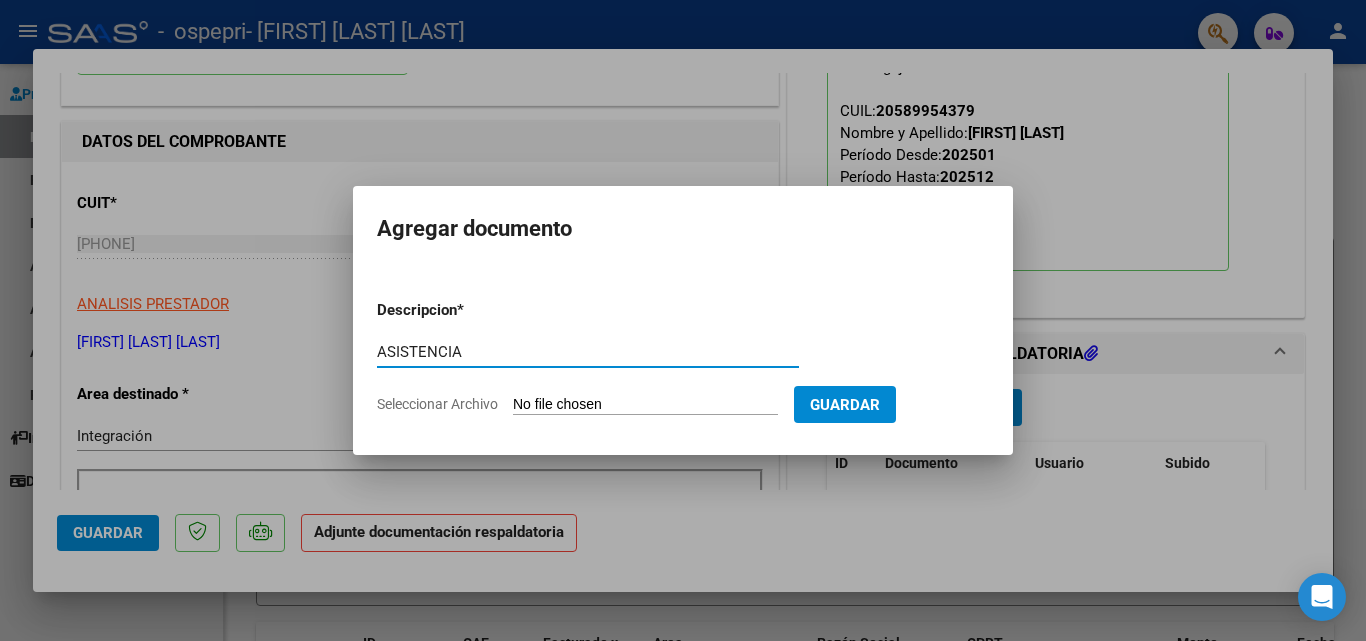 type on "ASISTENCIA" 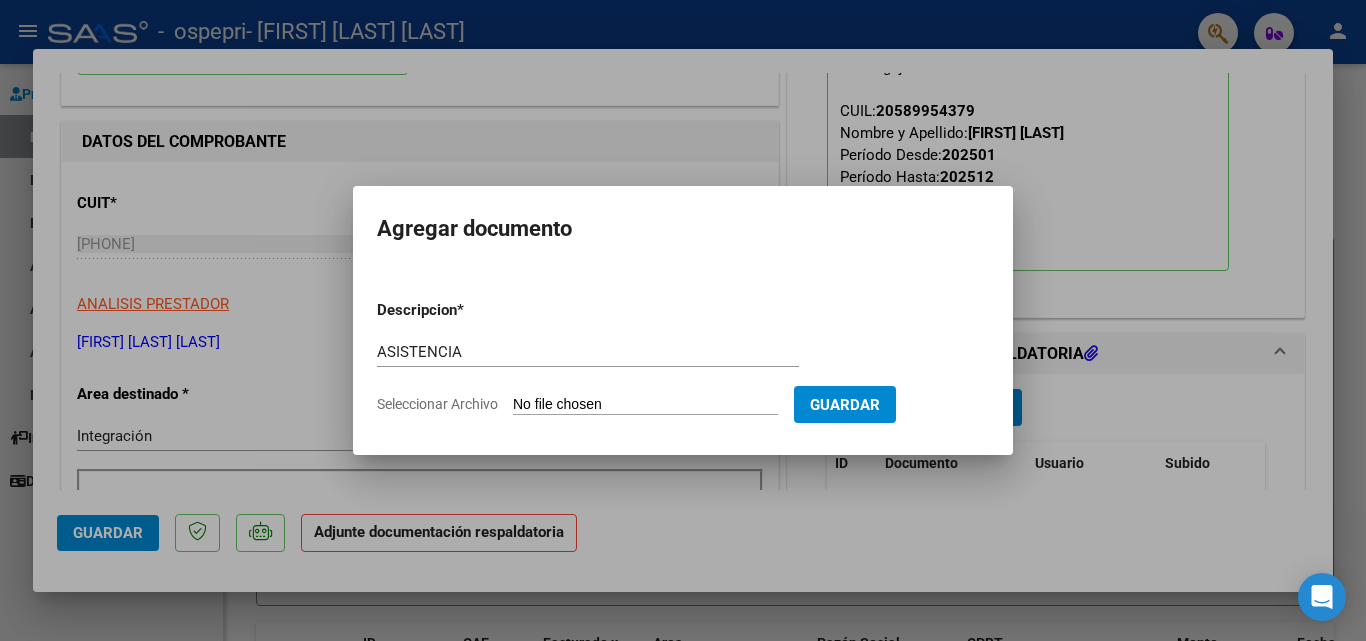 type on "C:\fakepath\Reyes ps julio.pdf" 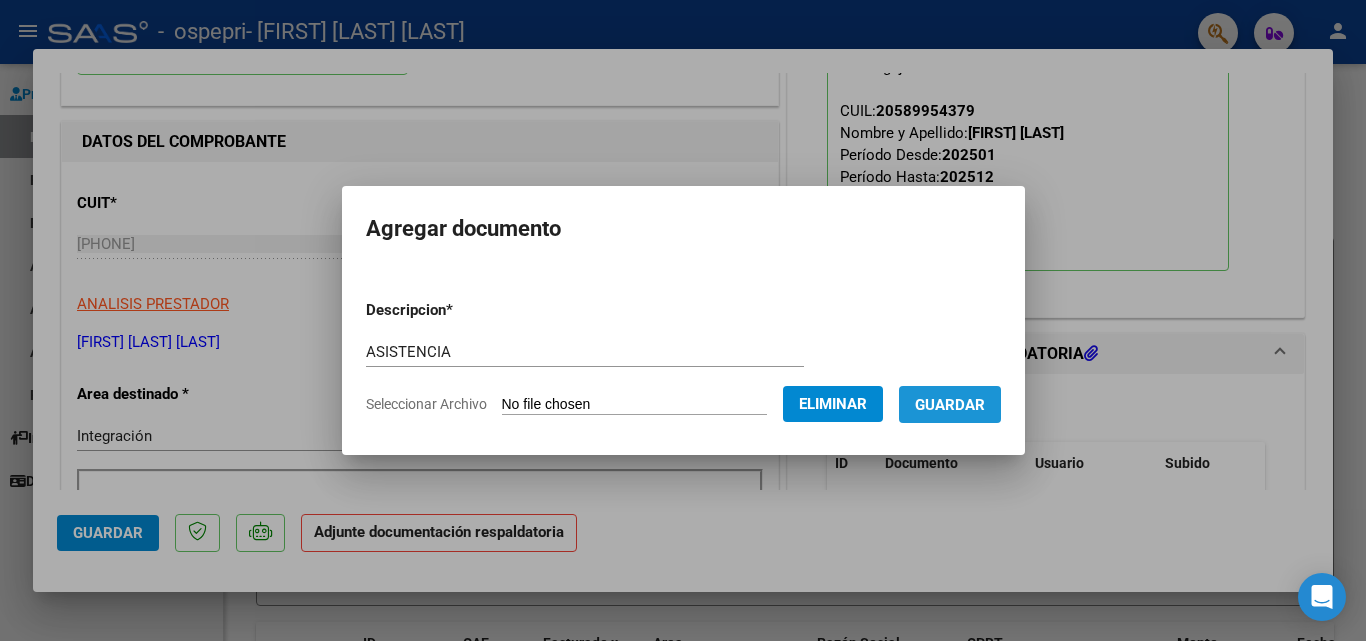 click on "Guardar" at bounding box center [950, 405] 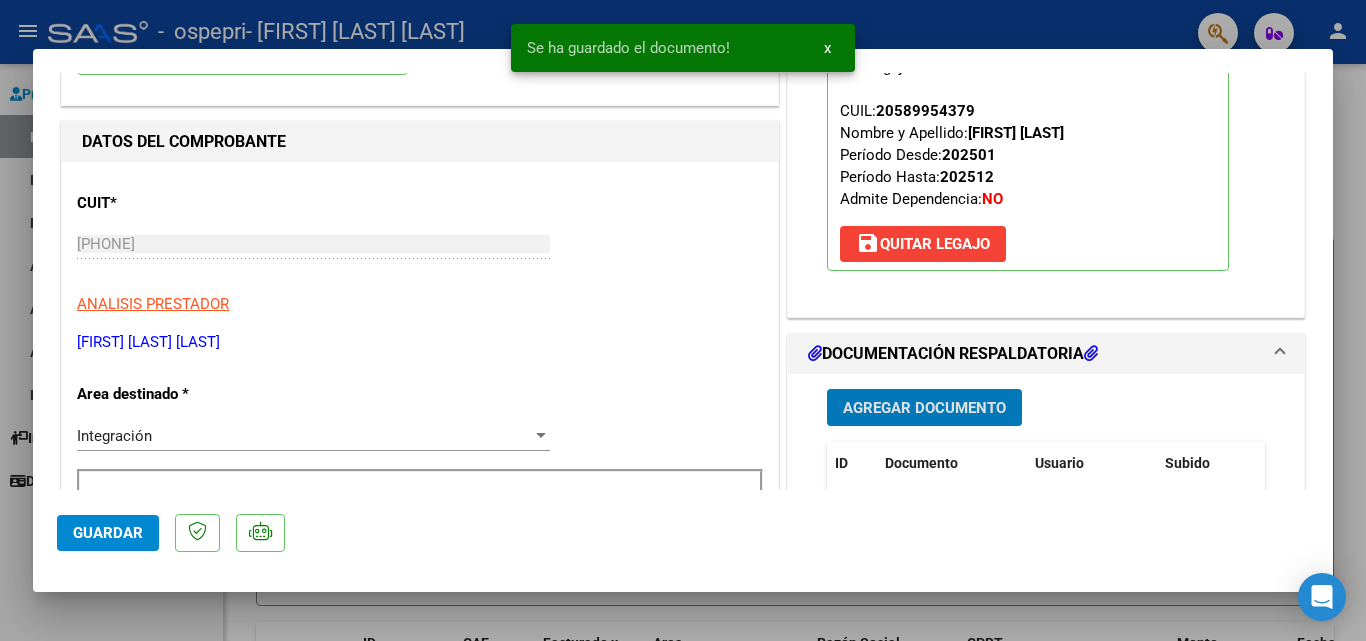 click on "Guardar" 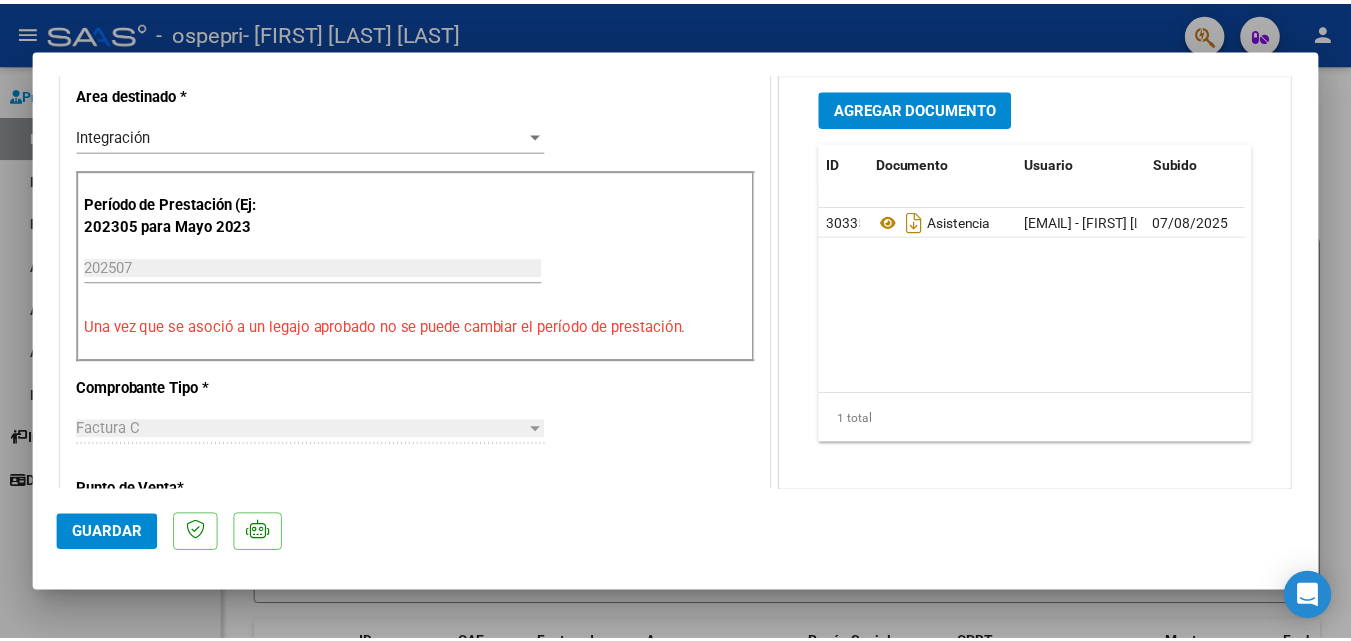 scroll, scrollTop: 700, scrollLeft: 0, axis: vertical 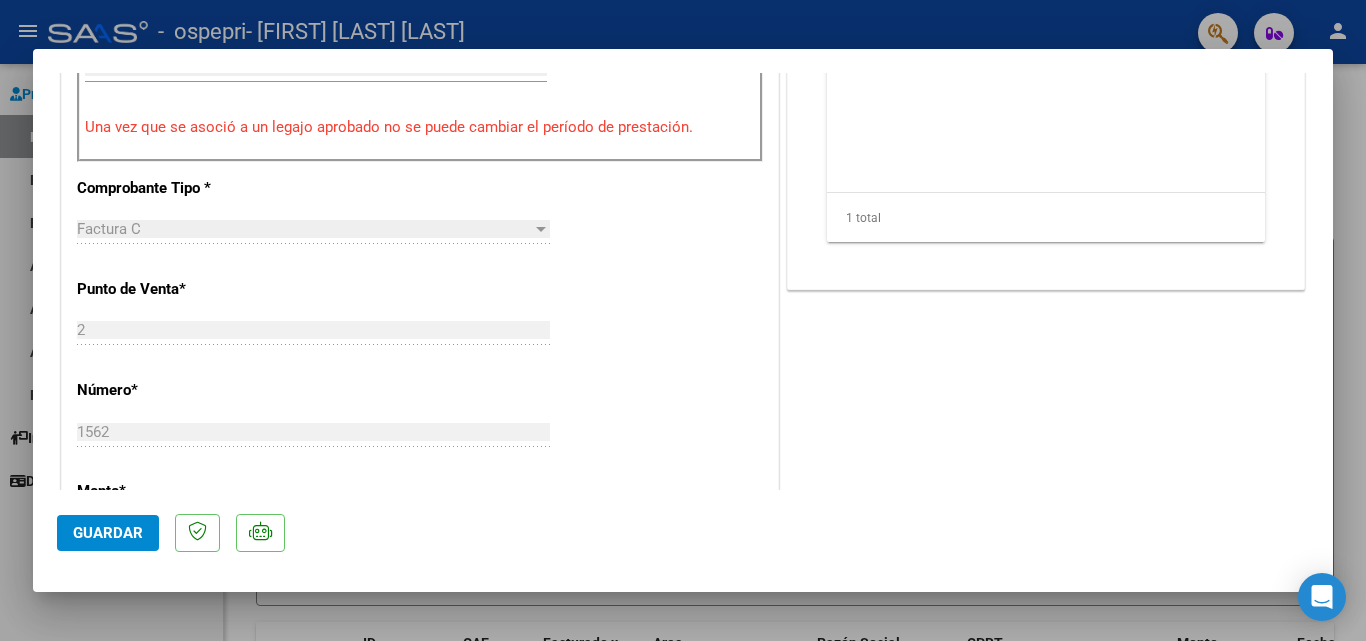 click on "Guardar" 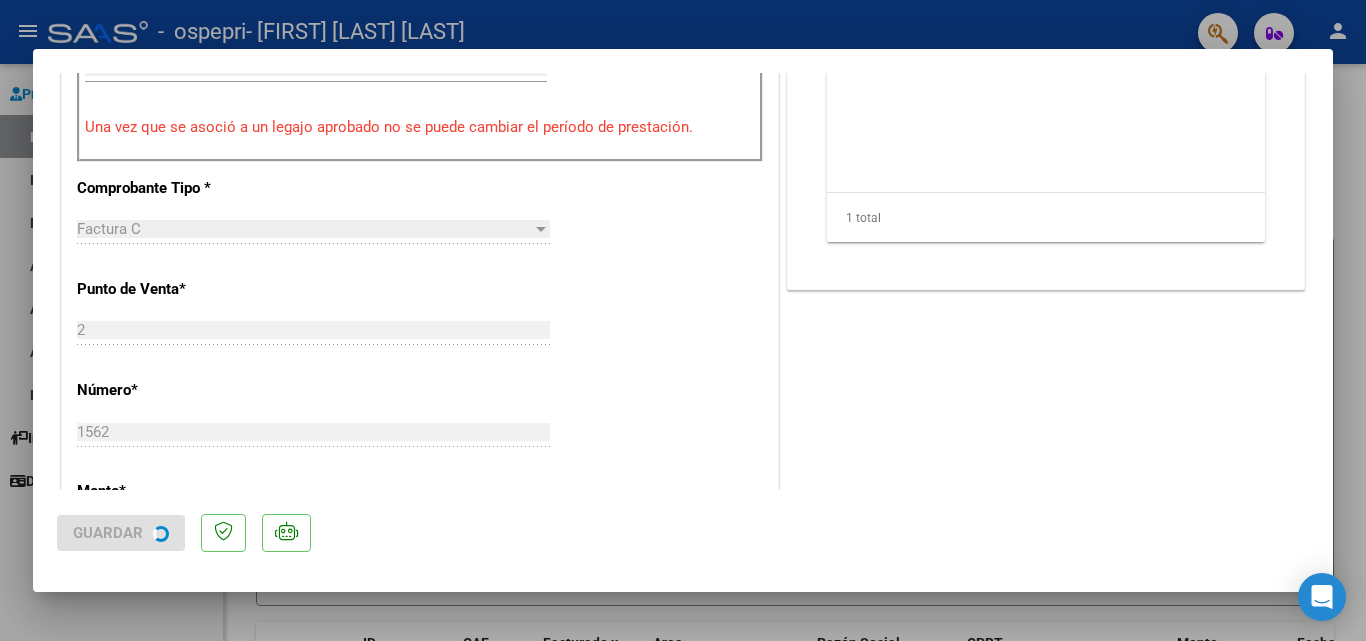 click at bounding box center (683, 320) 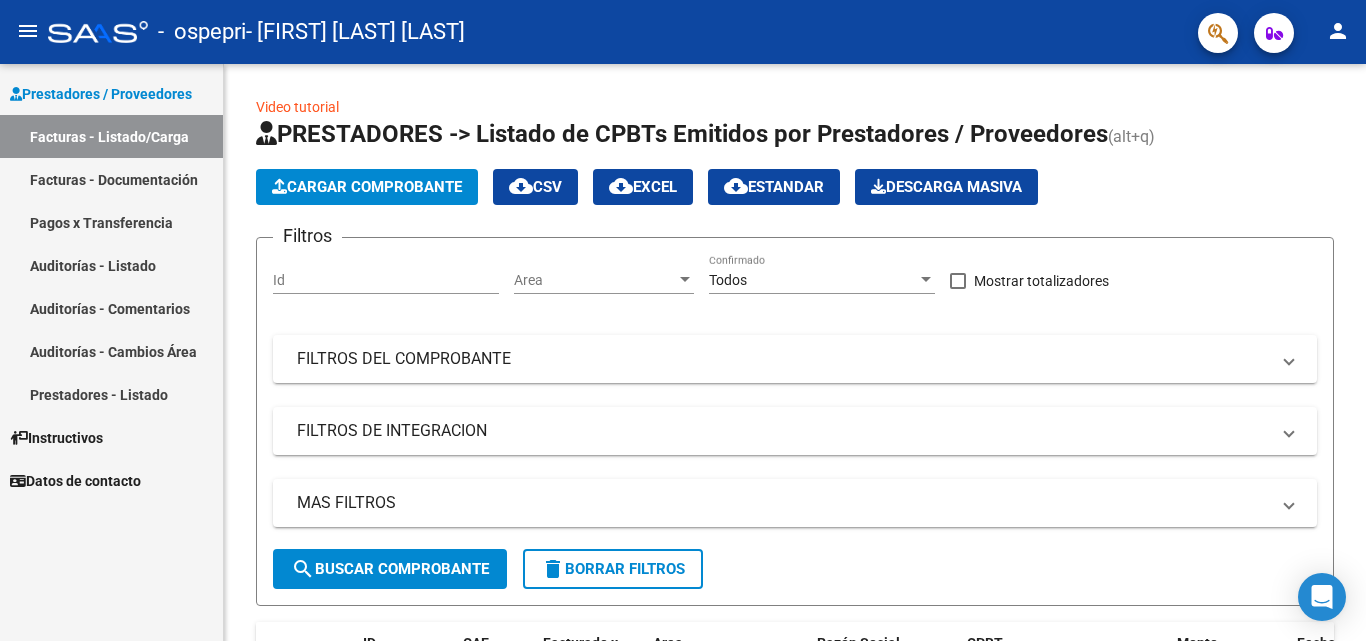 click on "person" 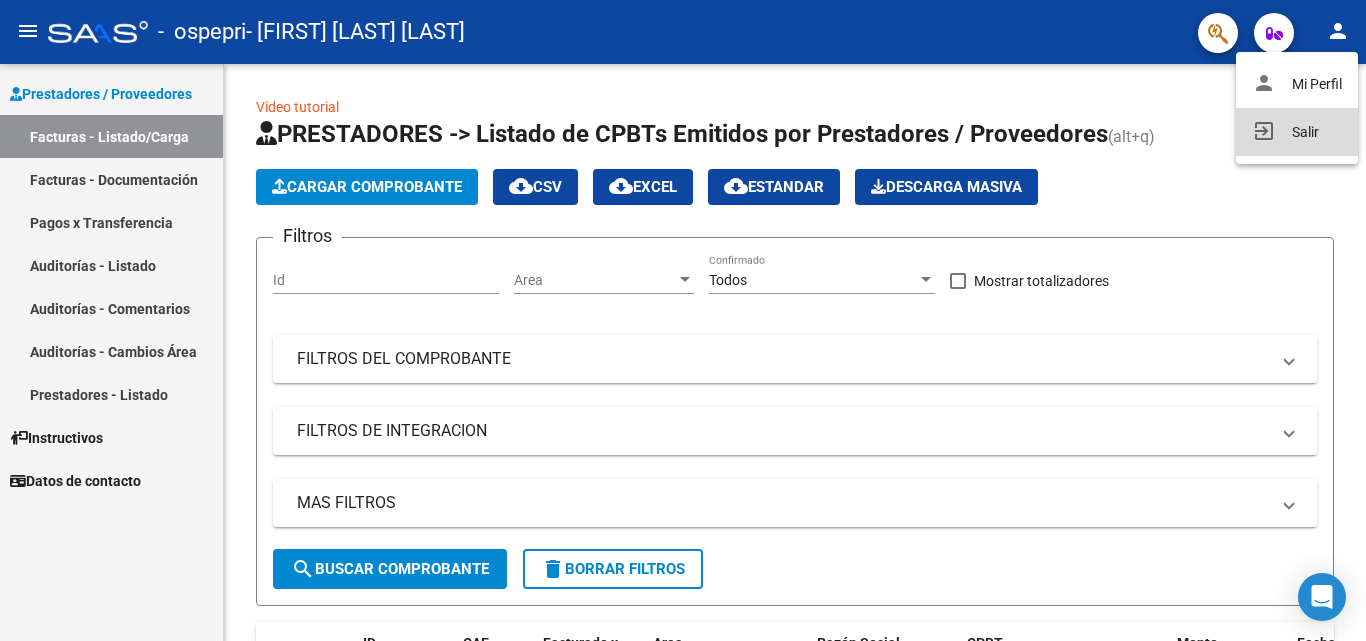 click on "exit_to_app  Salir" at bounding box center [1297, 132] 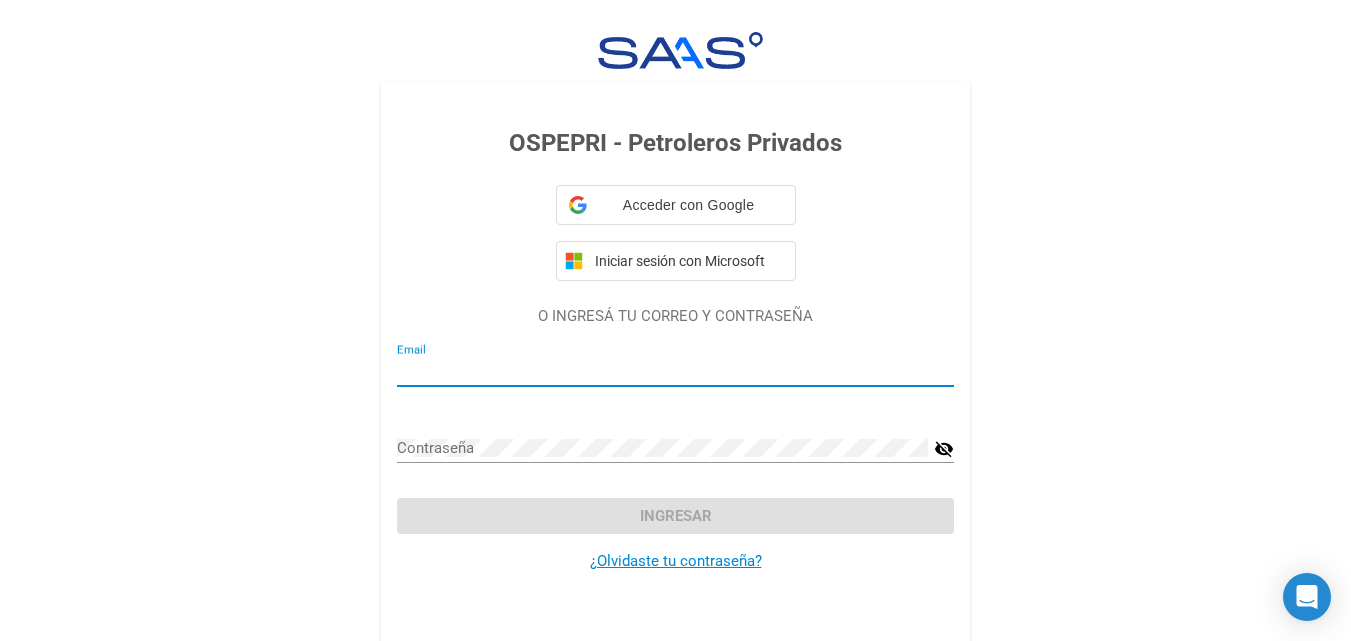 type on "valeriatronelli@hotmail.com" 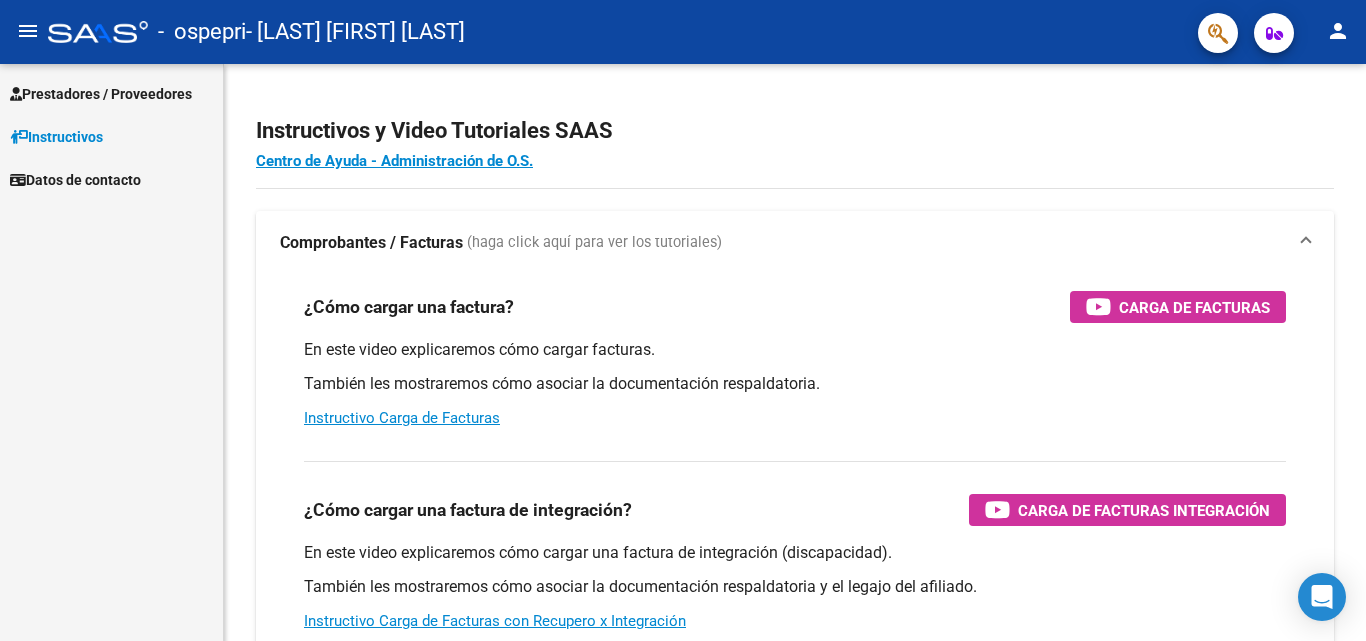 scroll, scrollTop: 0, scrollLeft: 0, axis: both 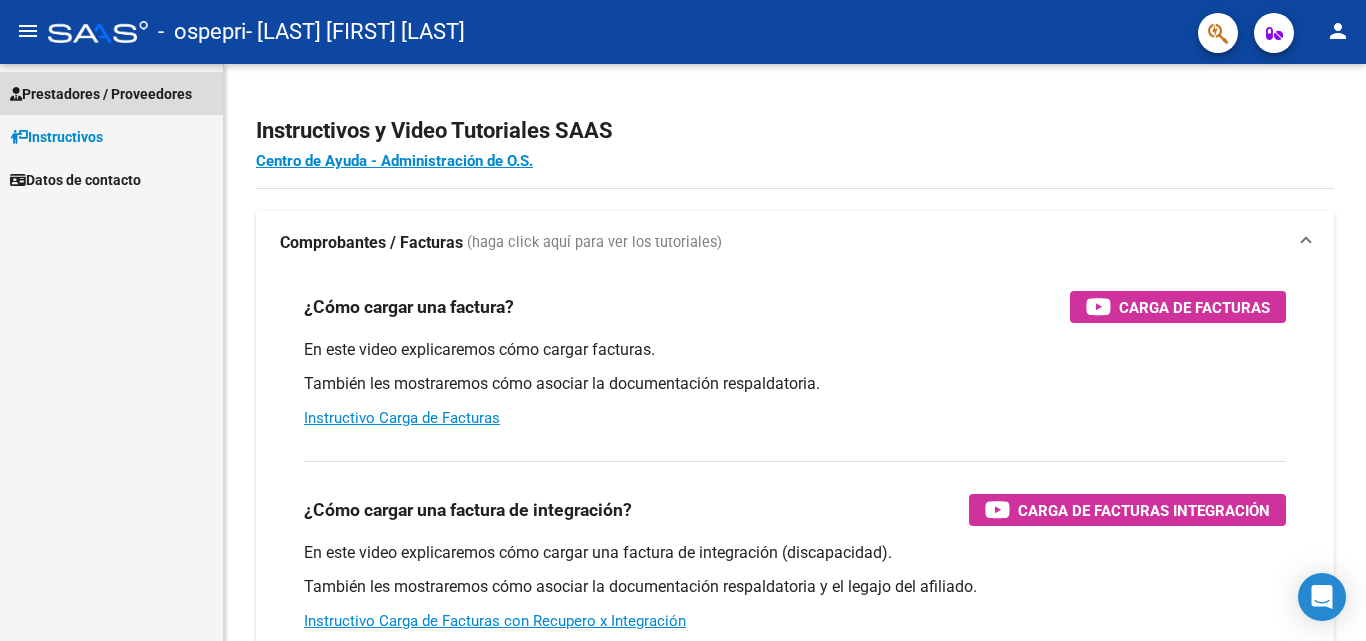 click on "Prestadores / Proveedores" at bounding box center (101, 94) 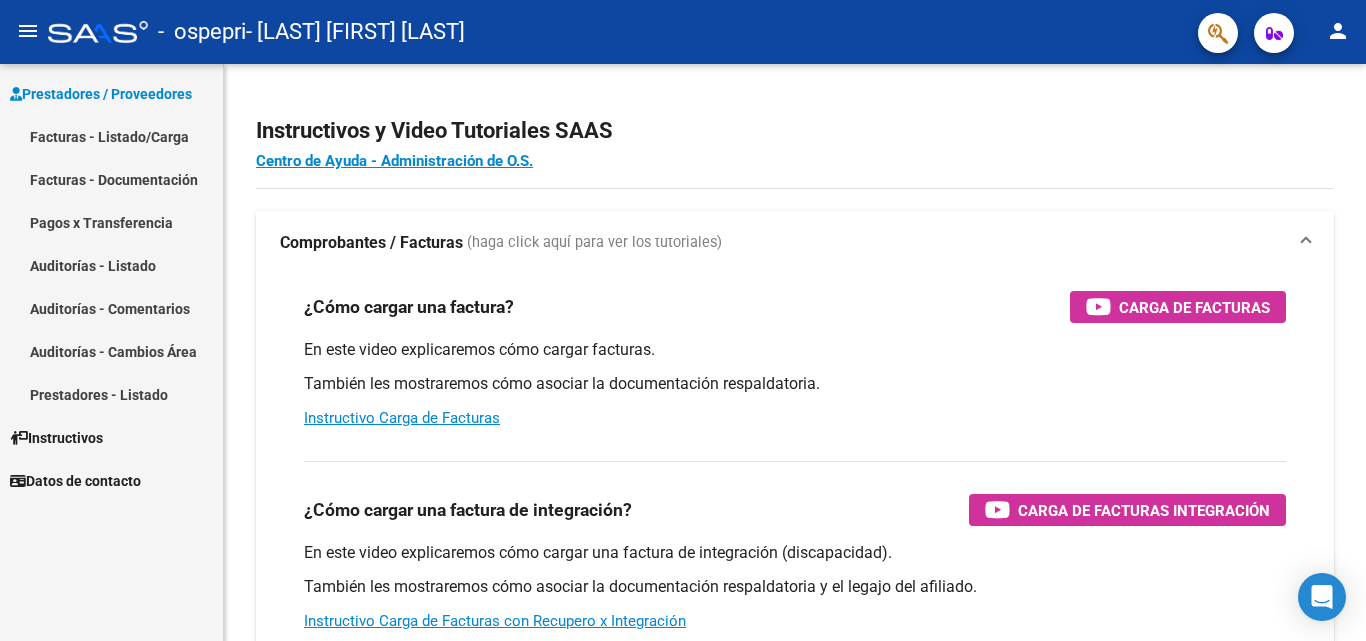 click on "Facturas - Listado/Carga" at bounding box center (111, 136) 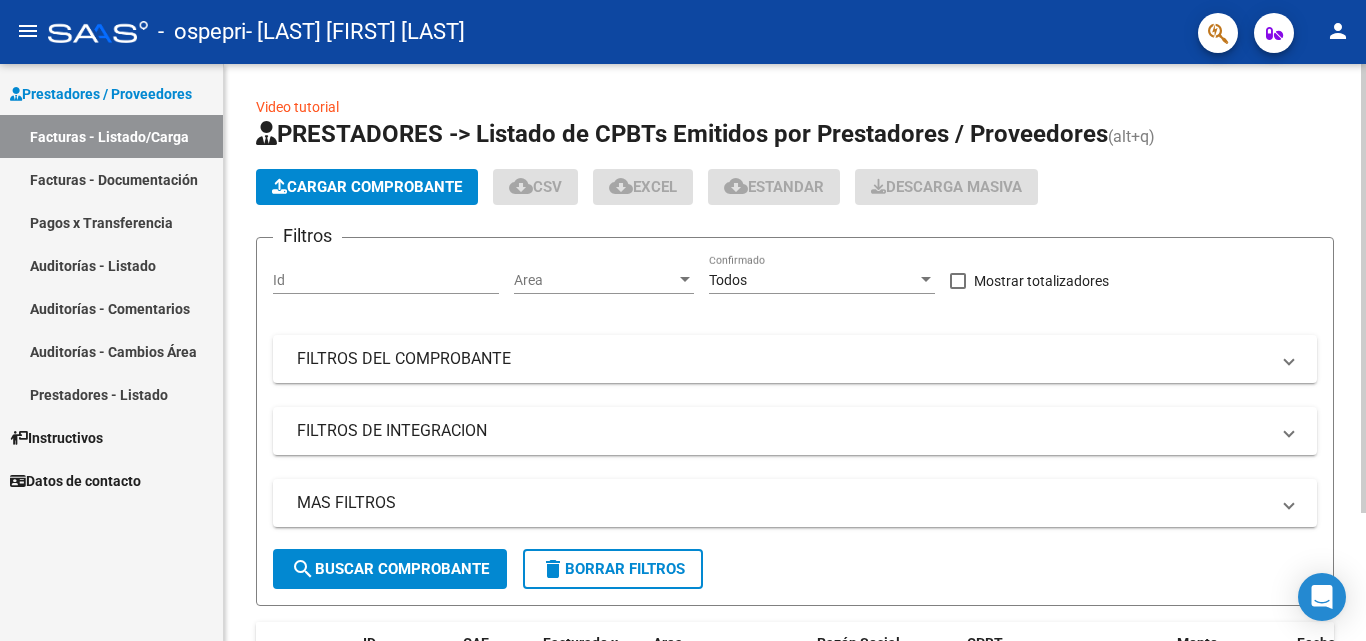 click on "Cargar Comprobante" 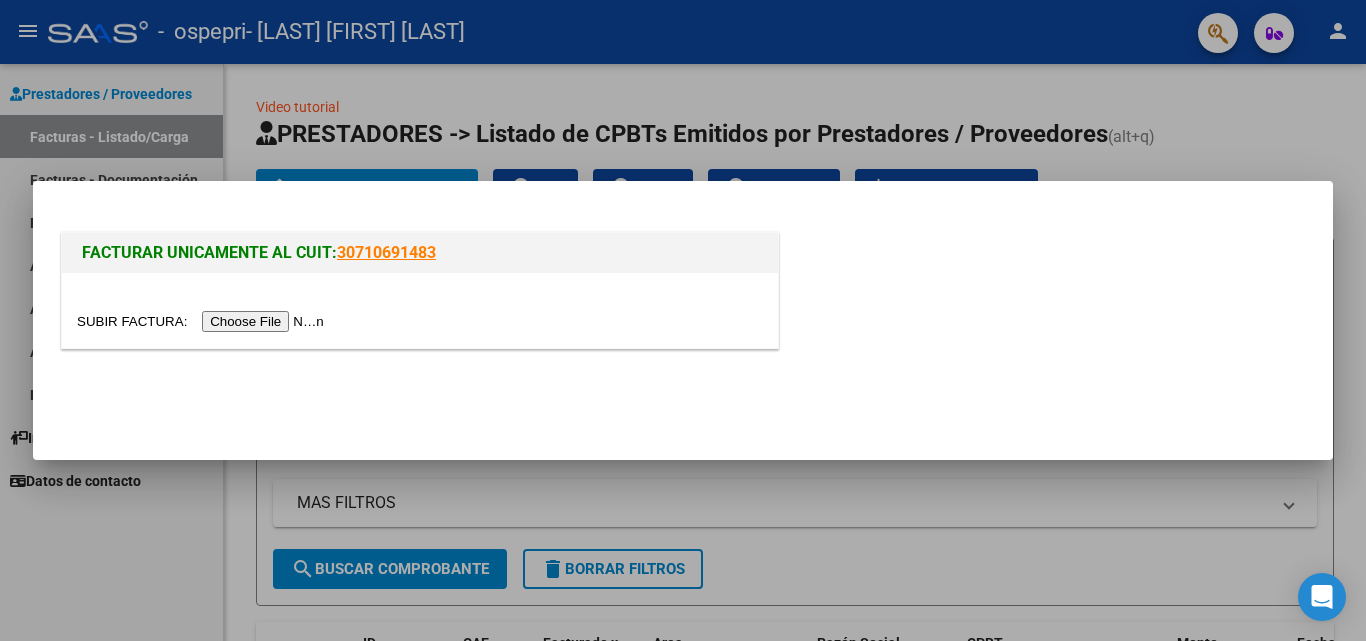click at bounding box center (203, 321) 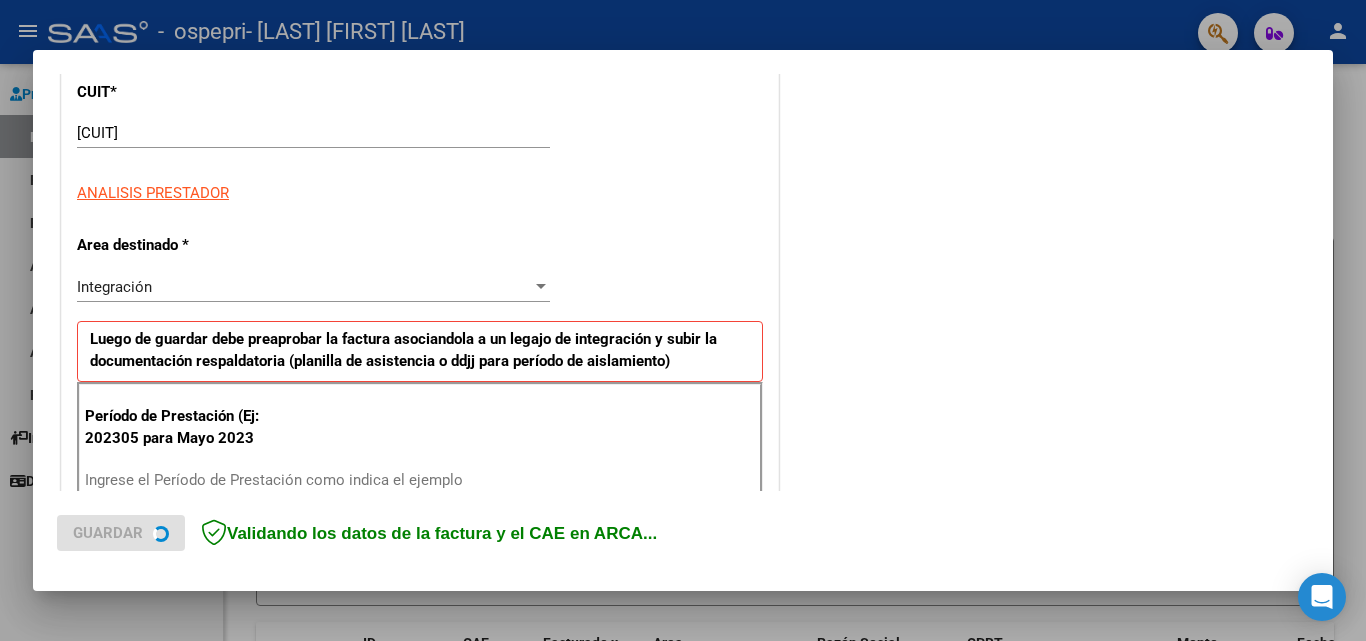 scroll, scrollTop: 500, scrollLeft: 0, axis: vertical 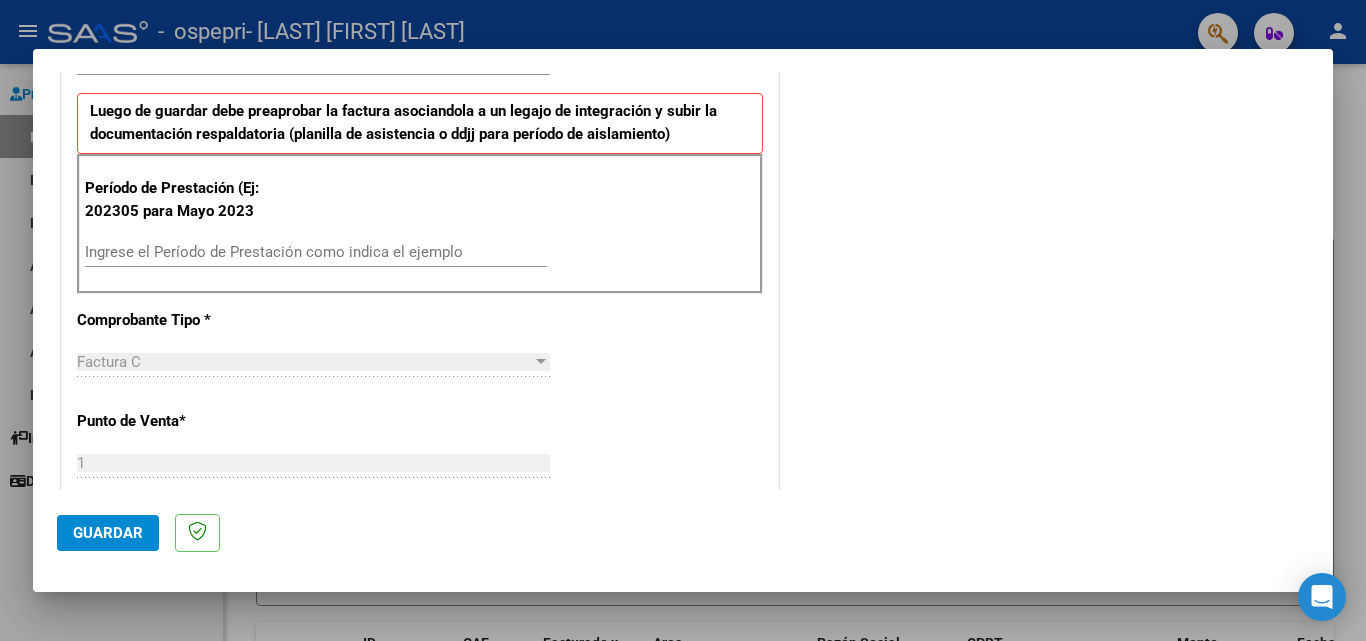 click on "Período de Prestación (Ej: 202305 para Mayo 2023    Ingrese el Período de Prestación como indica el ejemplo" at bounding box center [420, 224] 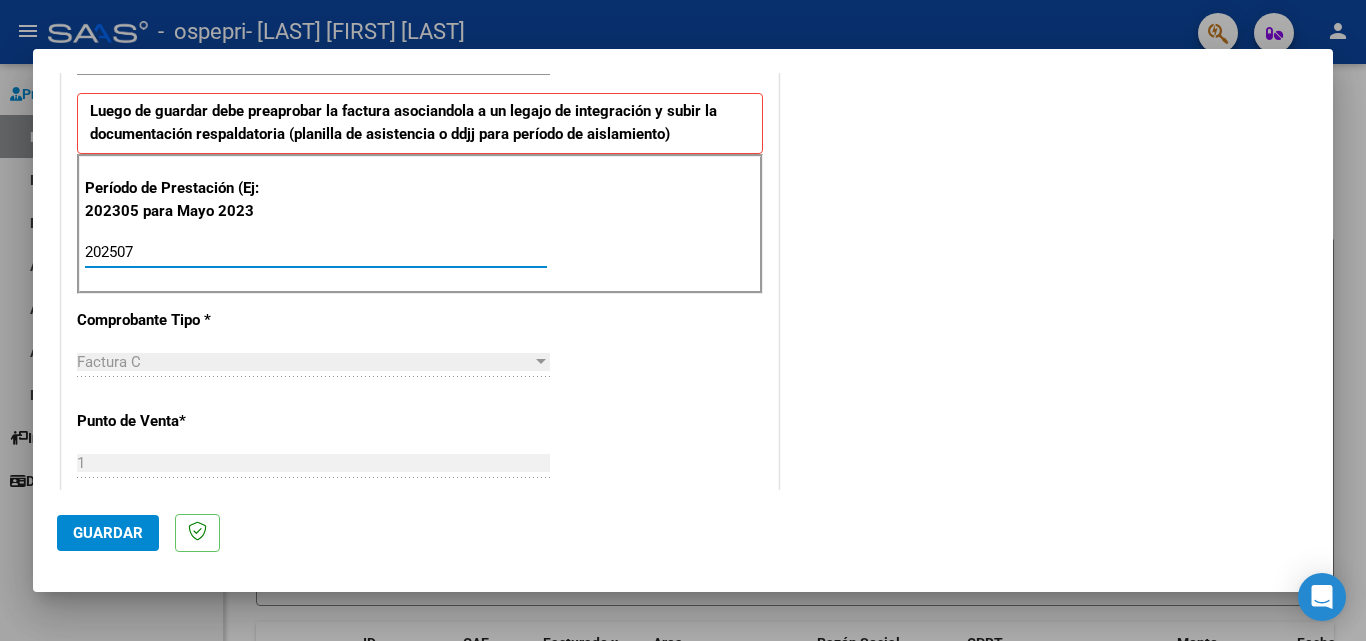 type on "202507" 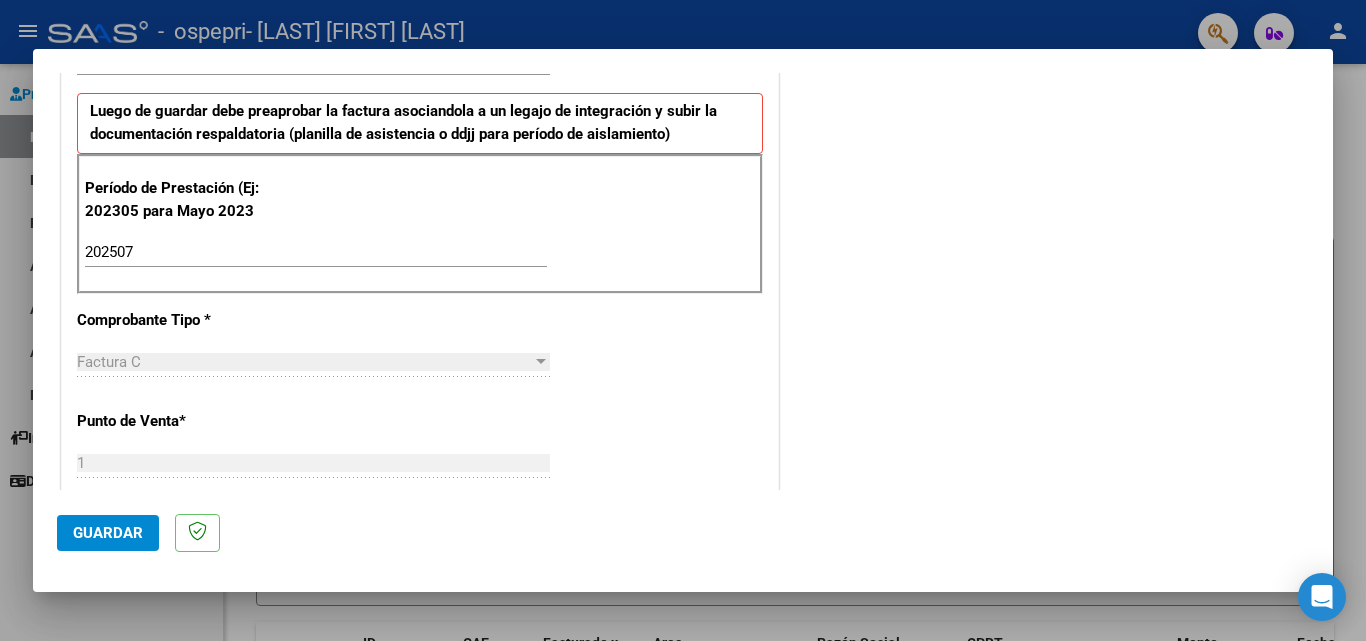 scroll, scrollTop: 1251, scrollLeft: 0, axis: vertical 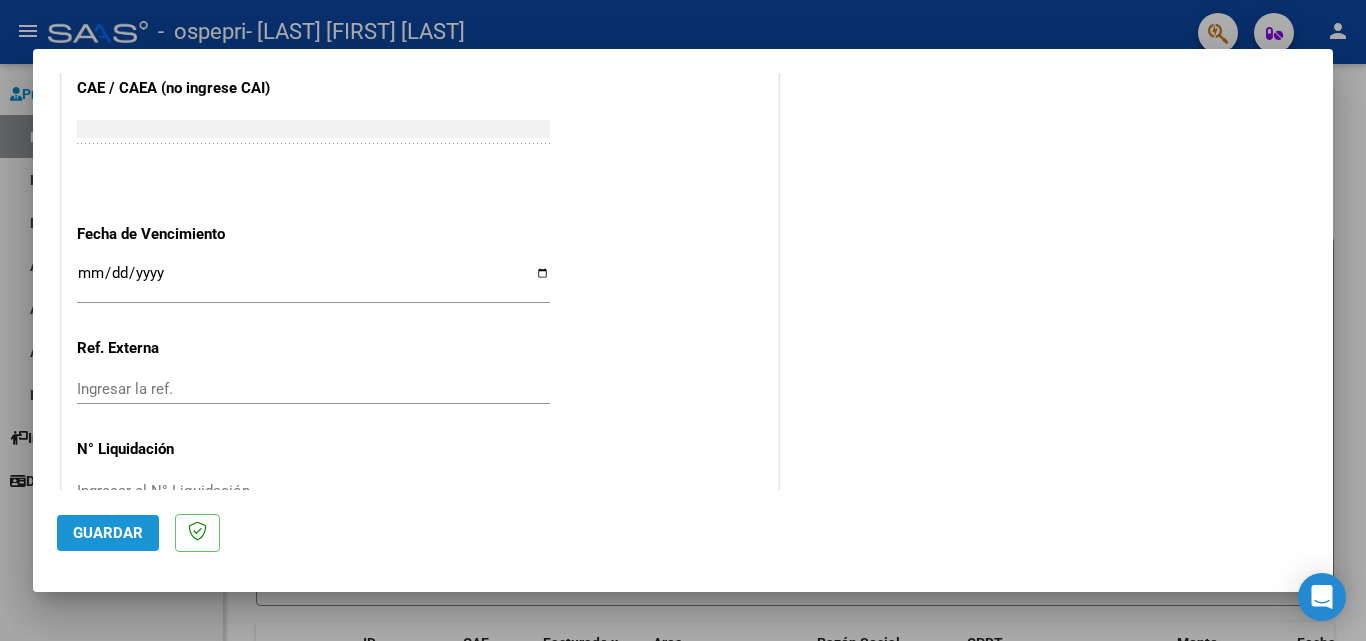 click on "Guardar" 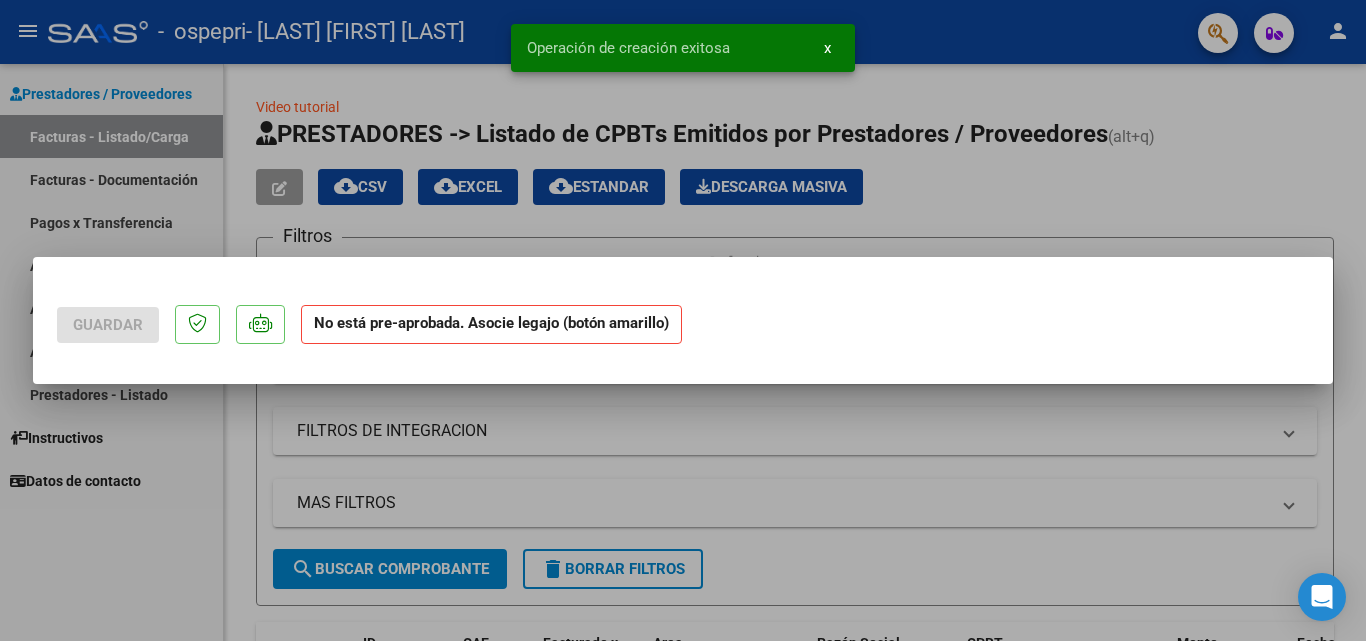 scroll, scrollTop: 0, scrollLeft: 0, axis: both 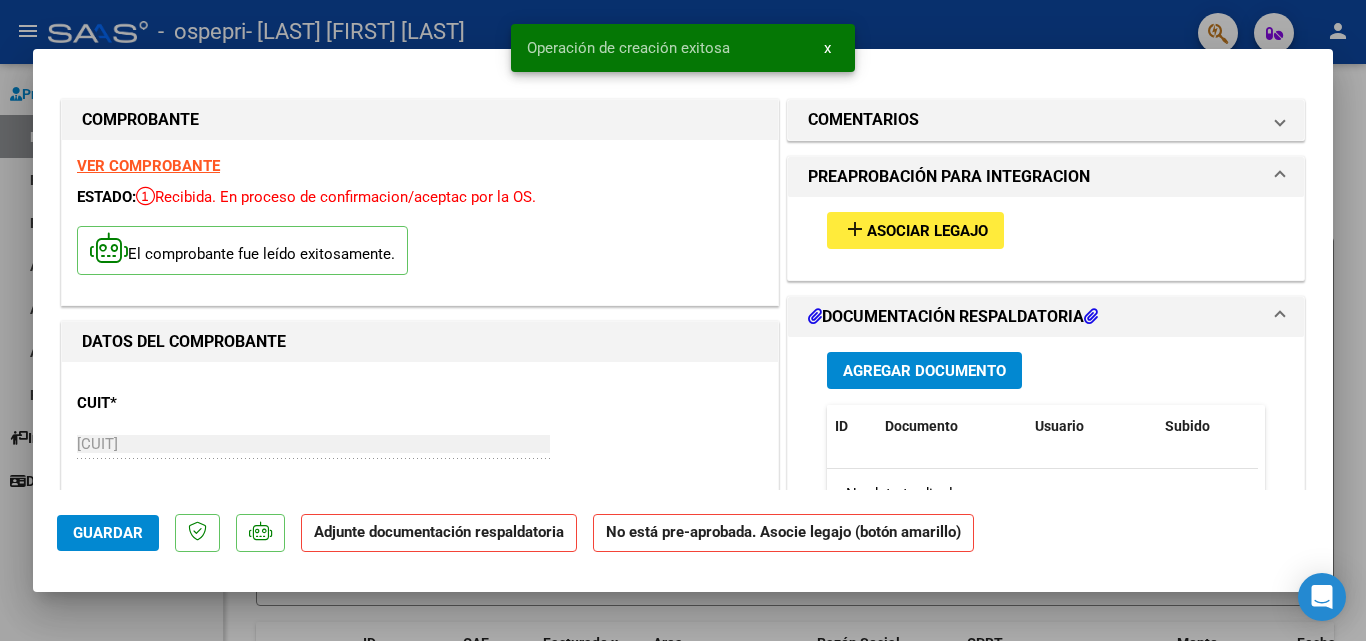 click on "add Asociar Legajo" at bounding box center (1046, 230) 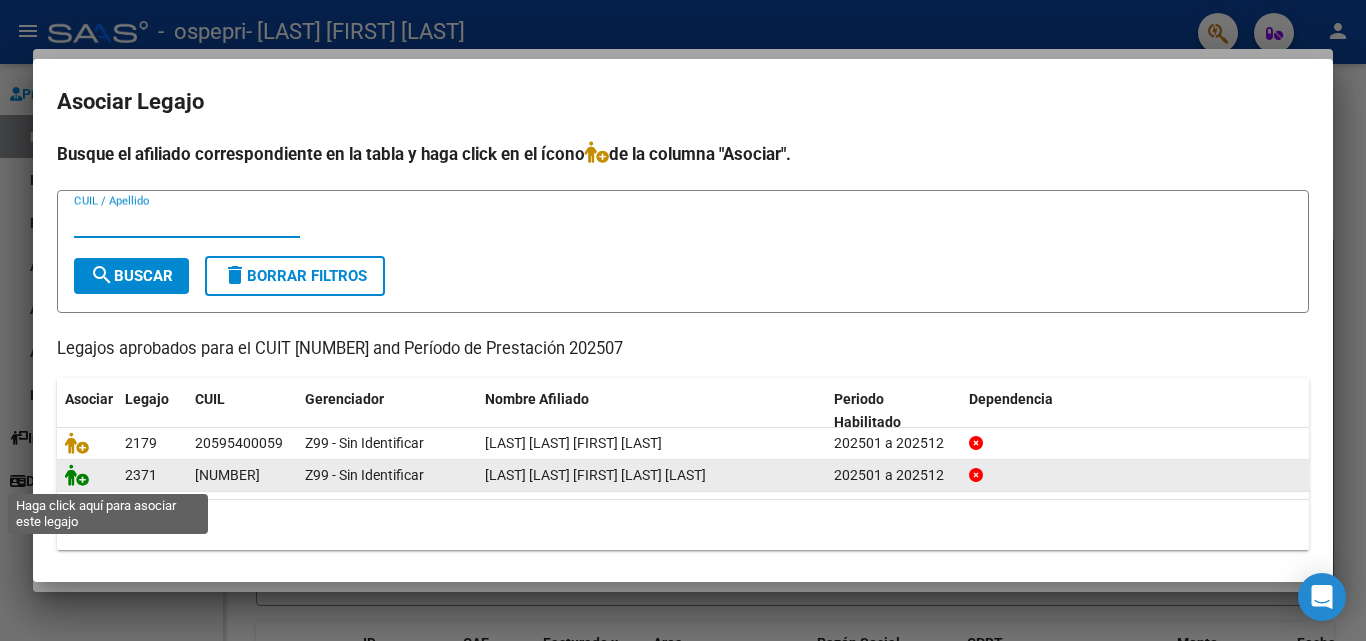 click 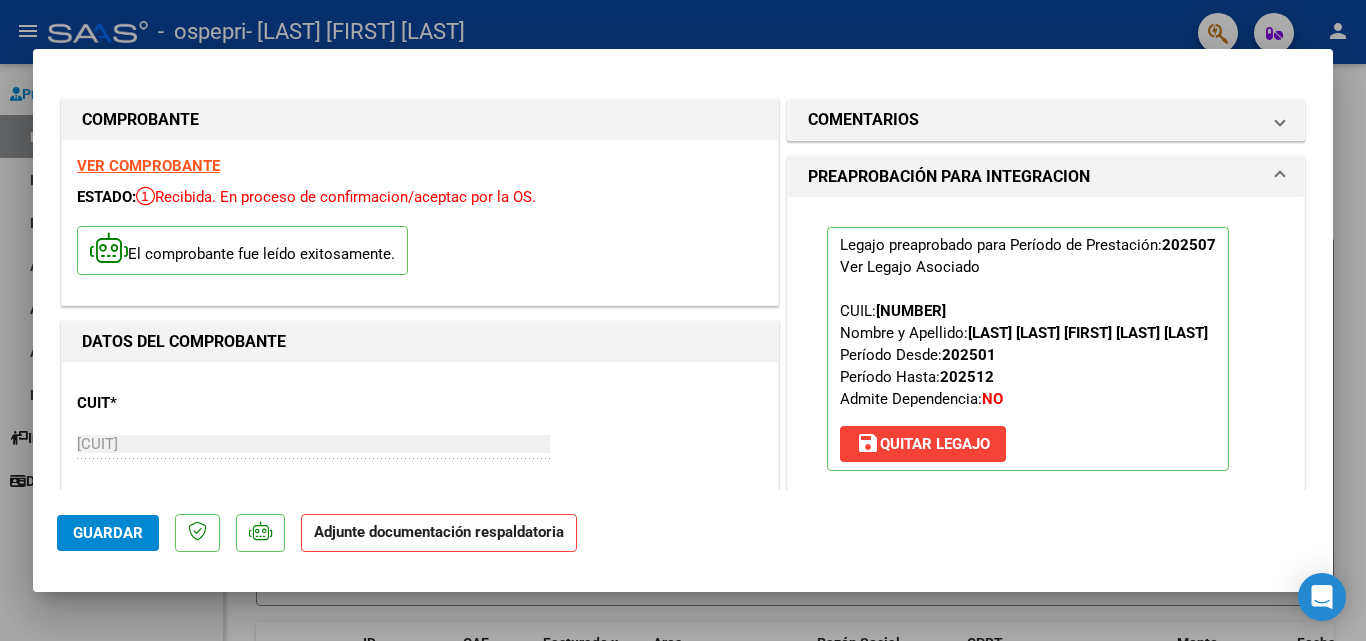 scroll, scrollTop: 200, scrollLeft: 0, axis: vertical 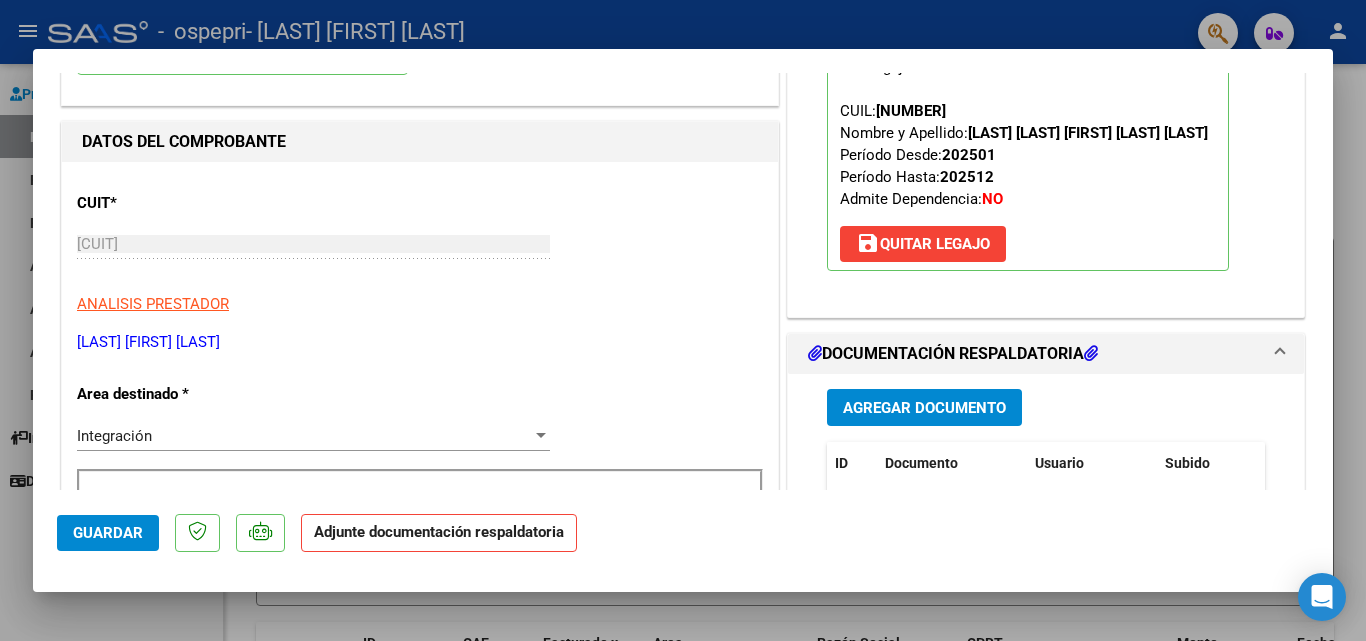 click on "Agregar Documento" at bounding box center (924, 408) 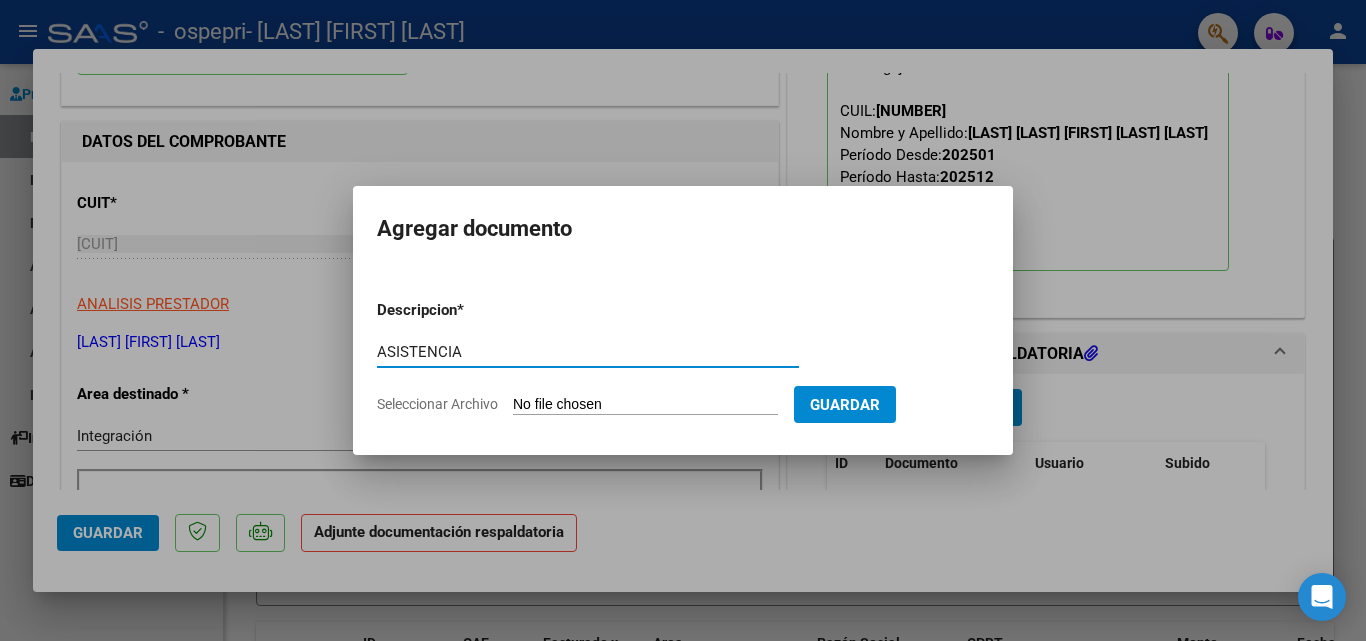 type on "ASISTENCIA" 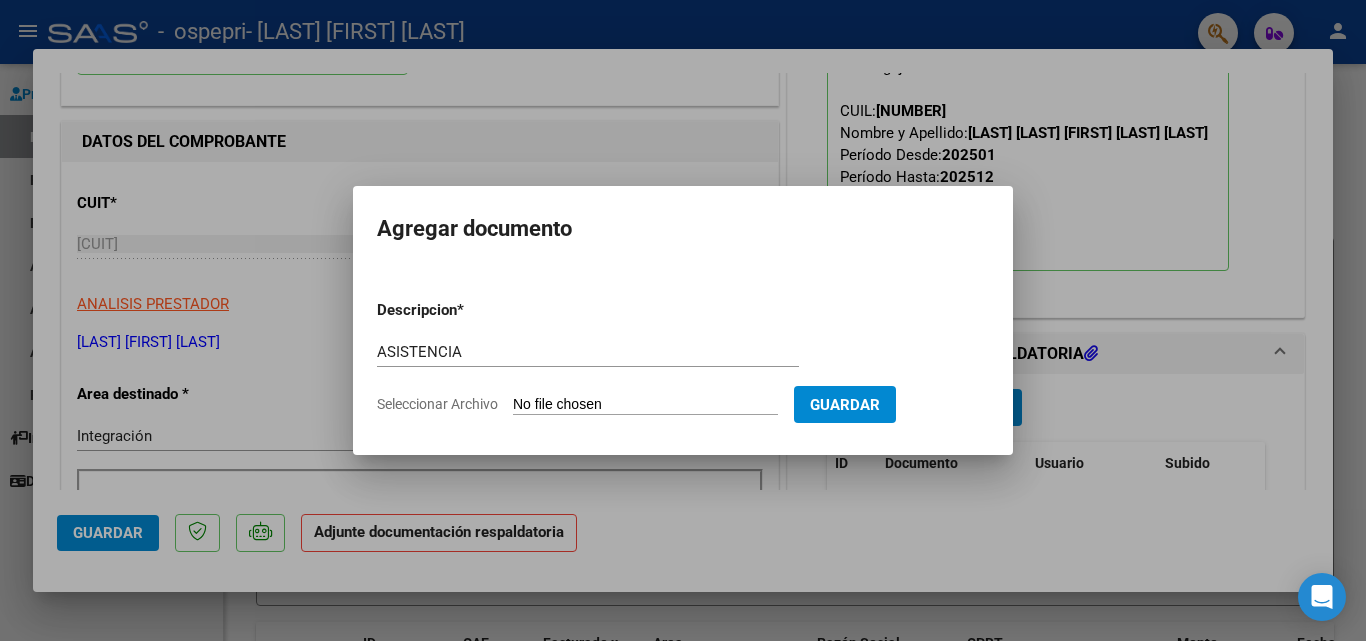 type on "C:\fakepath\[LAST]  j ps Julio.pdf" 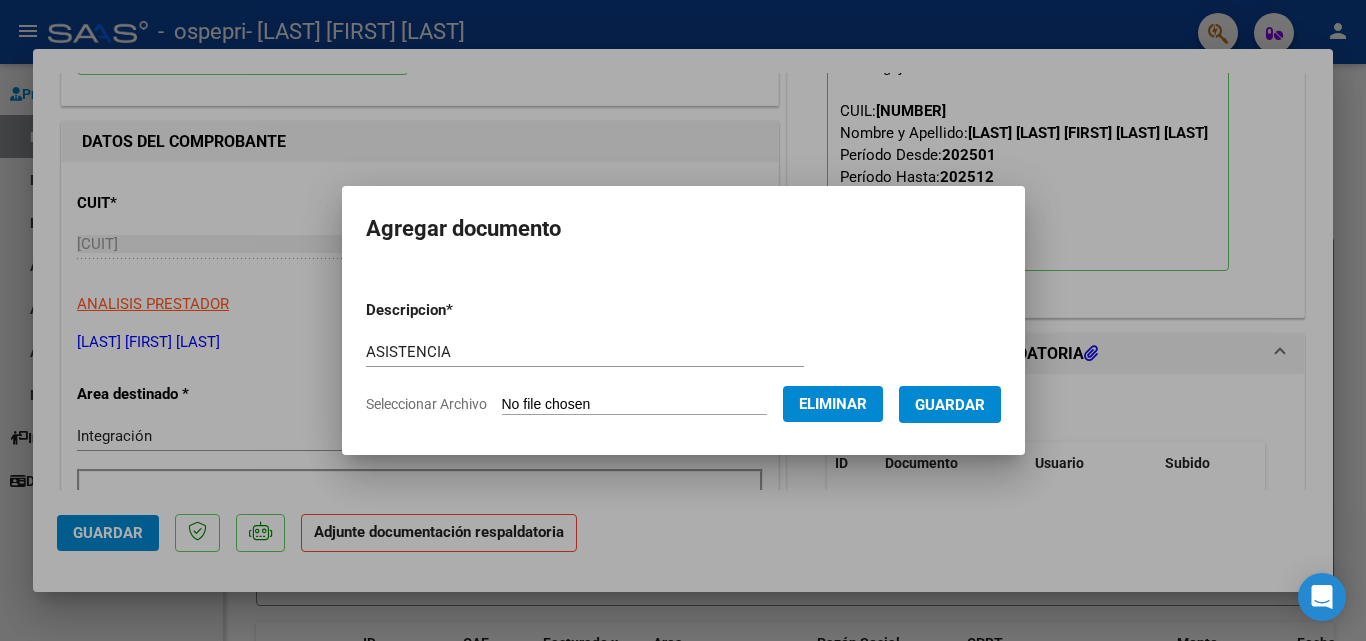 click on "Guardar" at bounding box center (950, 405) 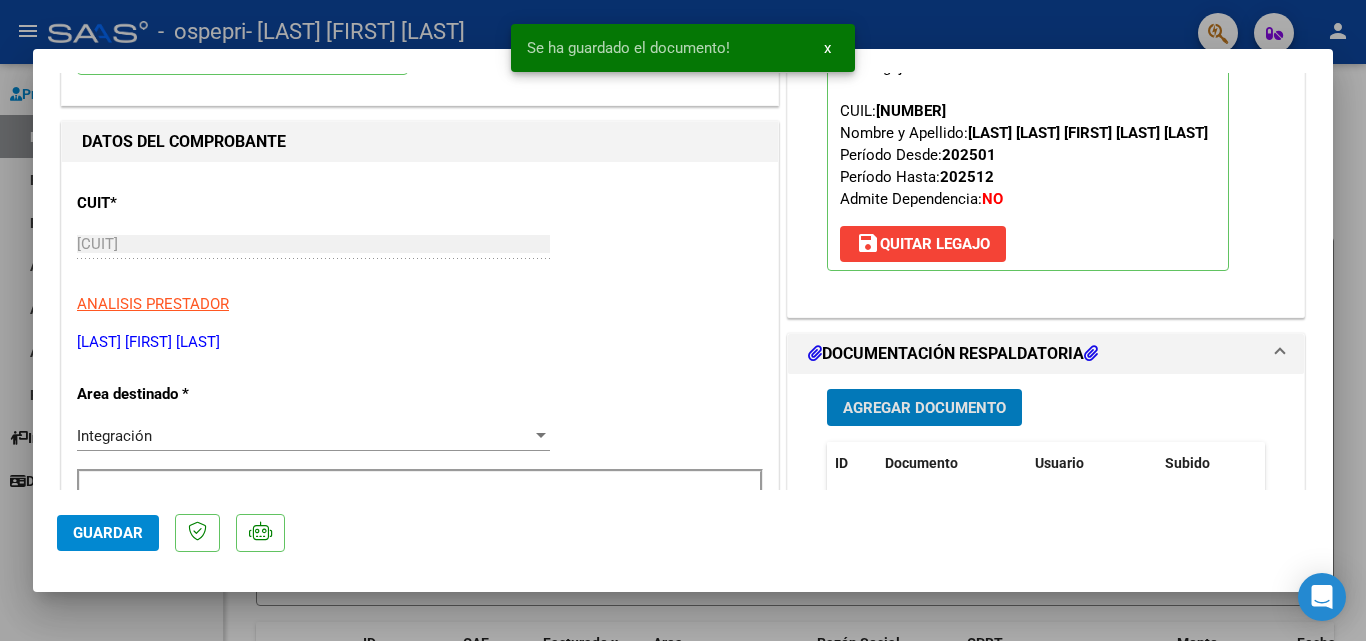 click on "Guardar" 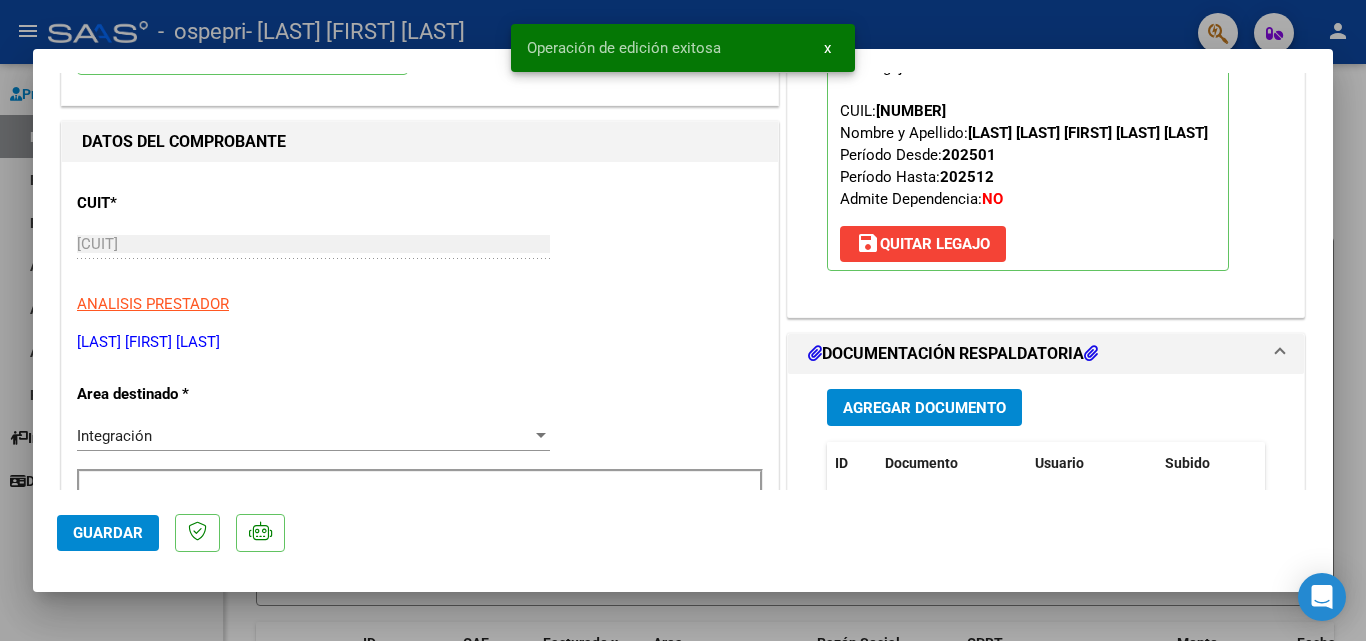 click at bounding box center (683, 320) 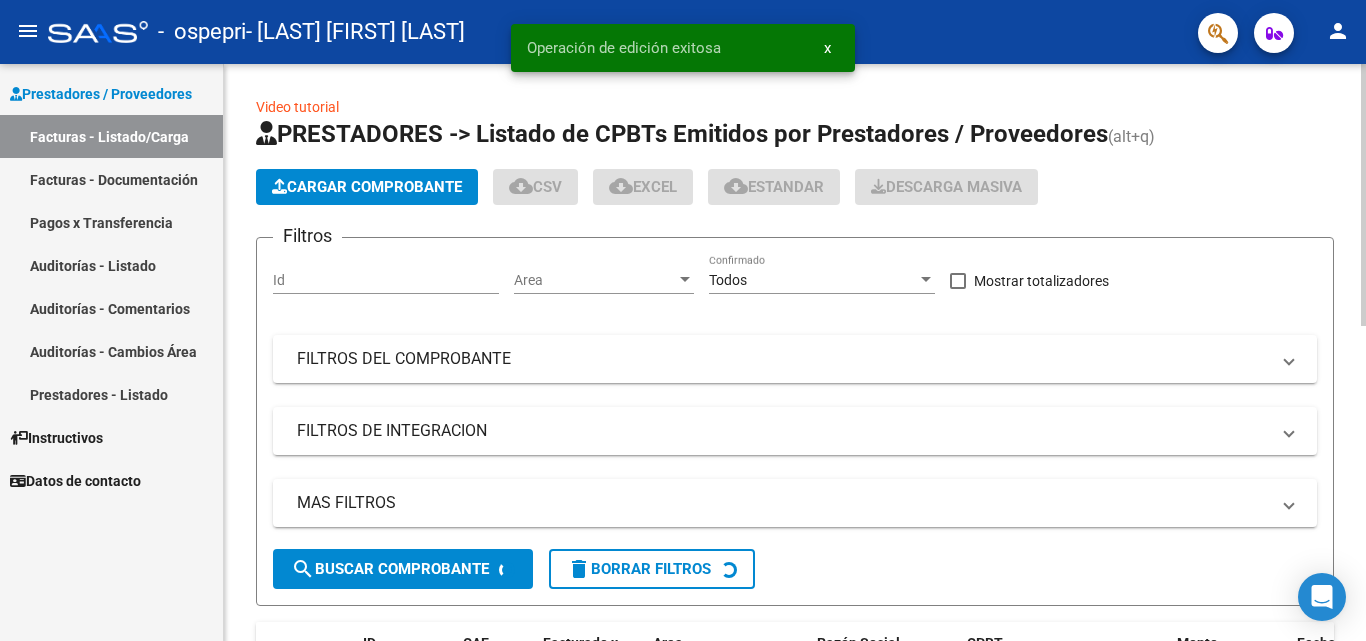 click on "Cargar Comprobante" 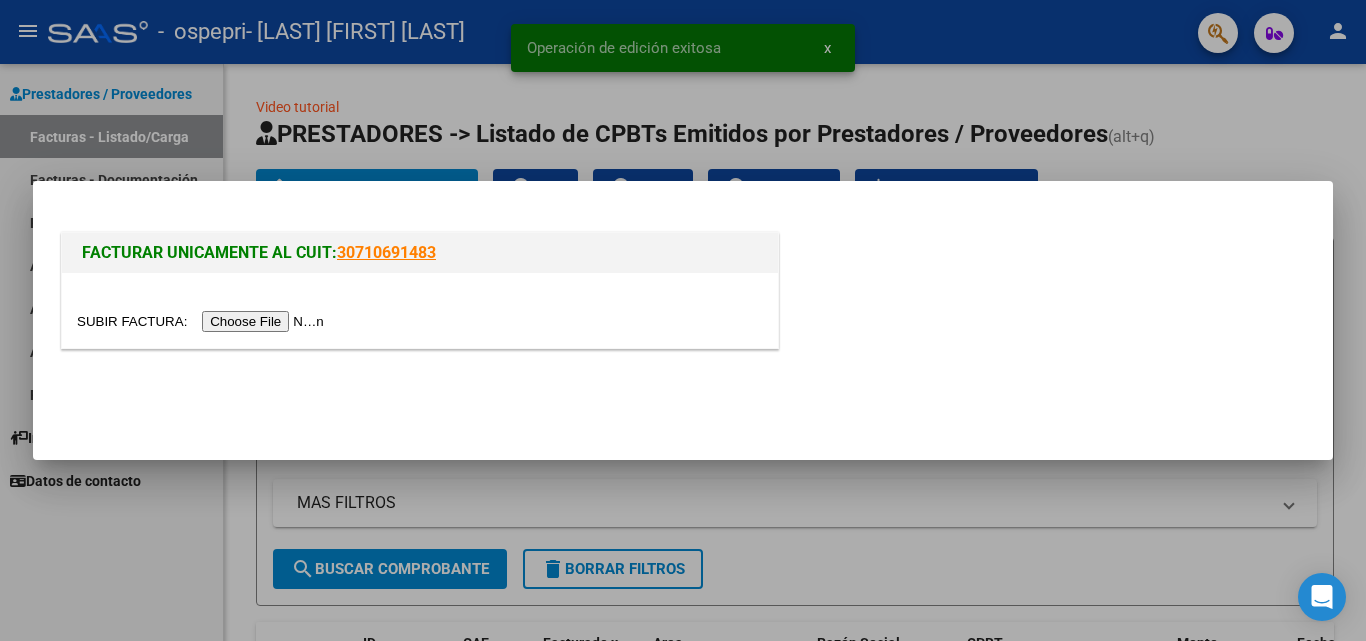click at bounding box center (203, 321) 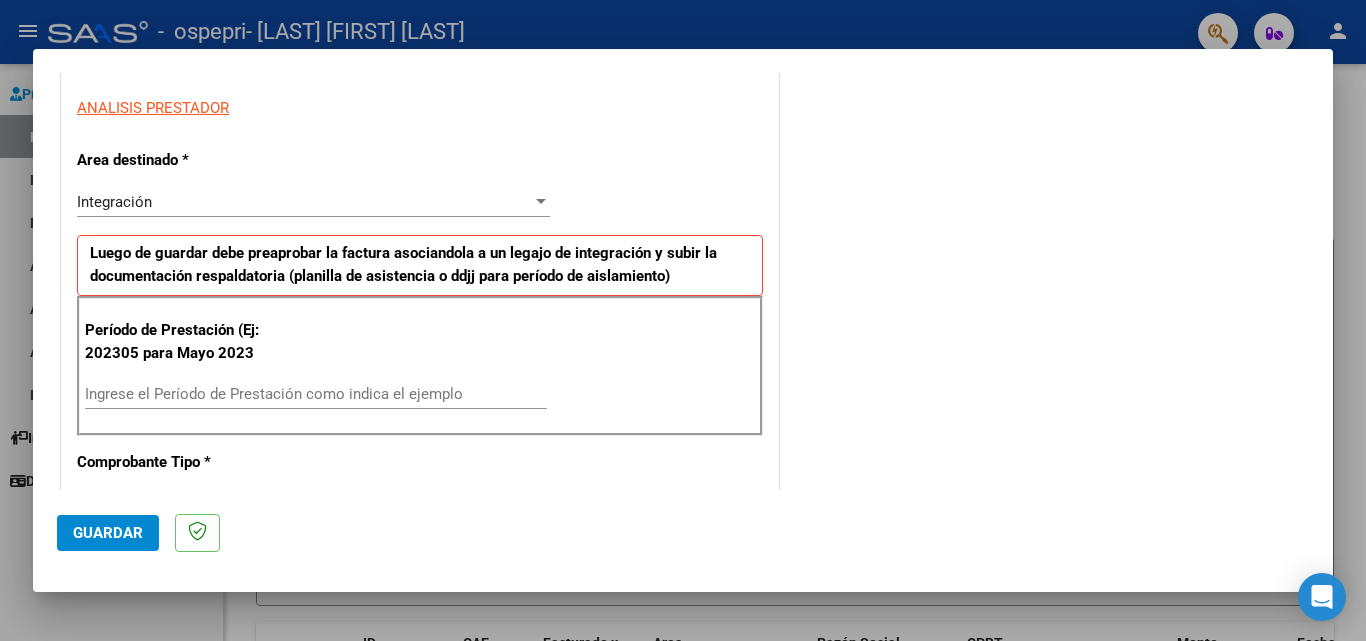 scroll, scrollTop: 400, scrollLeft: 0, axis: vertical 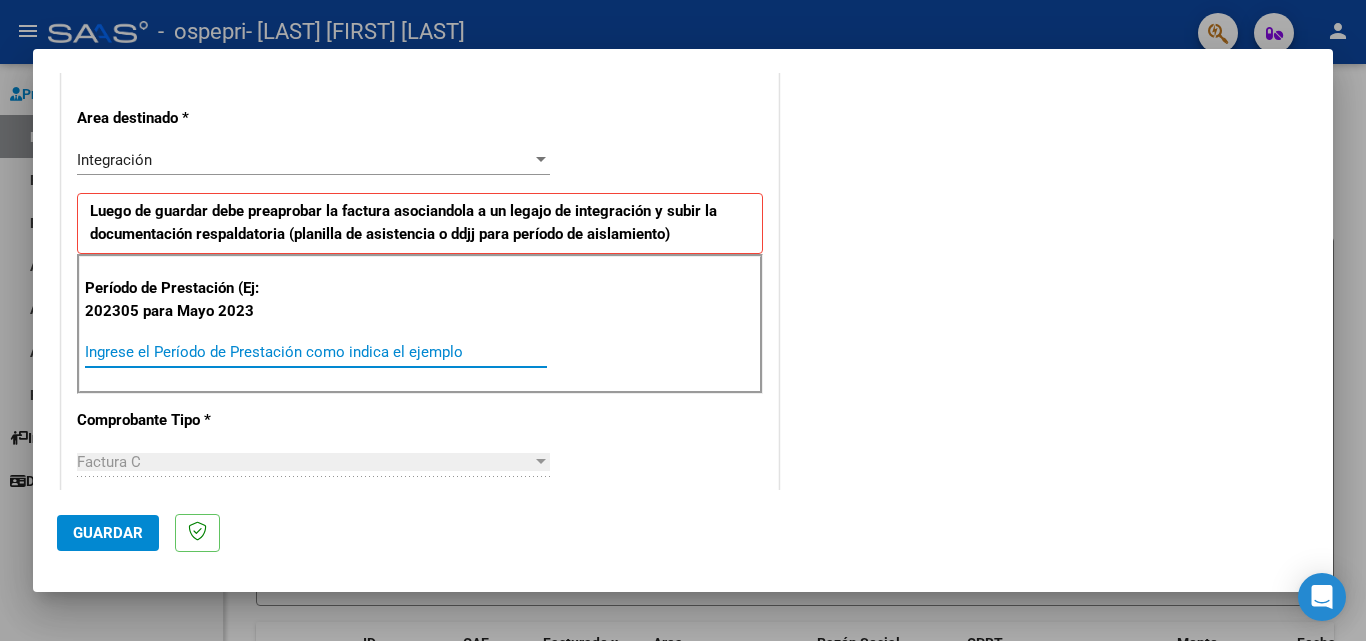 click on "Ingrese el Período de Prestación como indica el ejemplo" at bounding box center (316, 352) 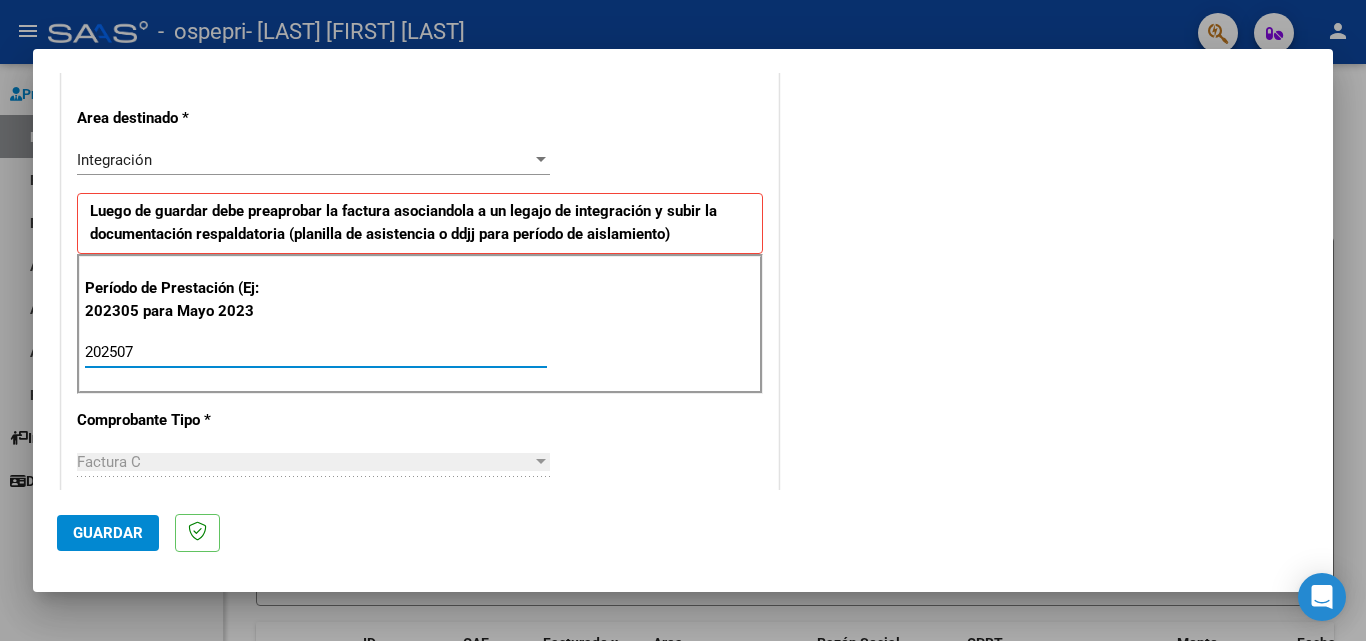 type on "202507" 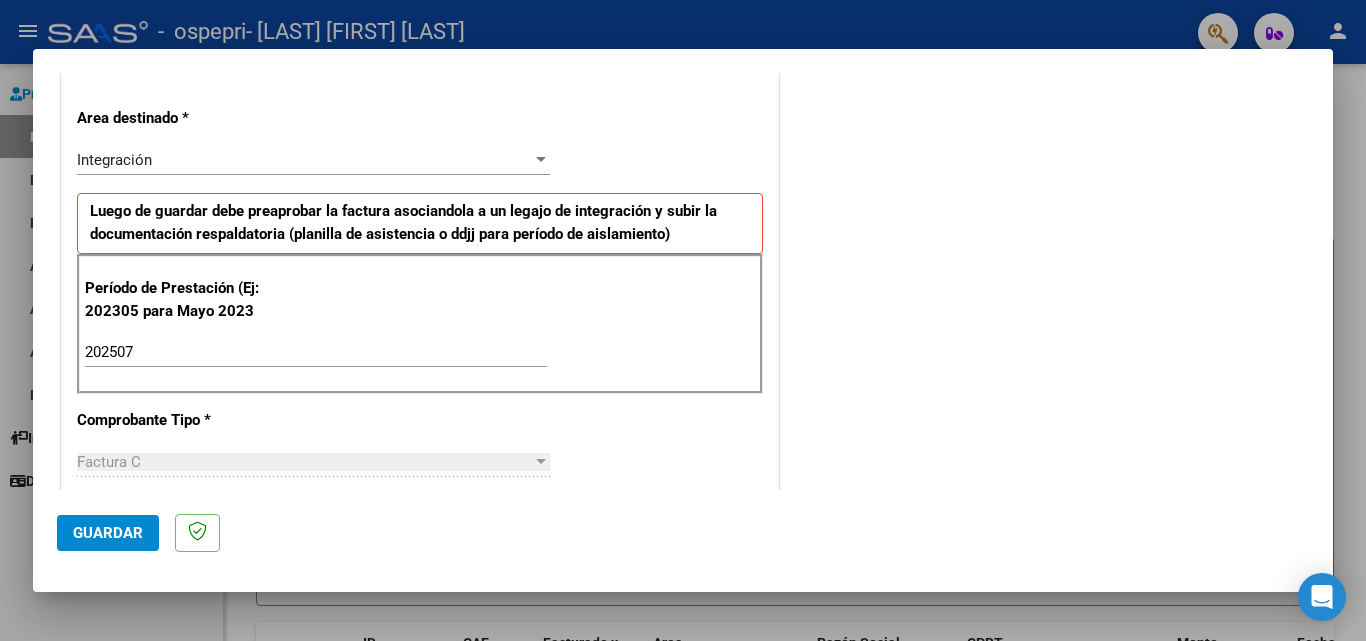 scroll, scrollTop: 1251, scrollLeft: 0, axis: vertical 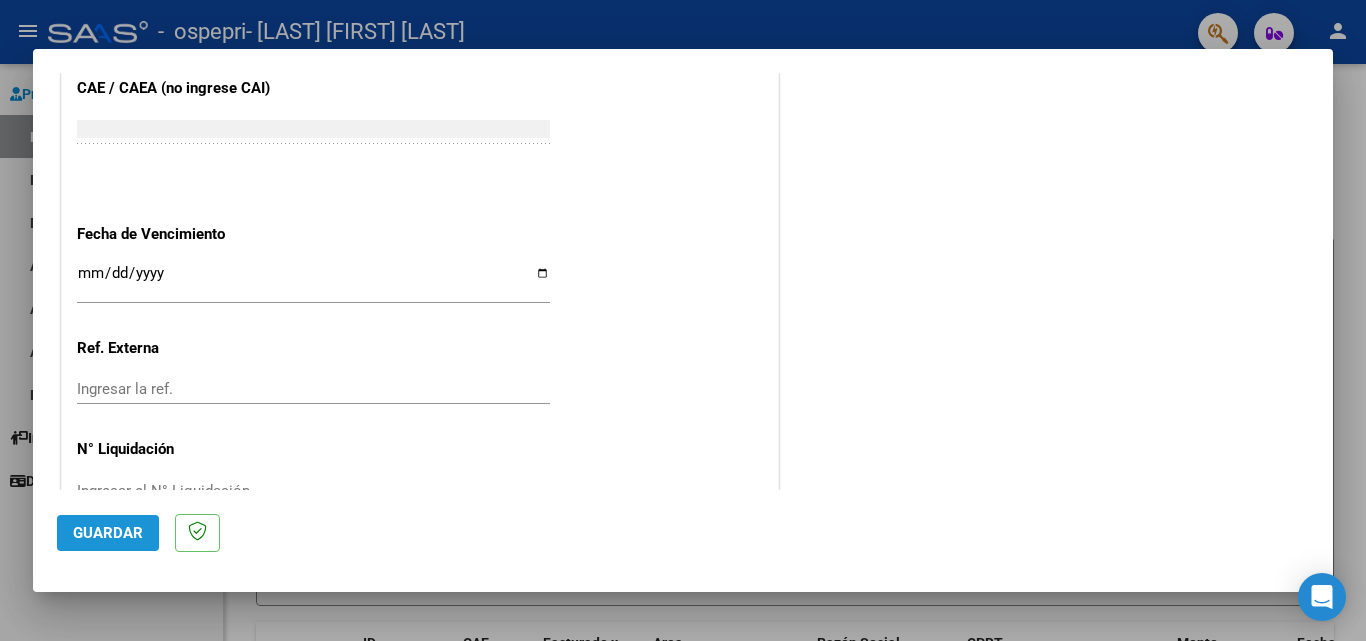 click on "Guardar" 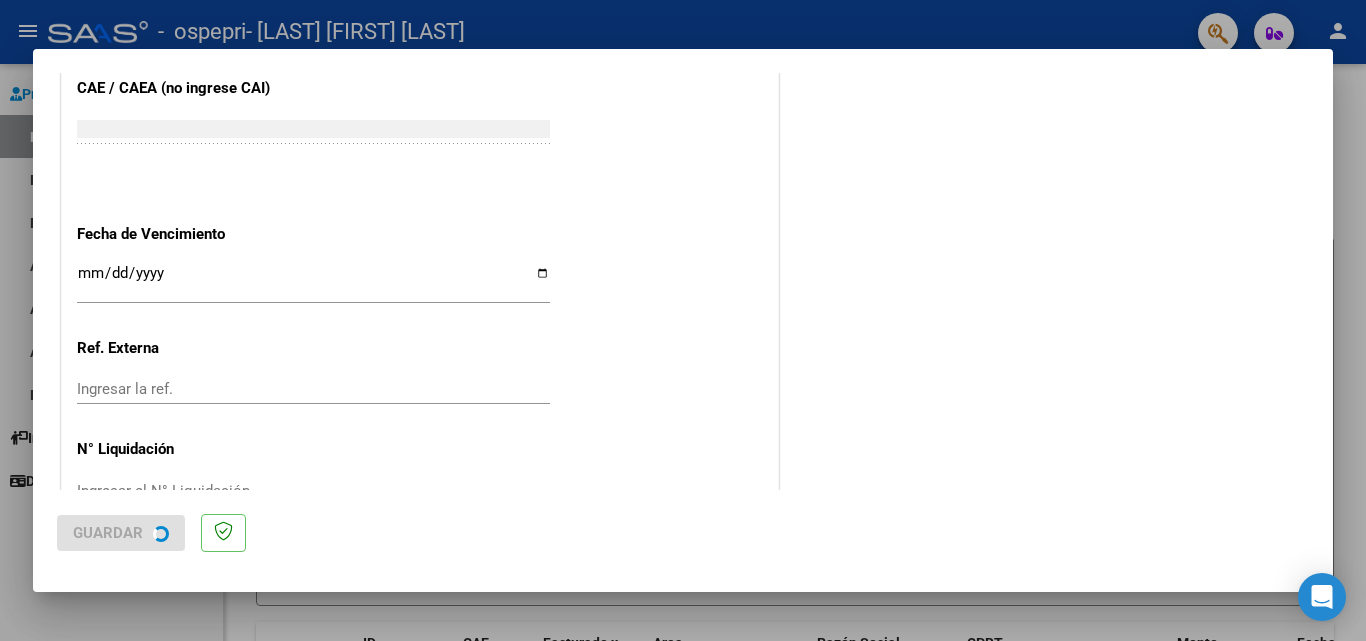 scroll, scrollTop: 0, scrollLeft: 0, axis: both 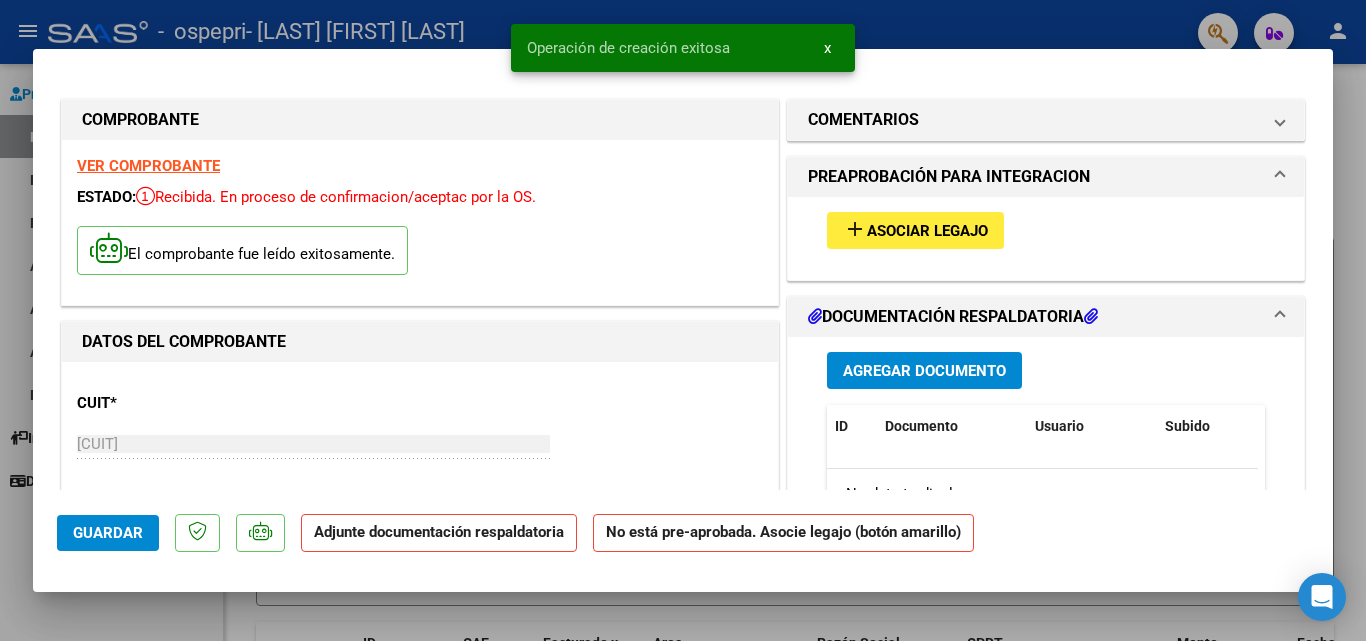 click on "Asociar Legajo" at bounding box center [927, 231] 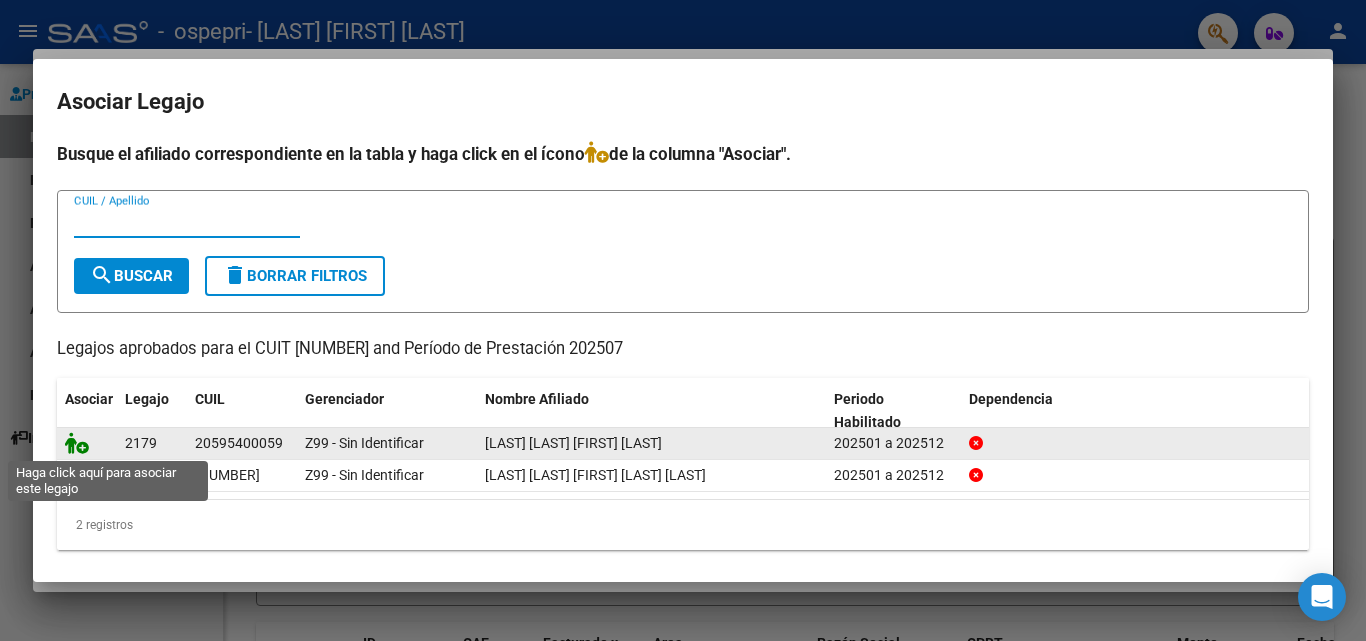 click 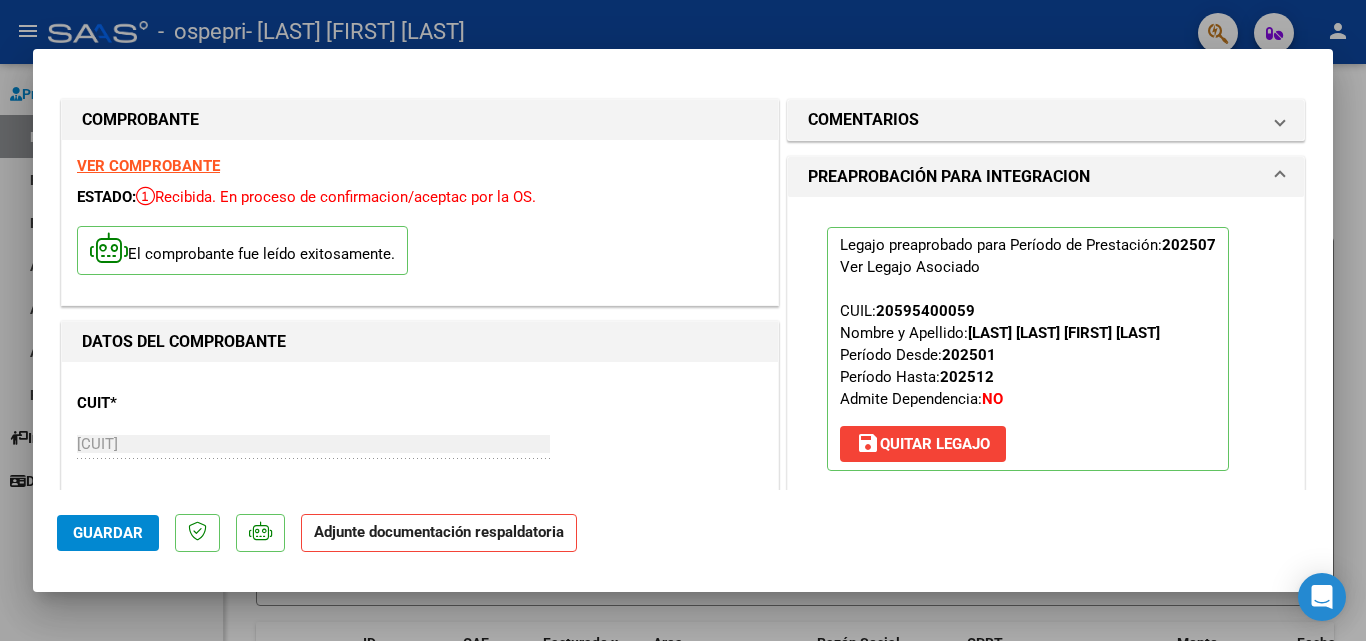 scroll, scrollTop: 200, scrollLeft: 0, axis: vertical 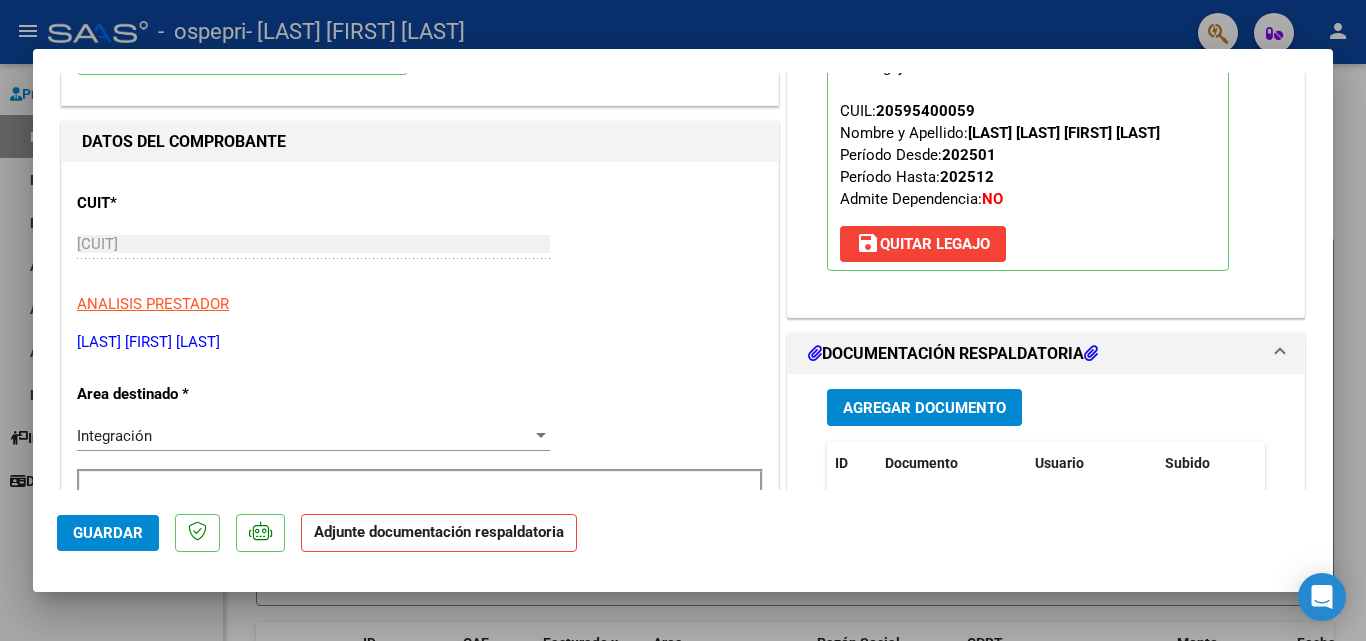 click on "Agregar Documento" at bounding box center (924, 407) 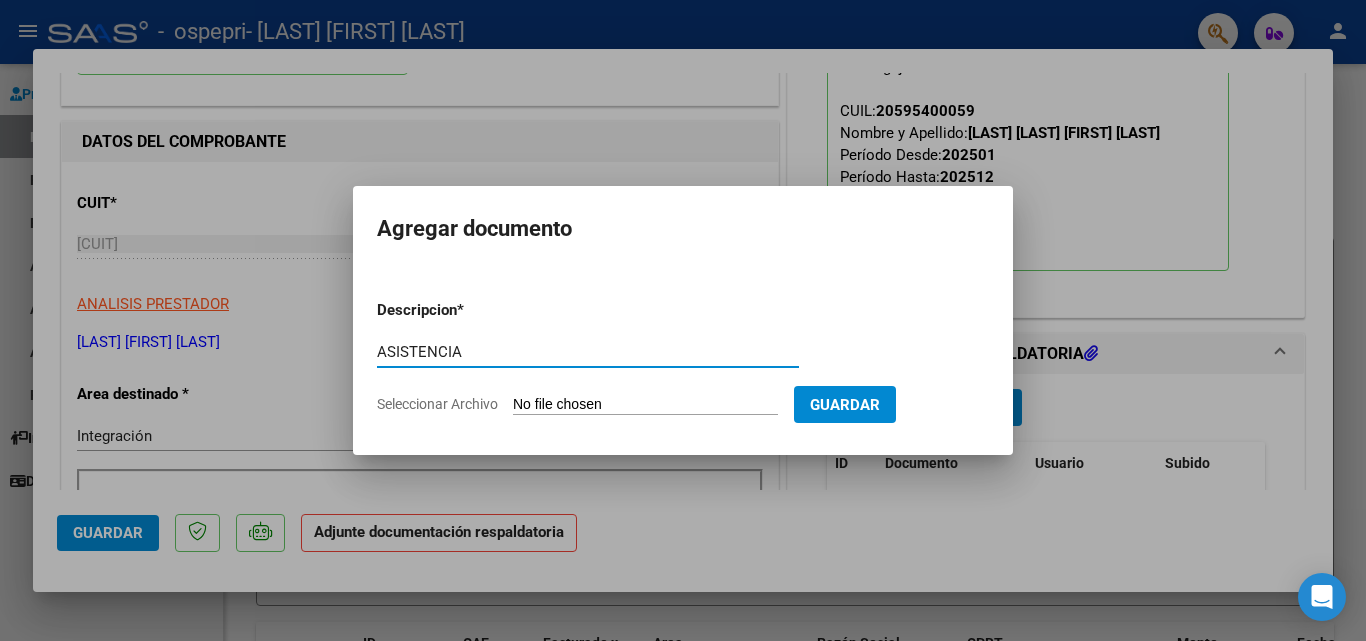 type on "ASISTENCIA" 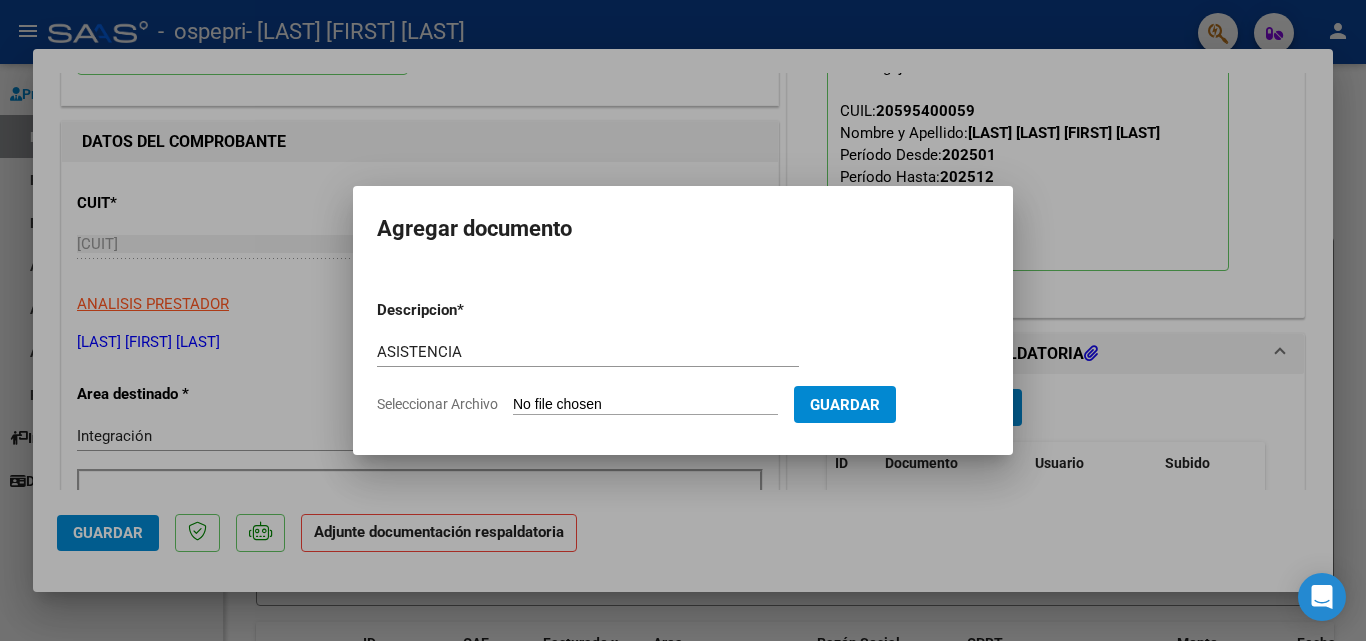 type on "C:\fakepath\[NAME] ps Julio.pdf" 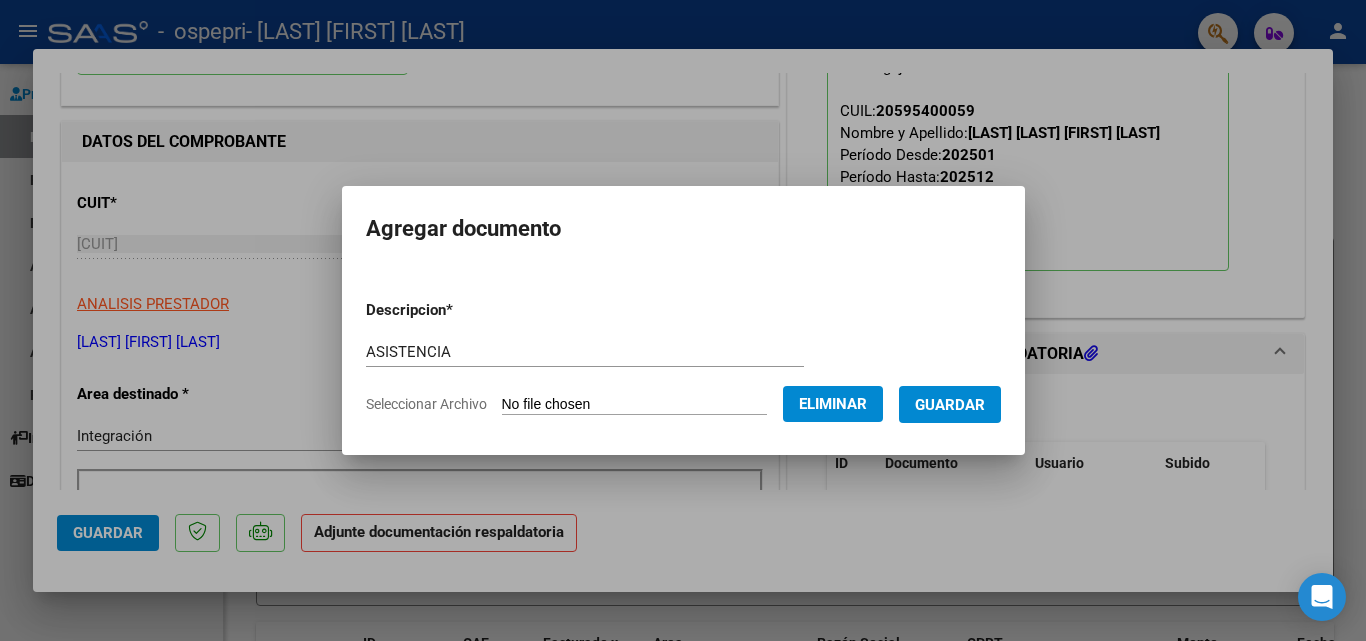 click on "Guardar" at bounding box center [950, 405] 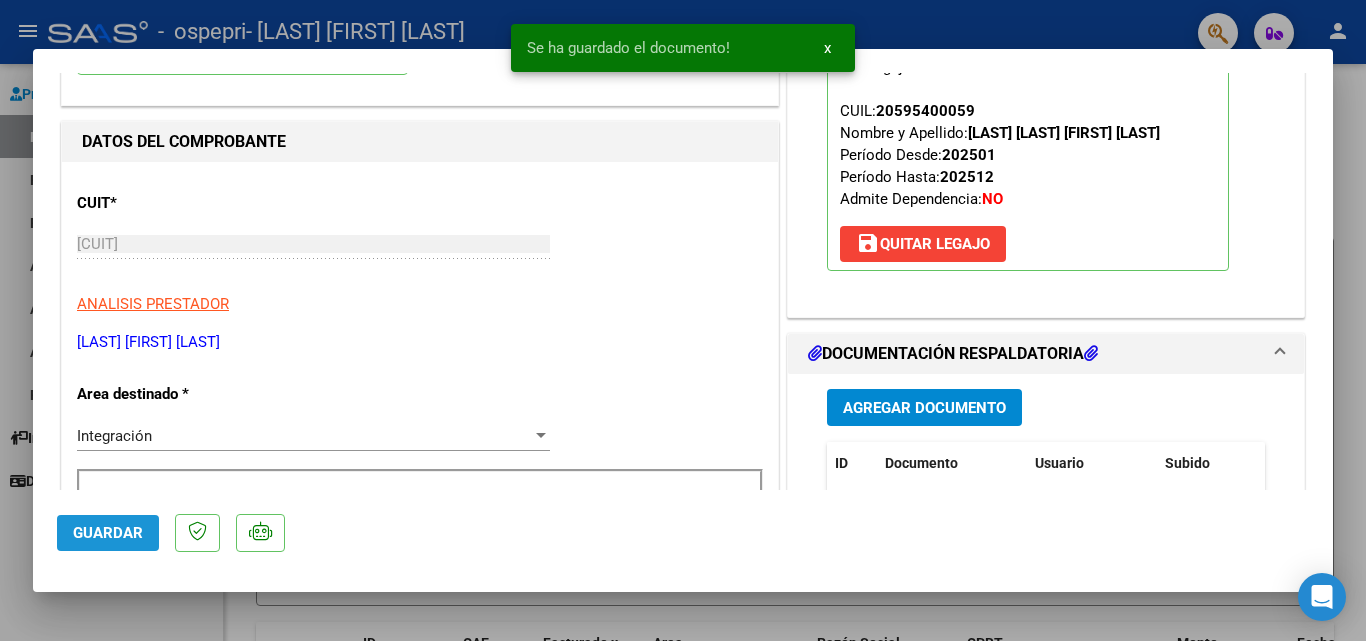 click on "Guardar" 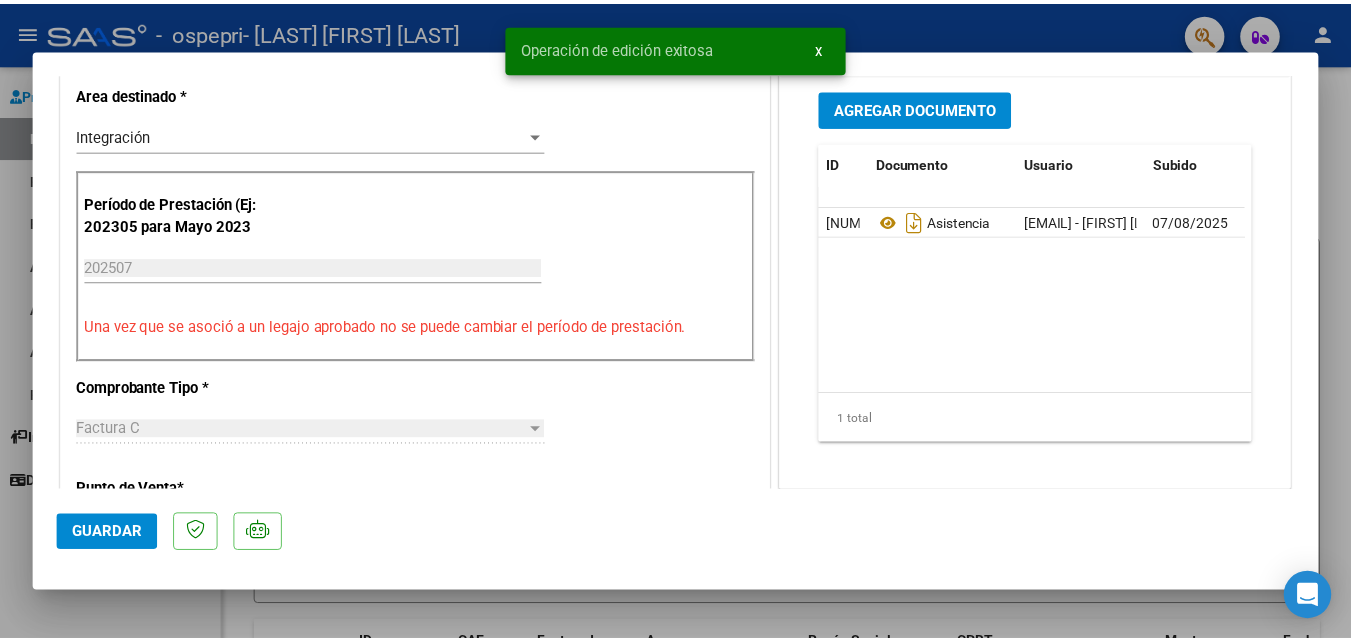 scroll, scrollTop: 800, scrollLeft: 0, axis: vertical 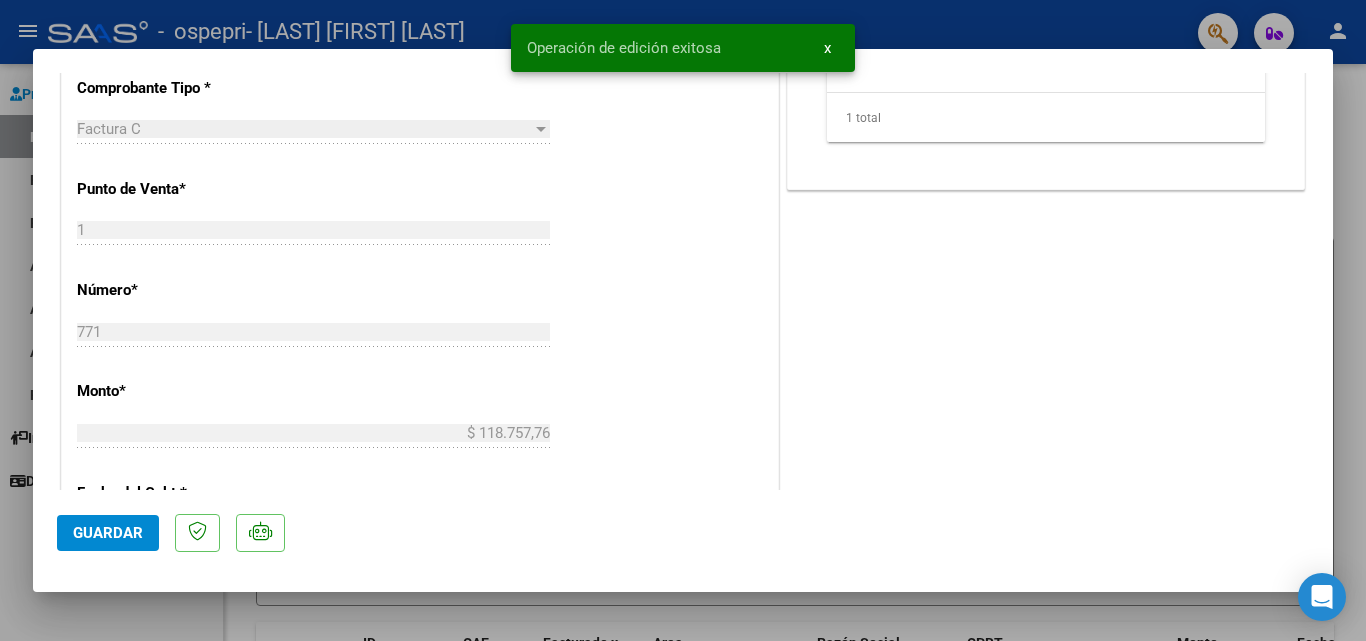click at bounding box center (683, 320) 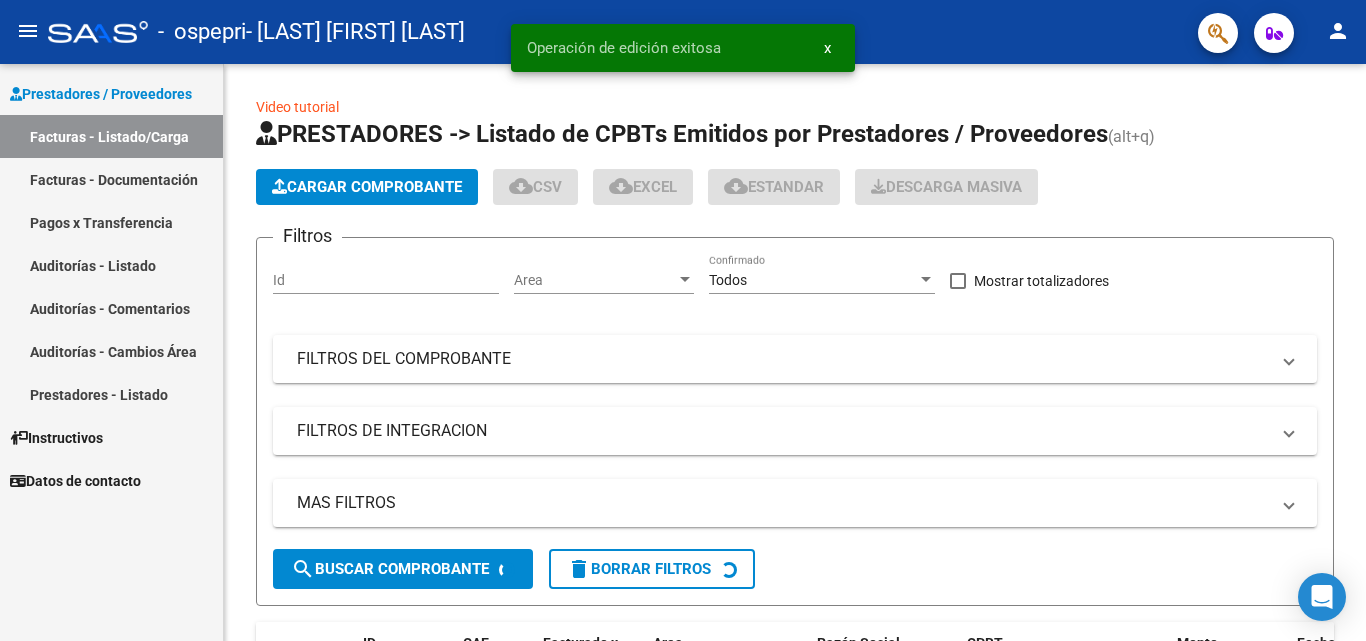click on "person" 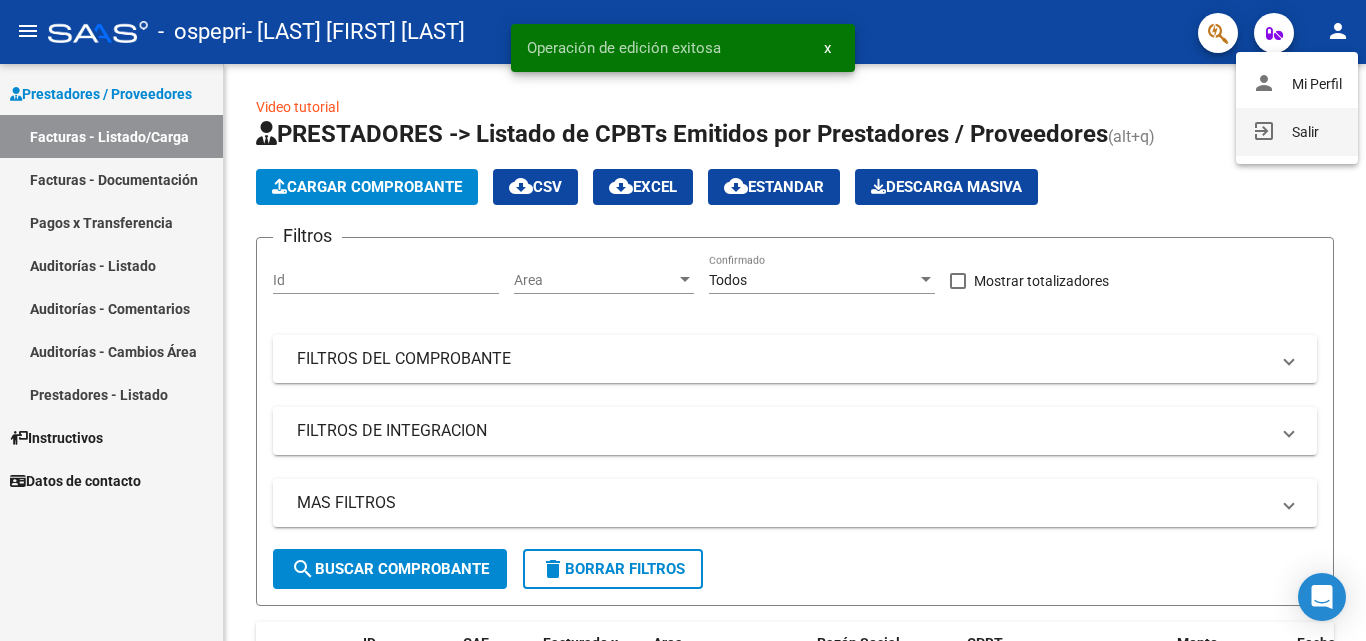 click on "exit_to_app  Salir" at bounding box center (1297, 132) 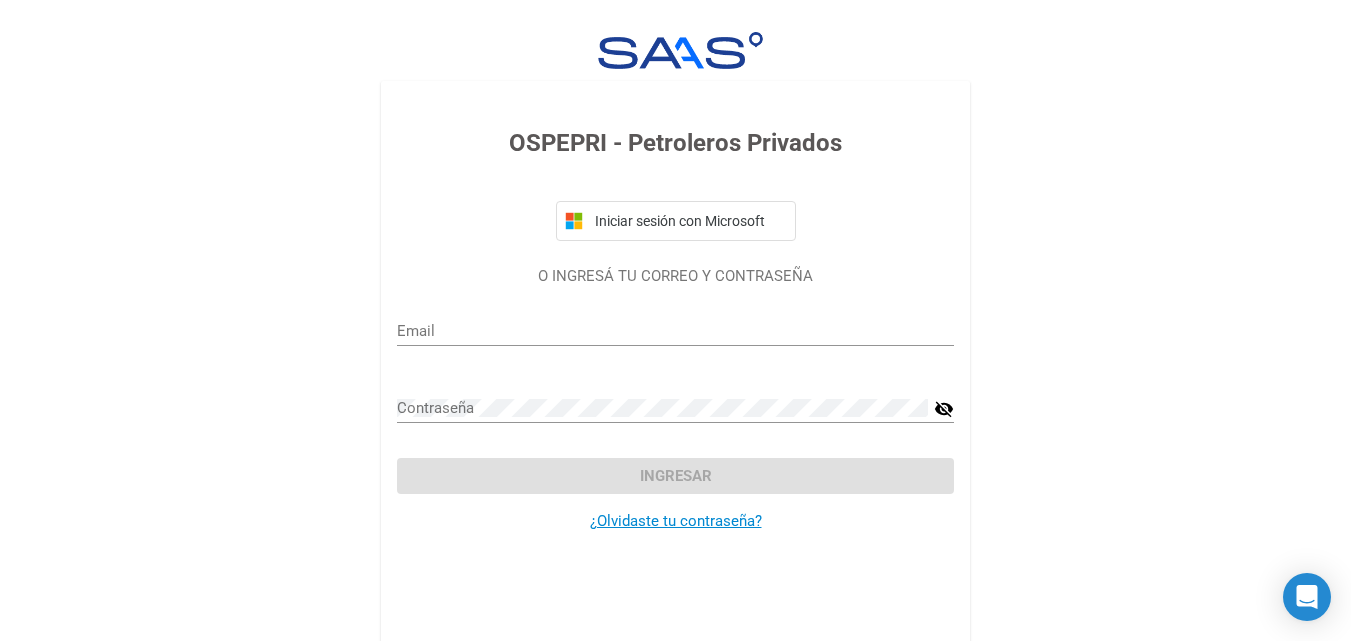 type on "[EMAIL]" 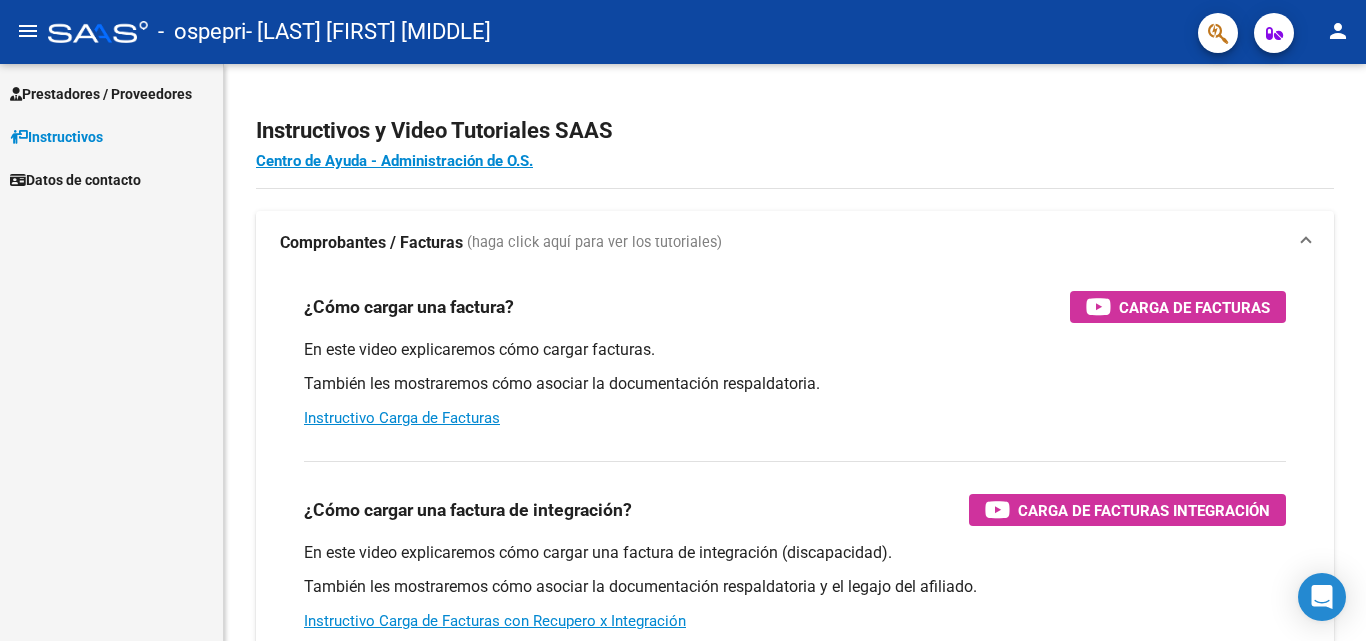 scroll, scrollTop: 0, scrollLeft: 0, axis: both 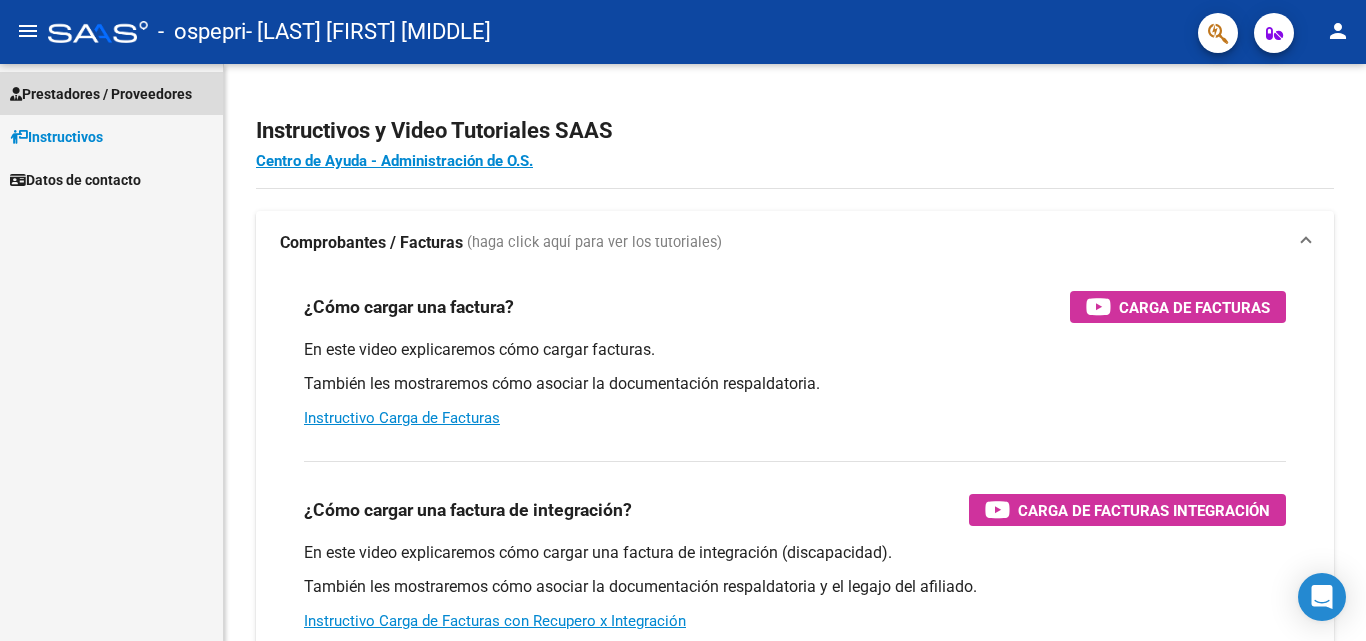 click on "Prestadores / Proveedores" at bounding box center [101, 94] 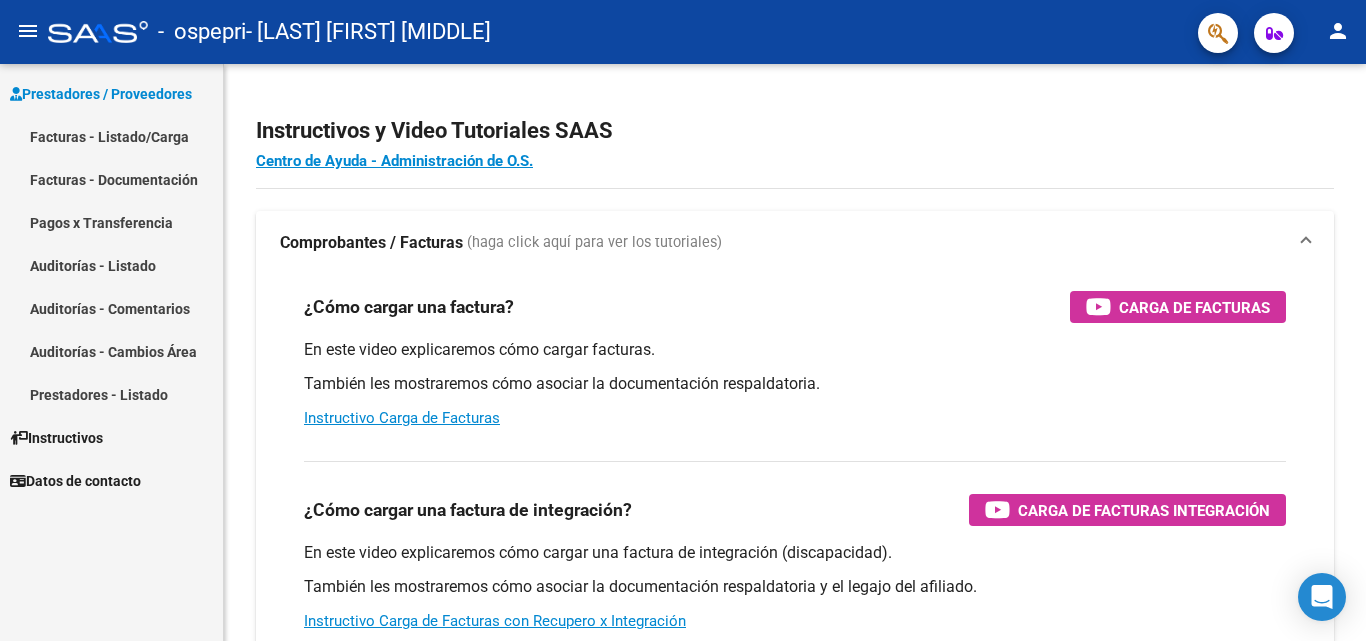 click on "Facturas - Listado/Carga" at bounding box center (111, 136) 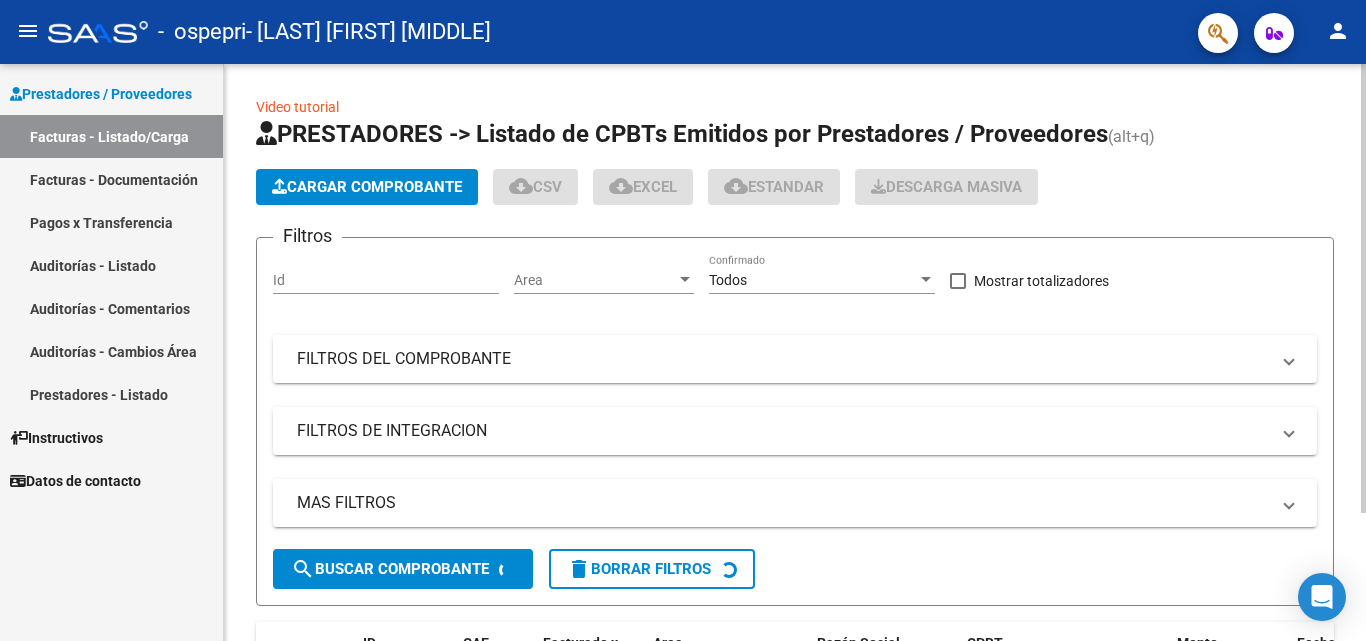 click on "Cargar Comprobante" 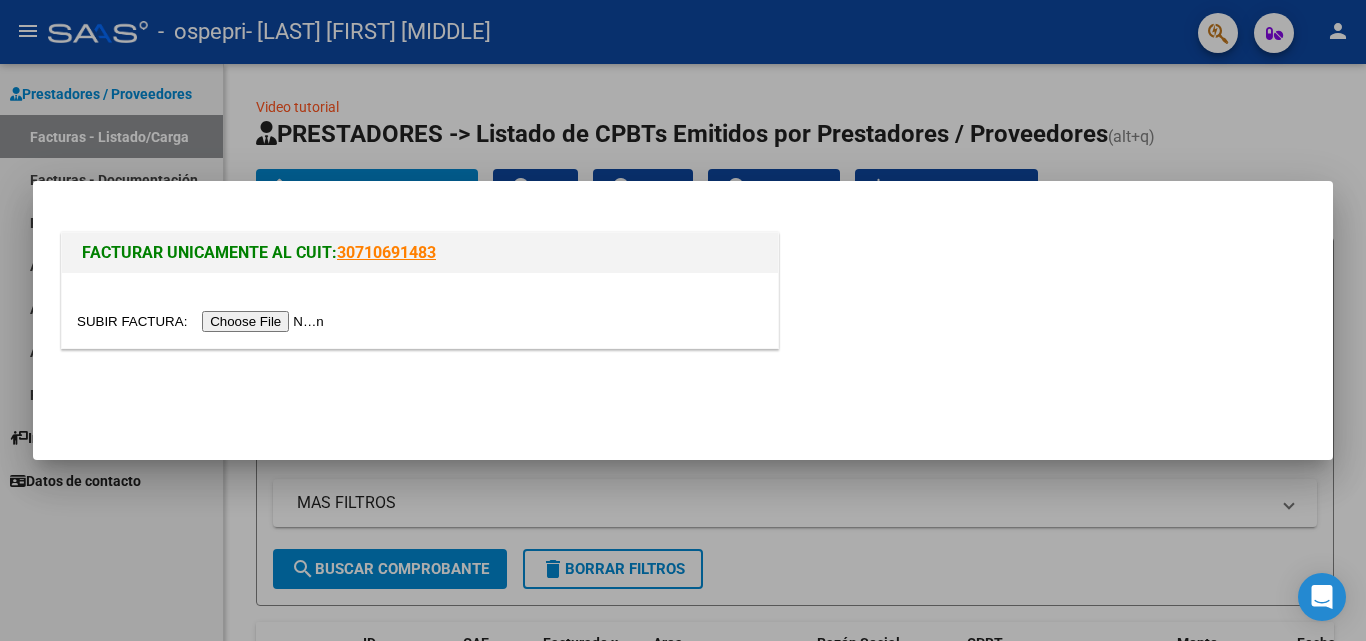 click at bounding box center [203, 321] 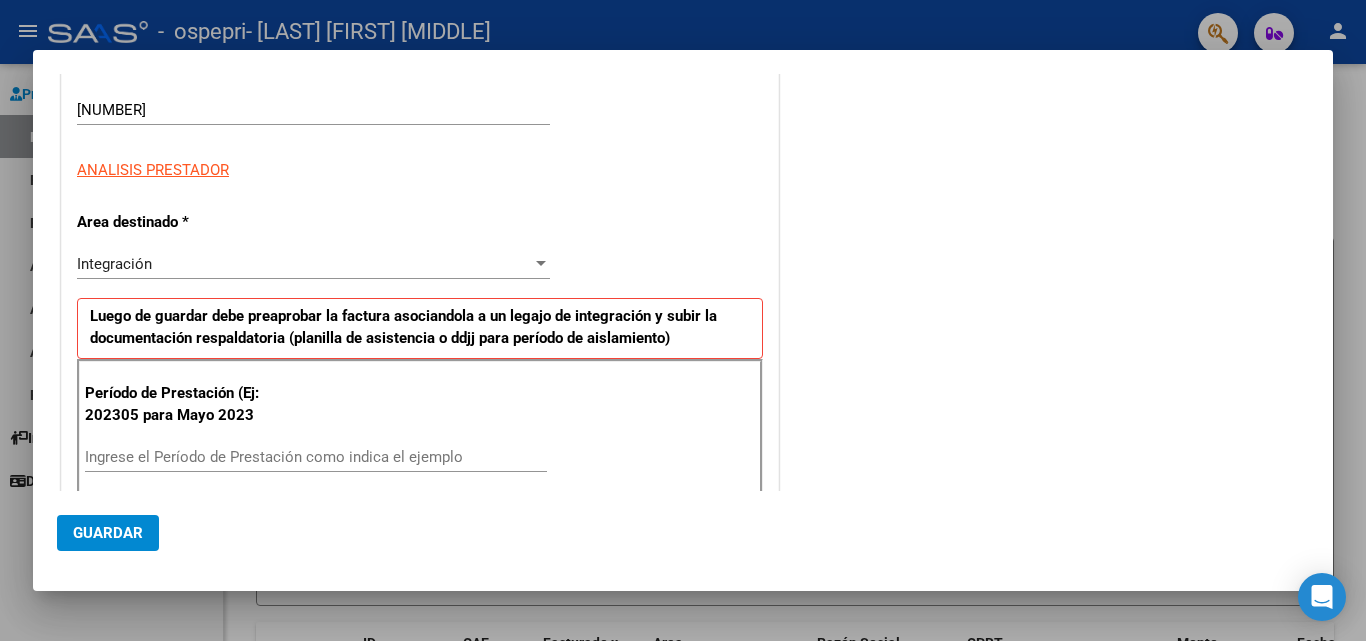 scroll, scrollTop: 300, scrollLeft: 0, axis: vertical 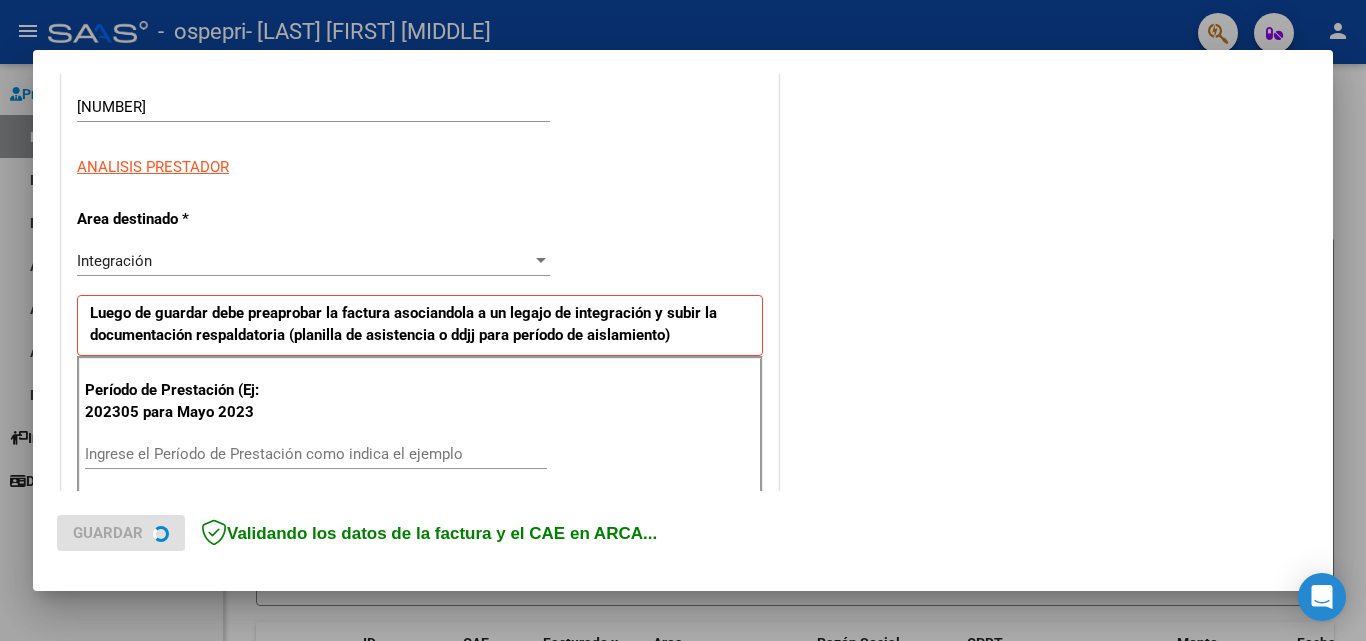 click on "Ingrese el Período de Prestación como indica el ejemplo" at bounding box center [316, 454] 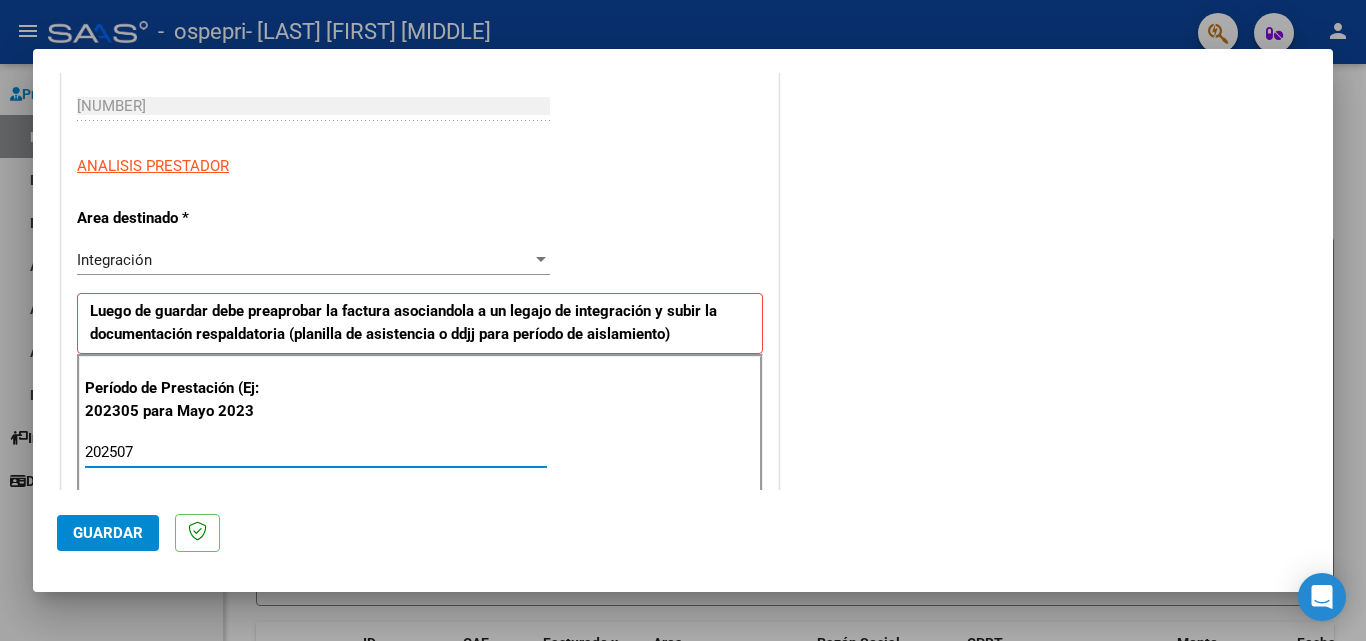 type on "202507" 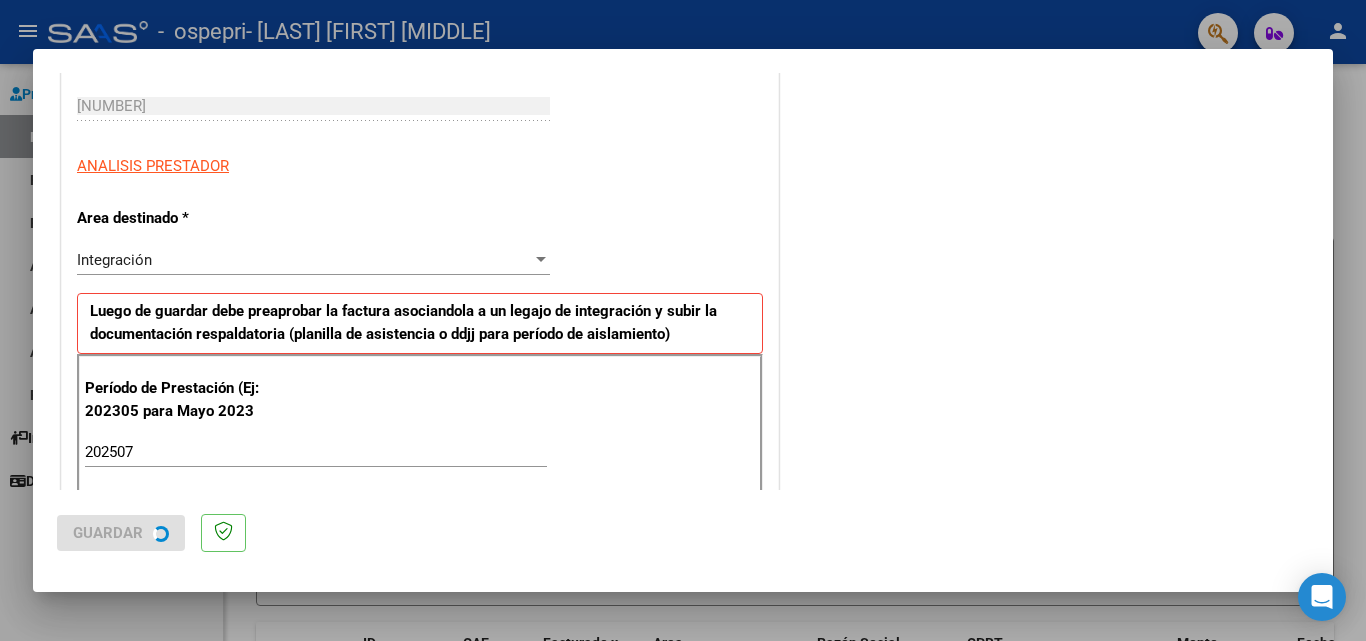 scroll, scrollTop: 0, scrollLeft: 0, axis: both 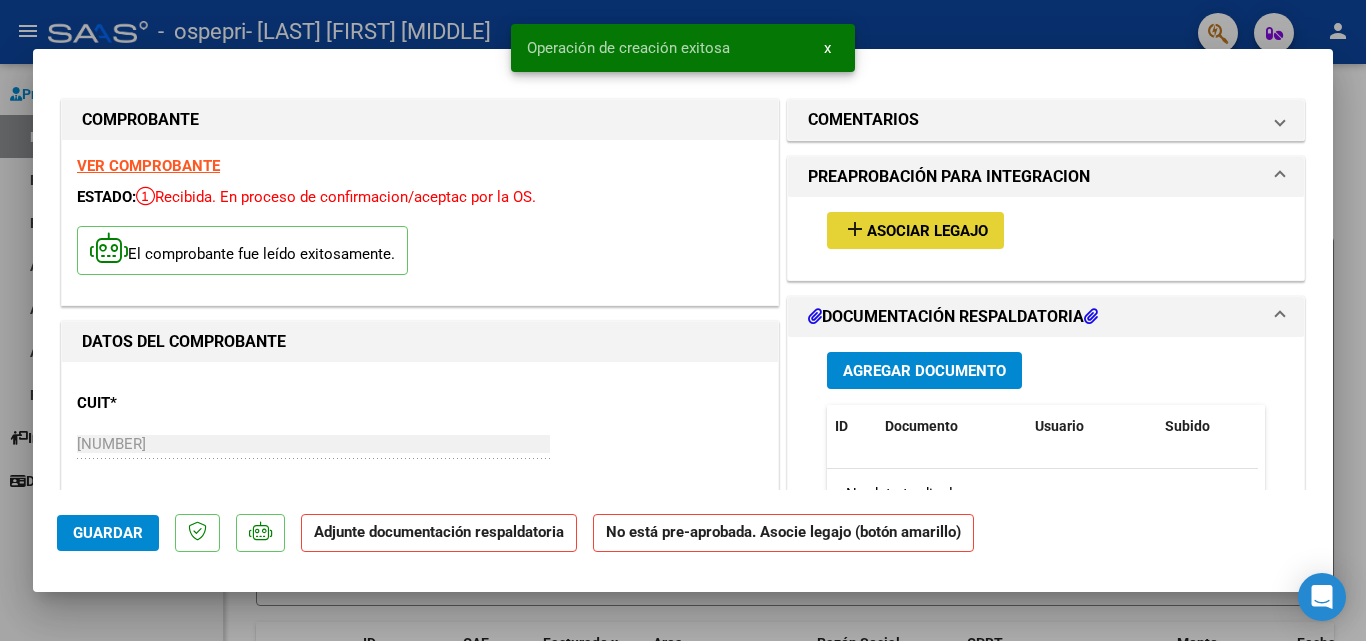 click on "Asociar Legajo" at bounding box center [927, 231] 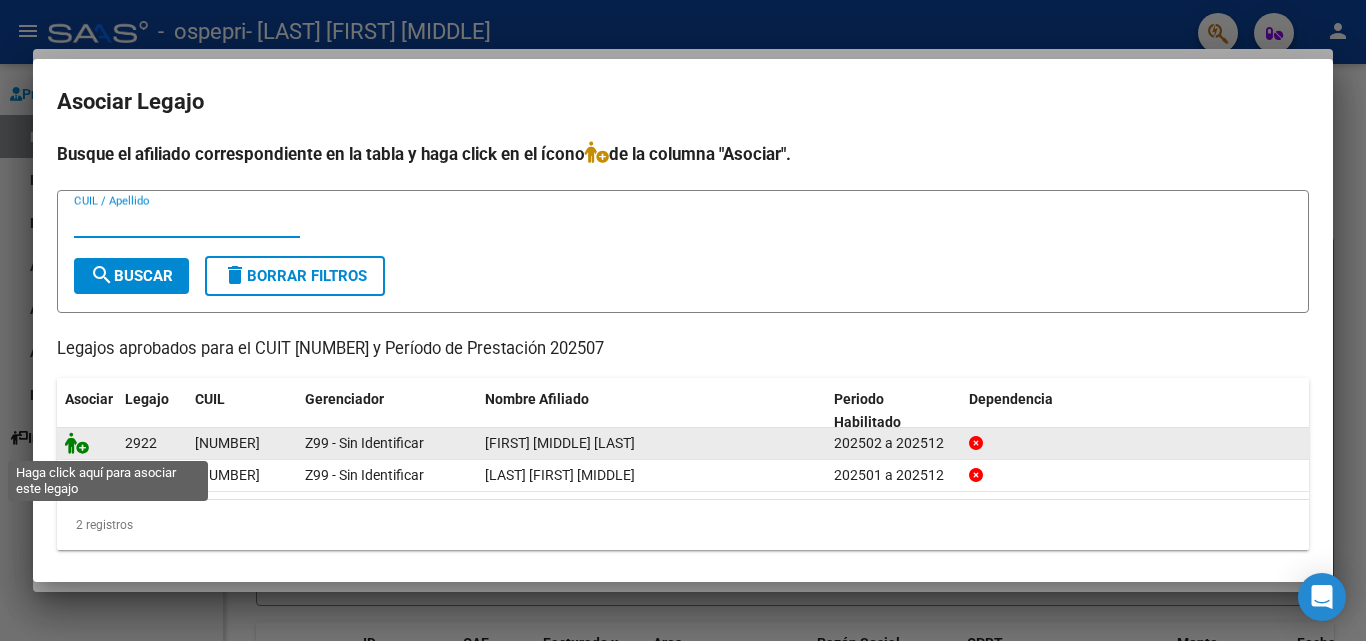 click 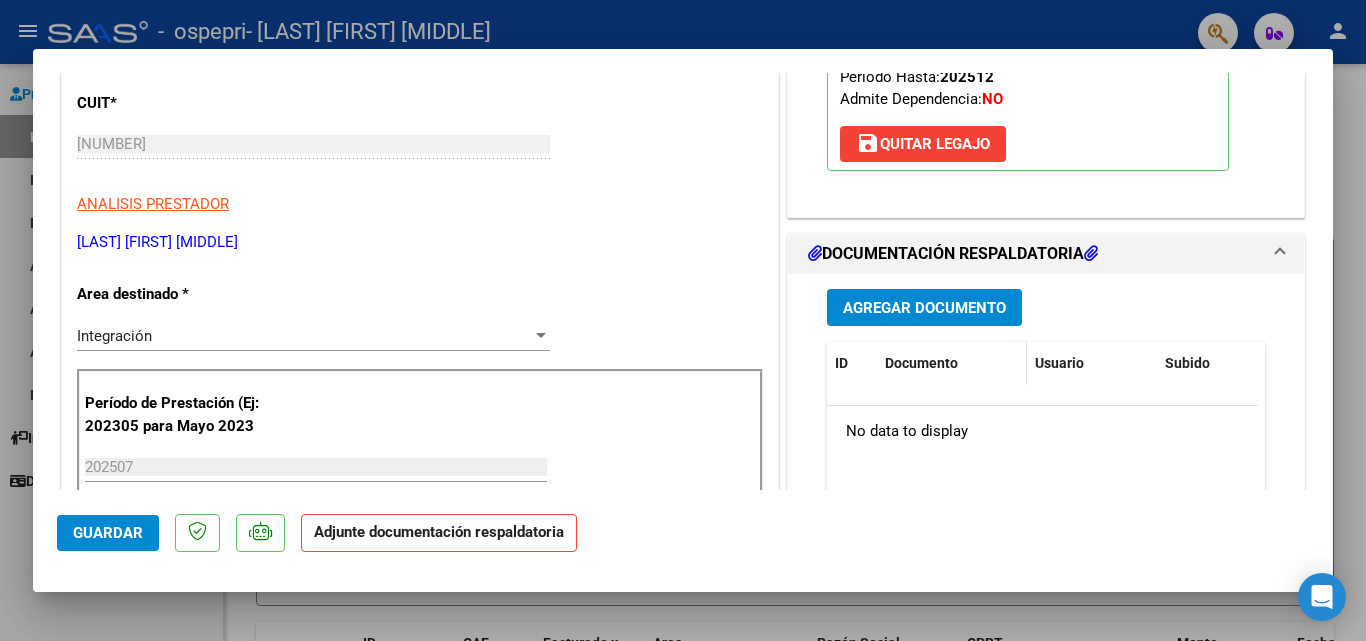 scroll, scrollTop: 400, scrollLeft: 0, axis: vertical 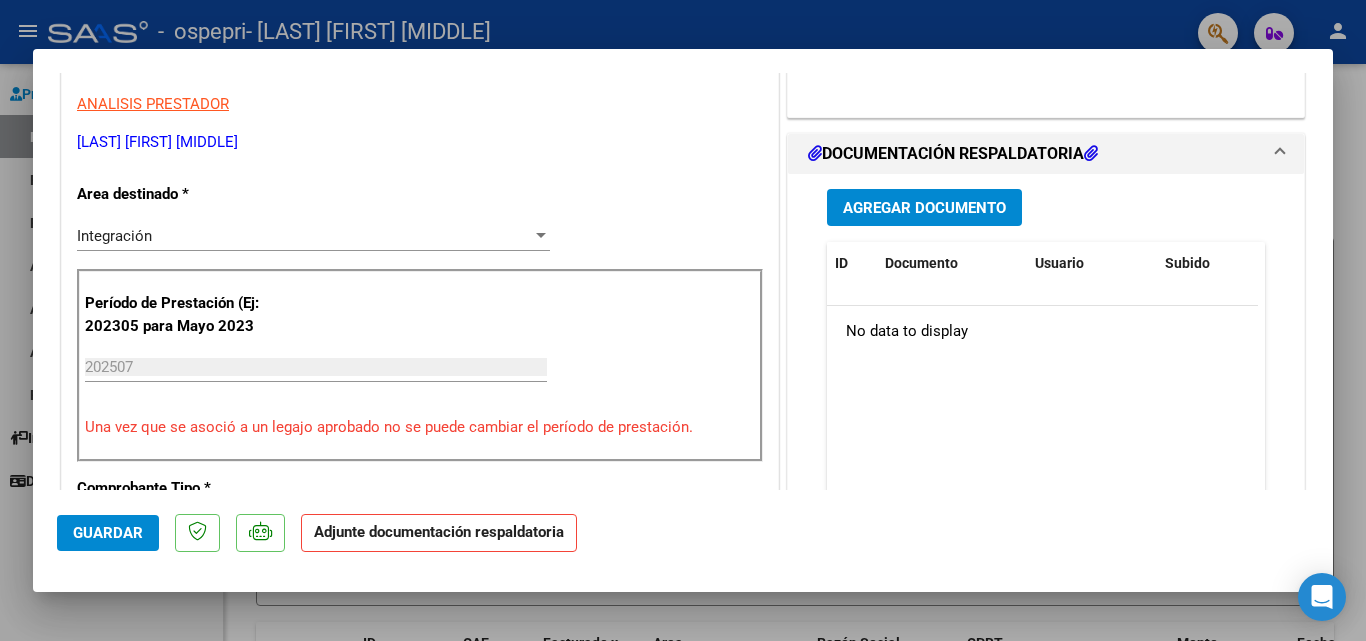 click on "Agregar Documento ID Documento Usuario Subido Acción No data to display  0 total   1" at bounding box center [1046, 373] 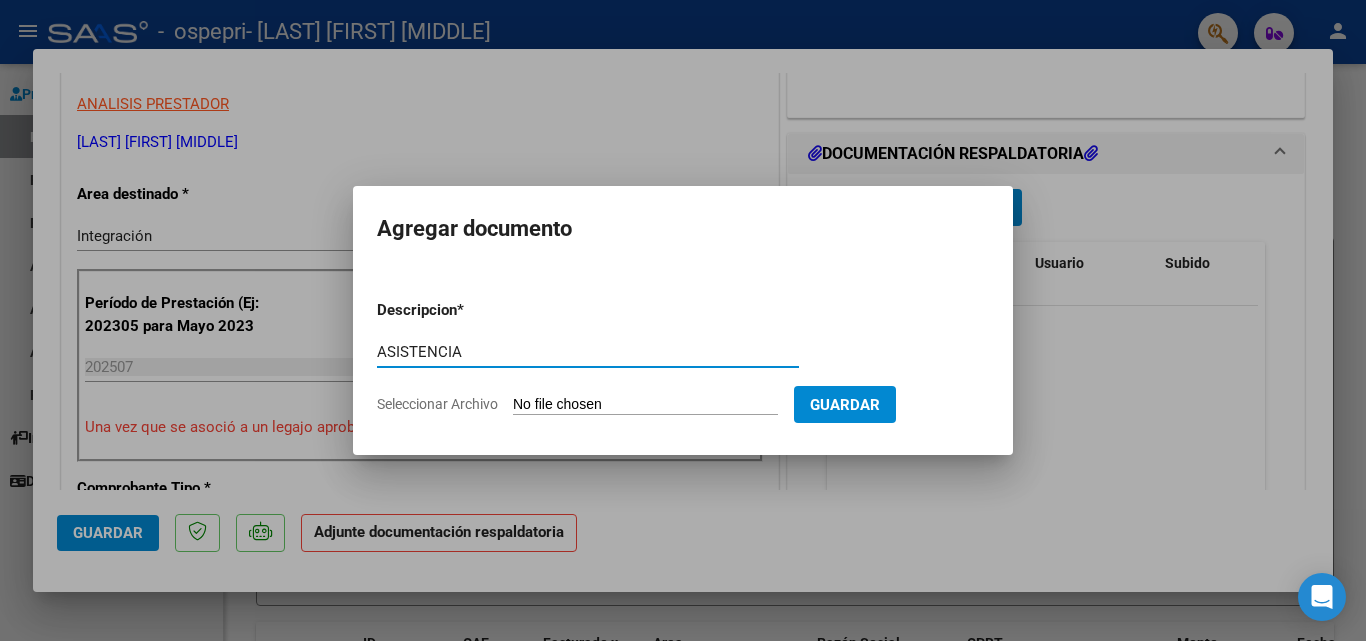 type on "ASISTENCIA" 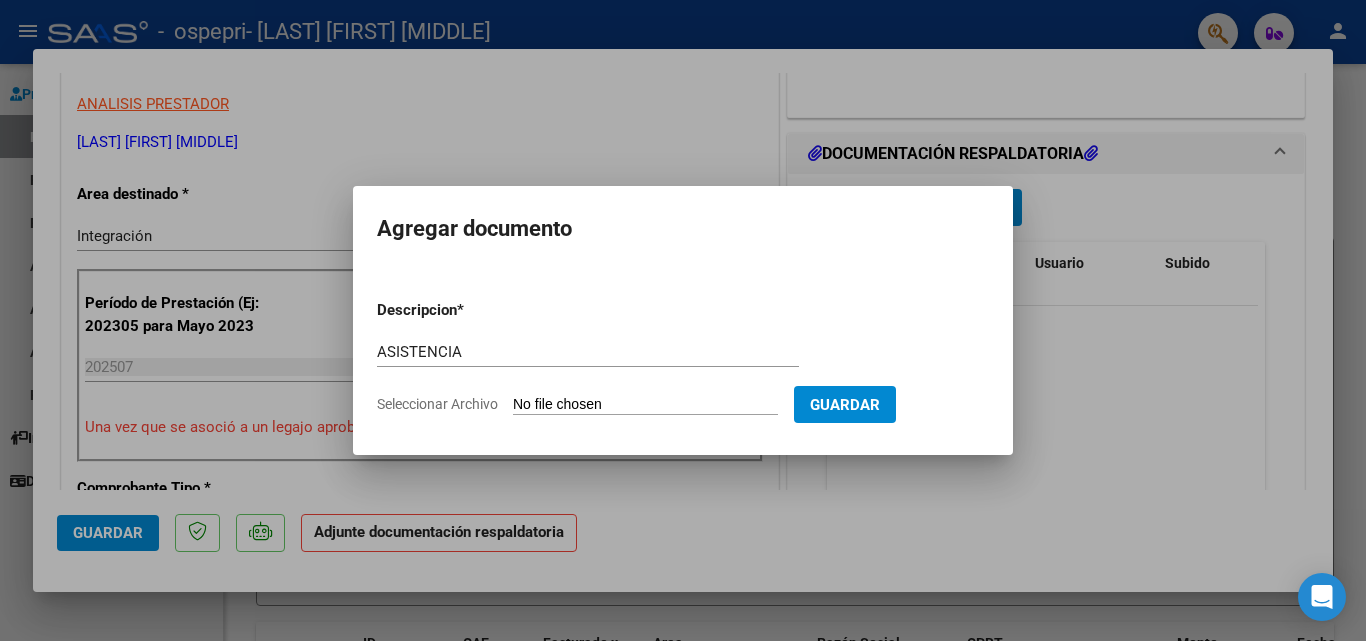 type on "C:\fakepath\Cano psp julio.pdf" 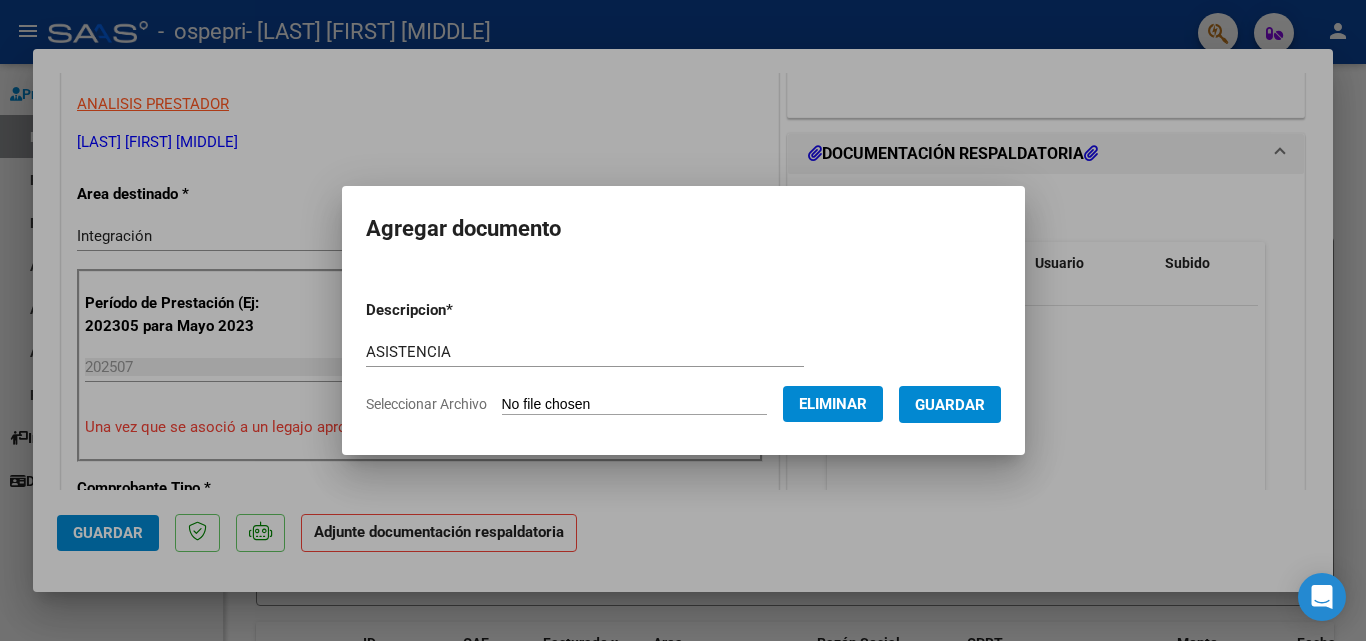 click on "Guardar" at bounding box center [950, 405] 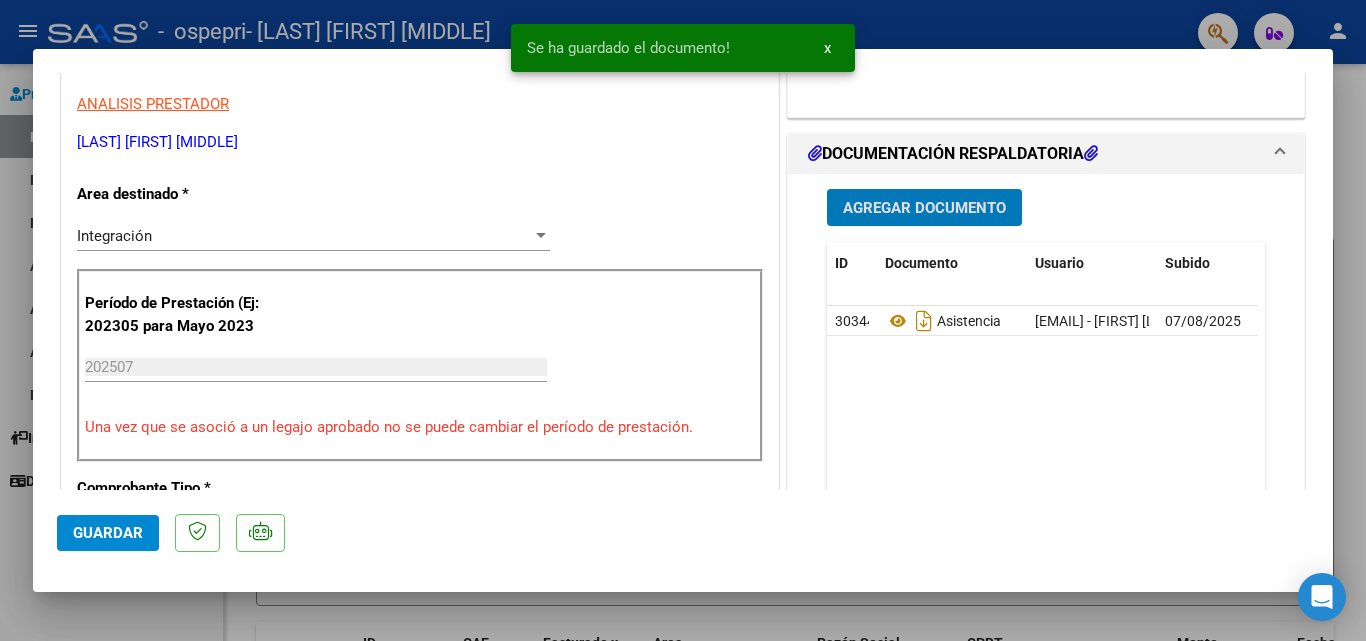 scroll, scrollTop: 600, scrollLeft: 0, axis: vertical 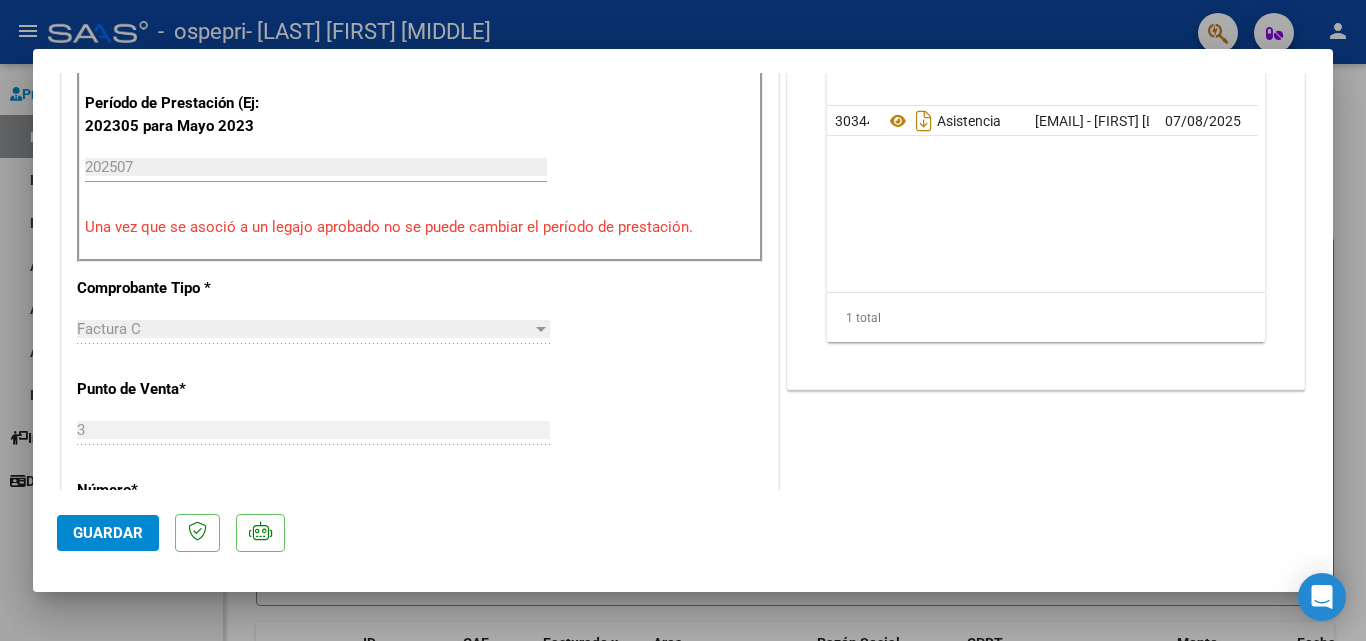 click on "Guardar" 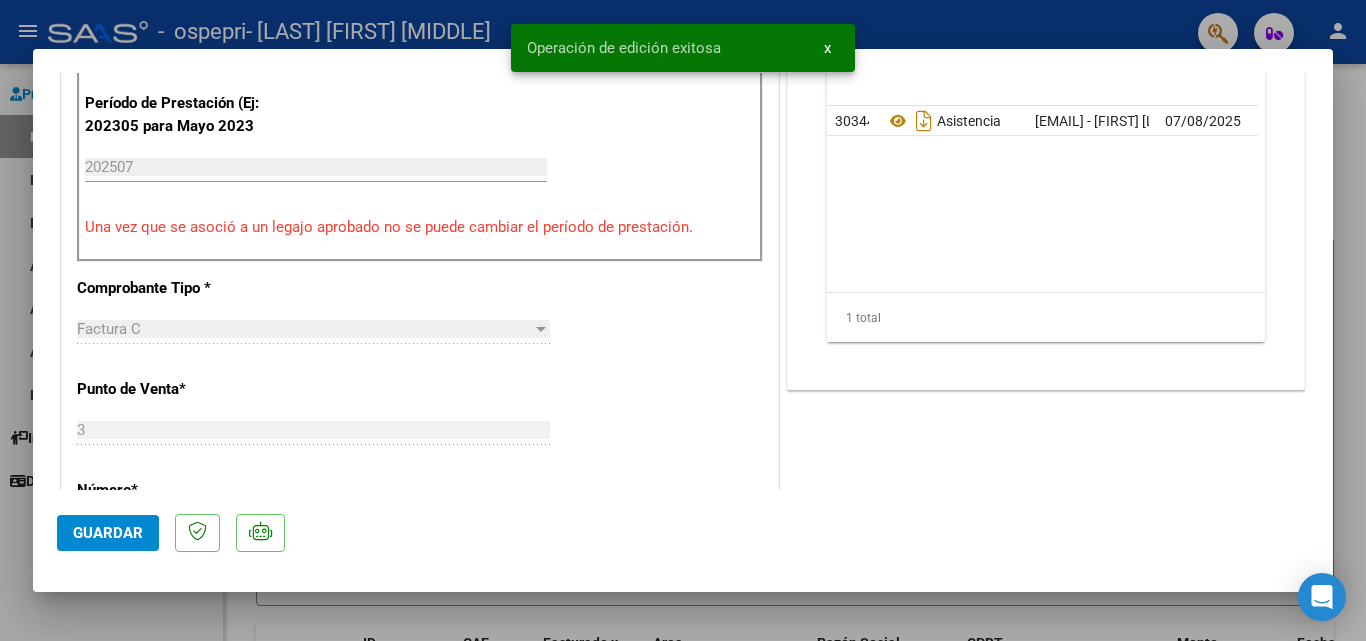 click at bounding box center [683, 320] 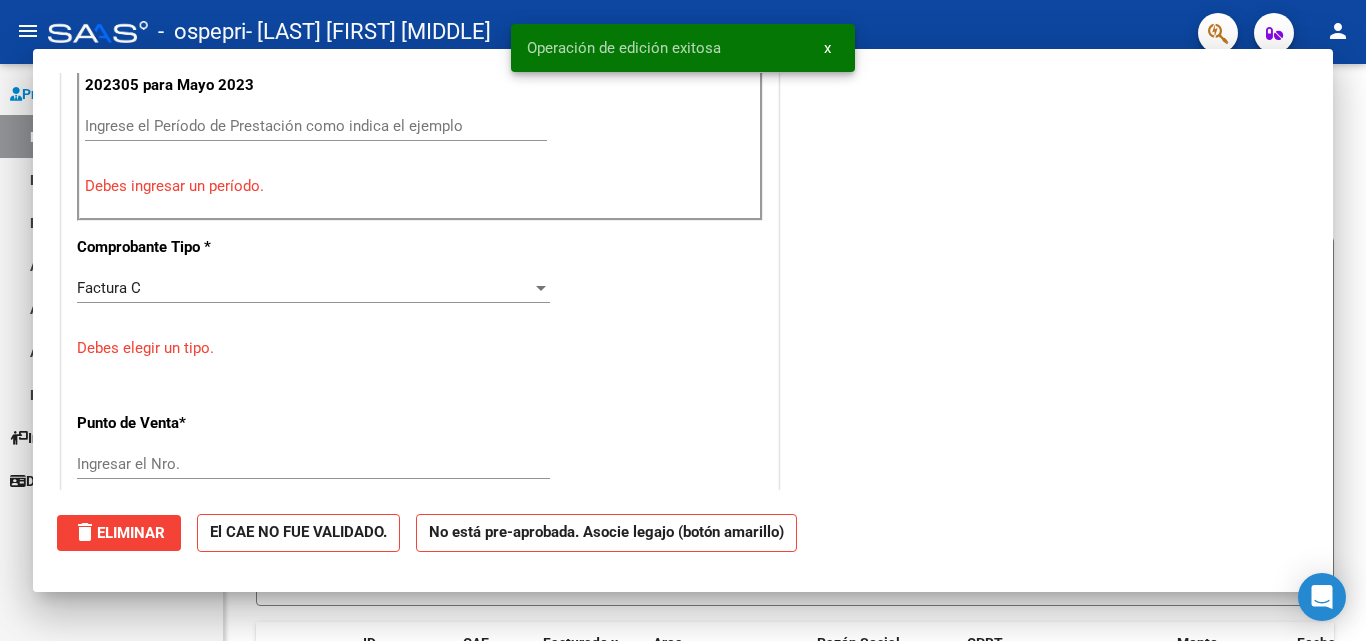 scroll, scrollTop: 0, scrollLeft: 0, axis: both 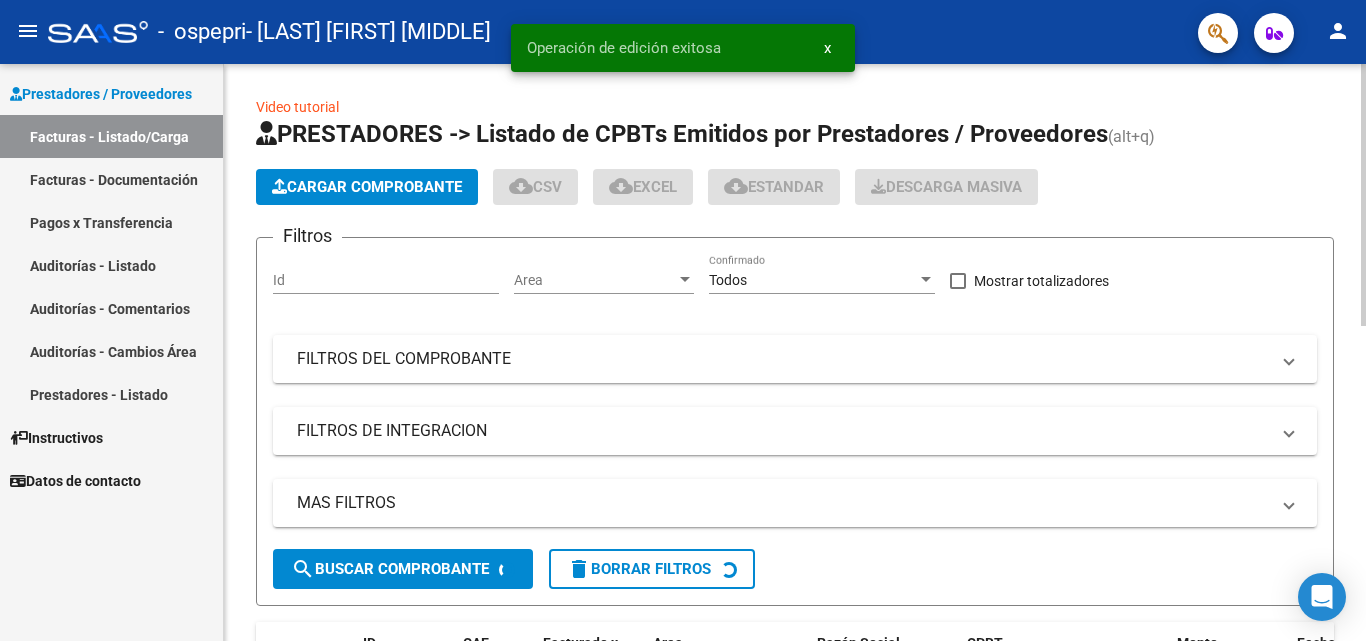 click on "Cargar Comprobante" 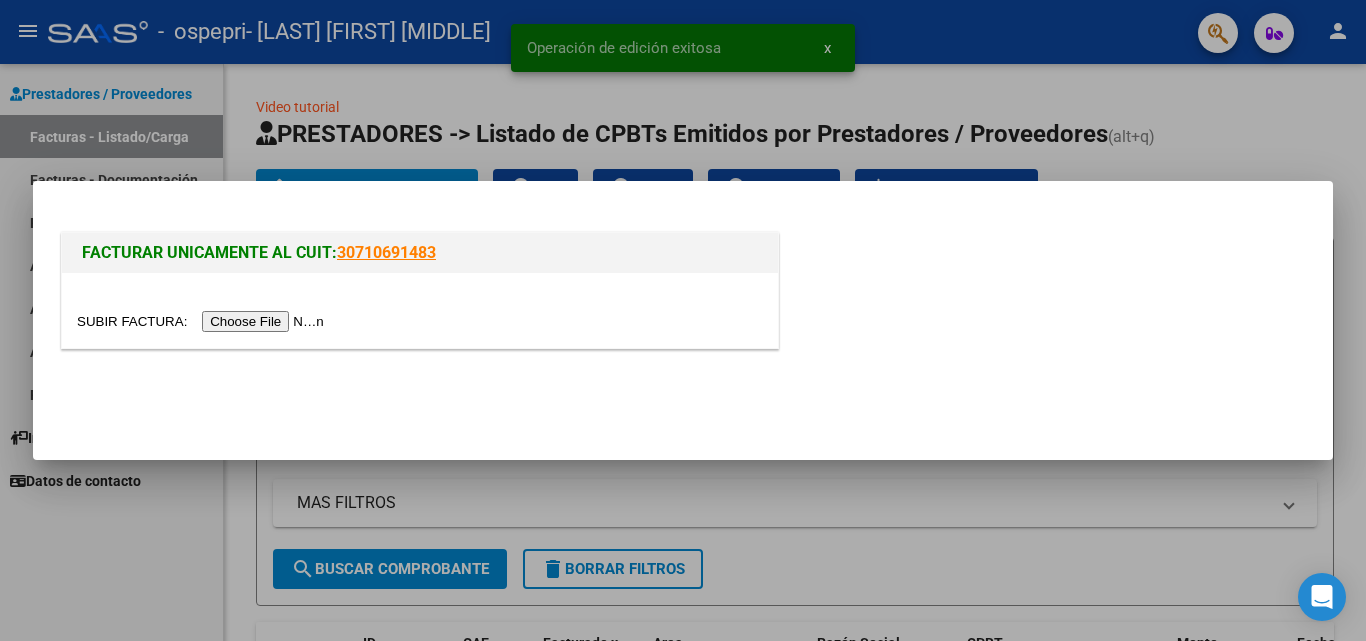 click at bounding box center (203, 321) 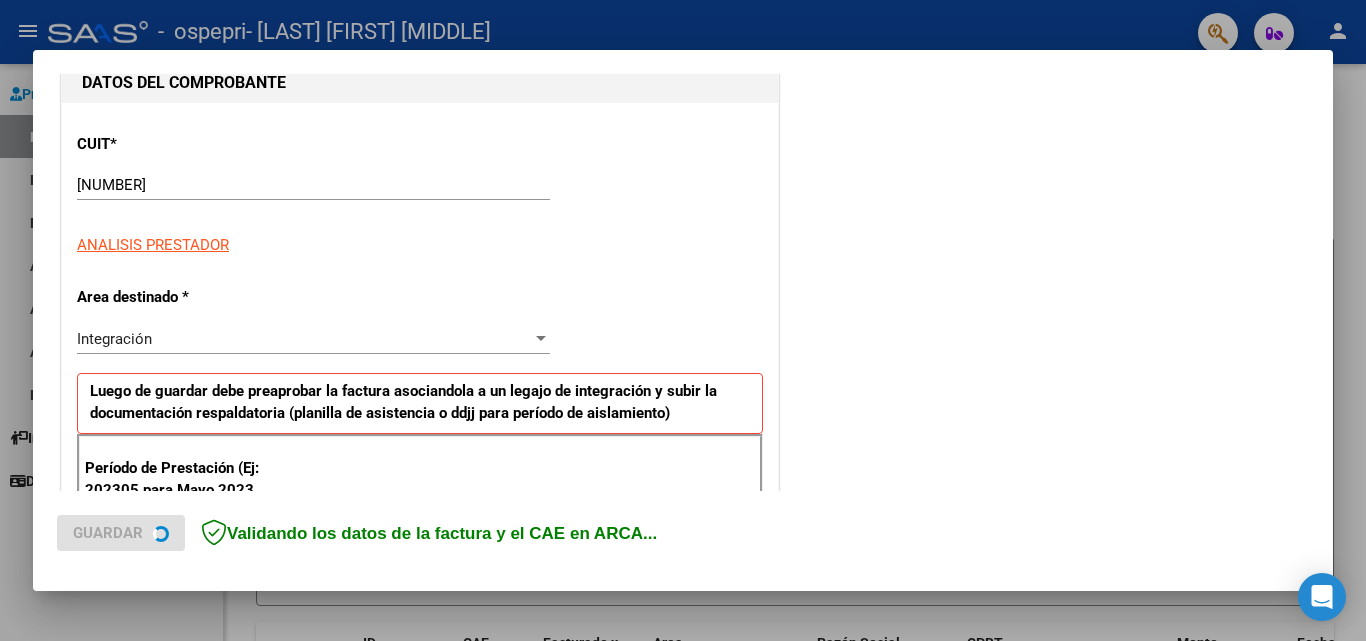 scroll, scrollTop: 300, scrollLeft: 0, axis: vertical 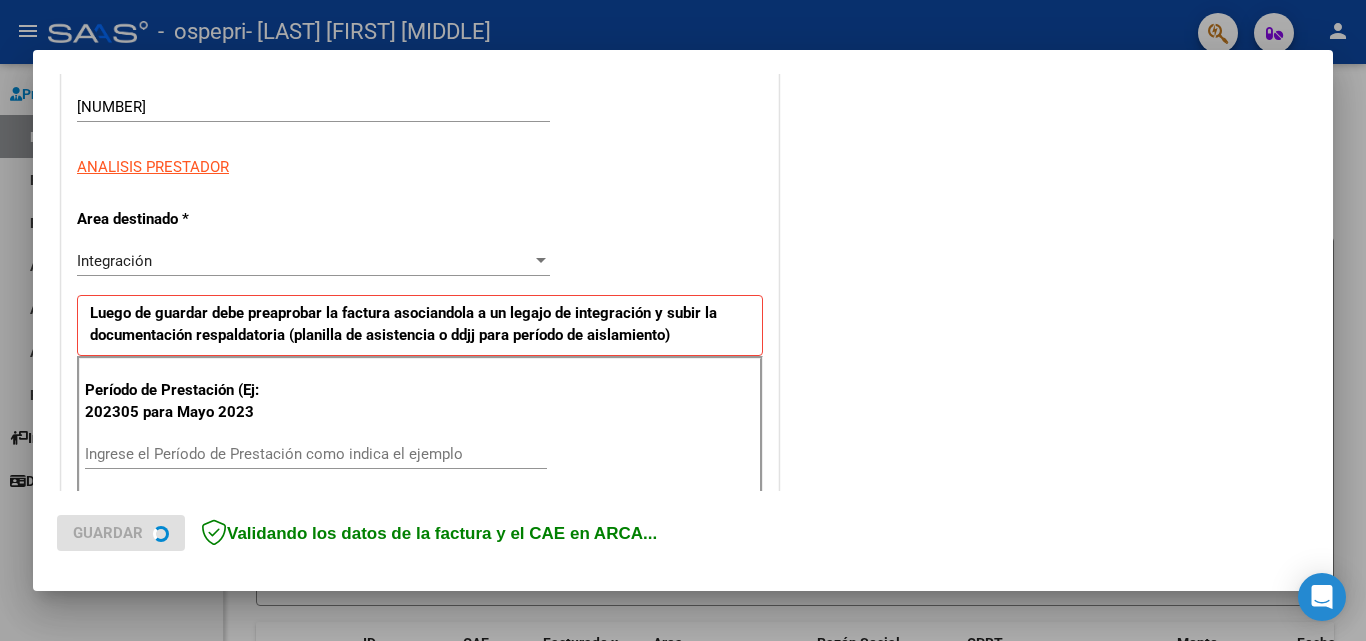 drag, startPoint x: 155, startPoint y: 438, endPoint x: 144, endPoint y: 448, distance: 14.866069 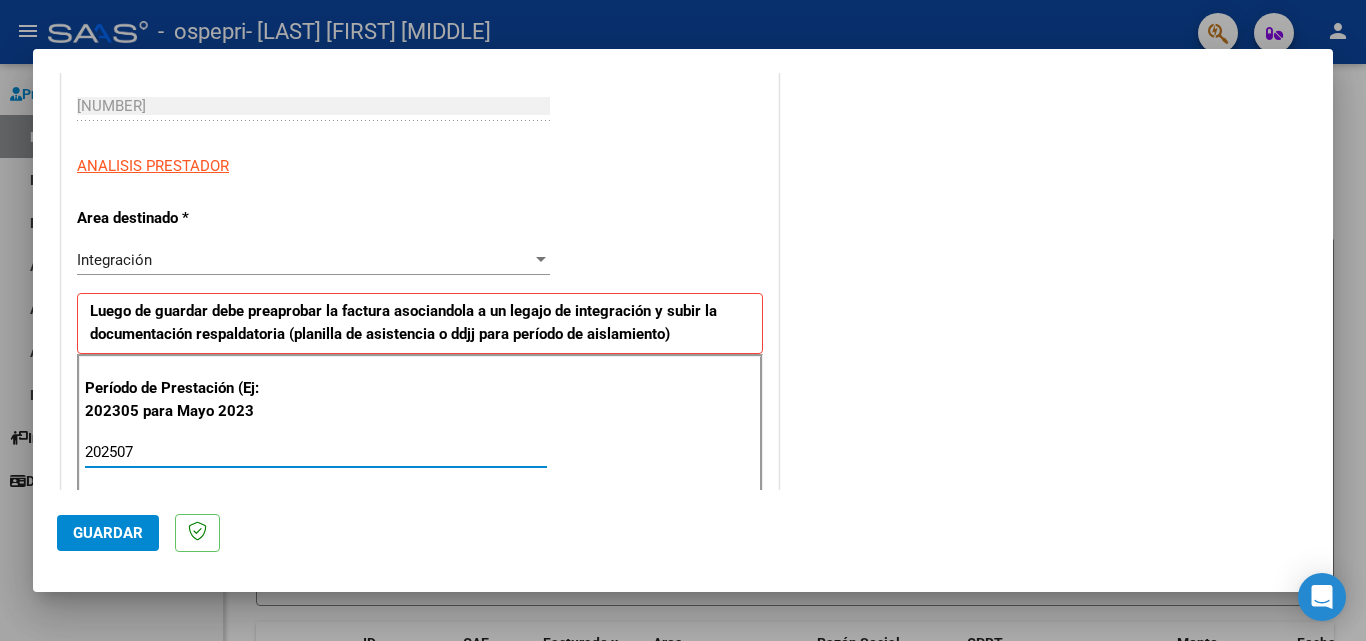 type on "202507" 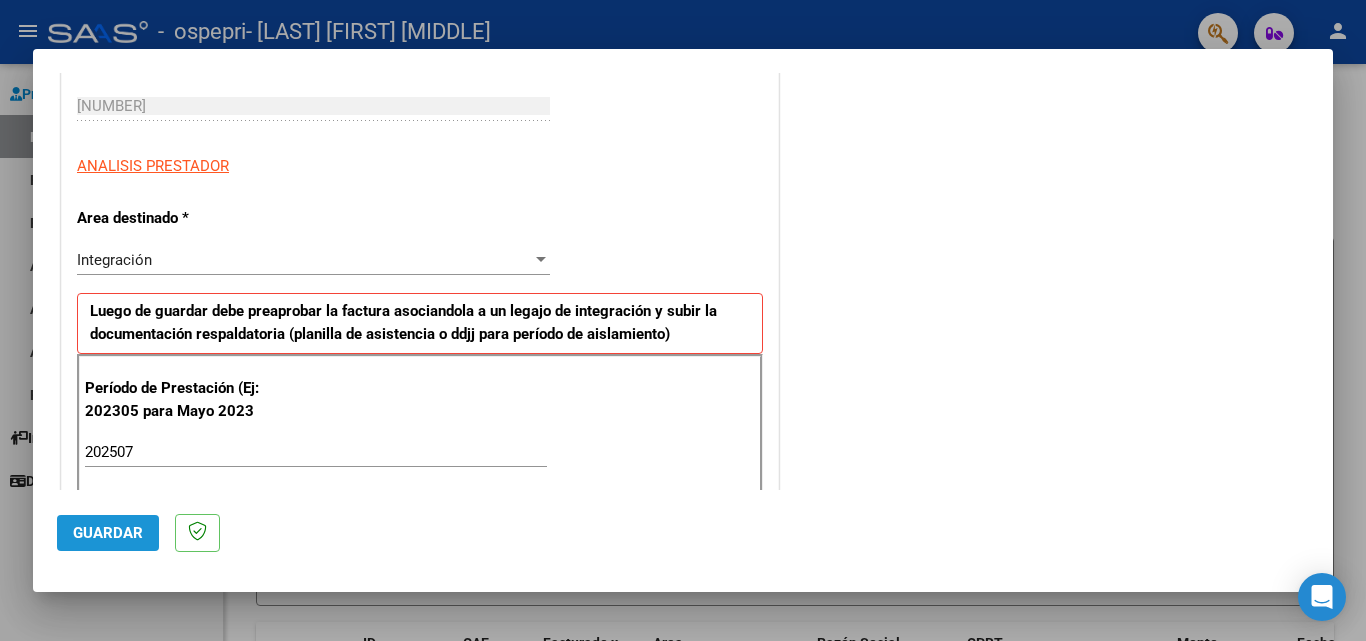 click on "Guardar" 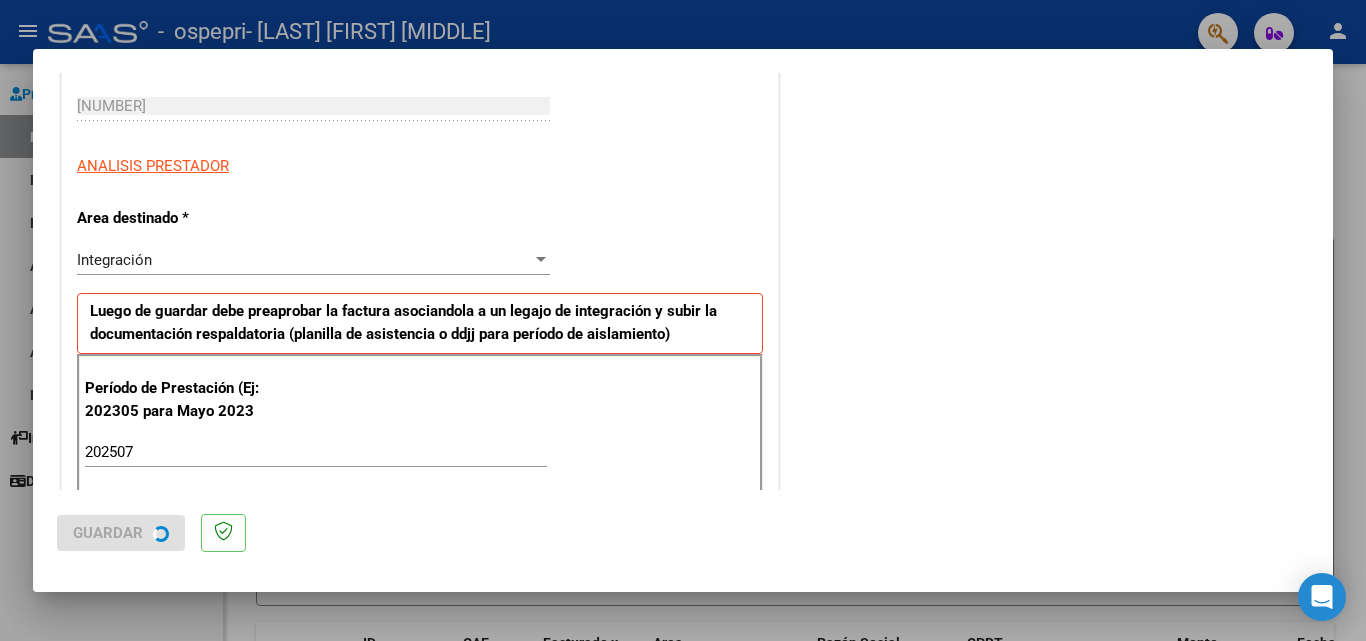 scroll, scrollTop: 0, scrollLeft: 0, axis: both 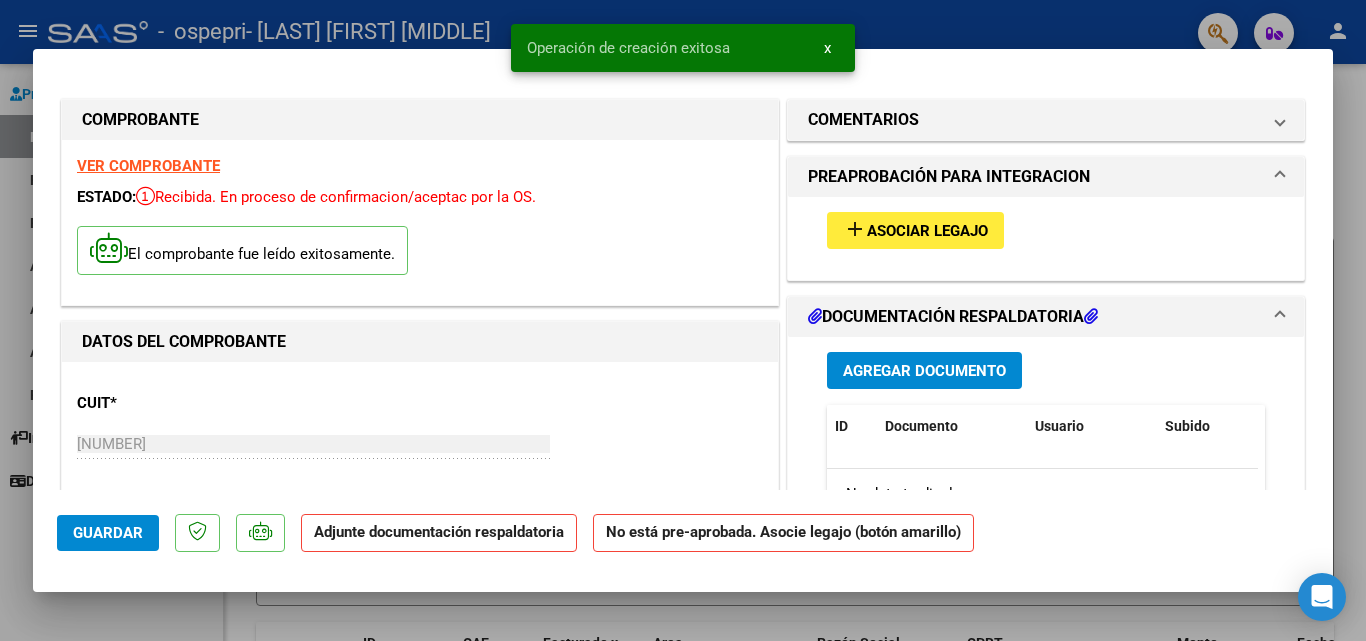 click on "Asociar Legajo" at bounding box center [927, 231] 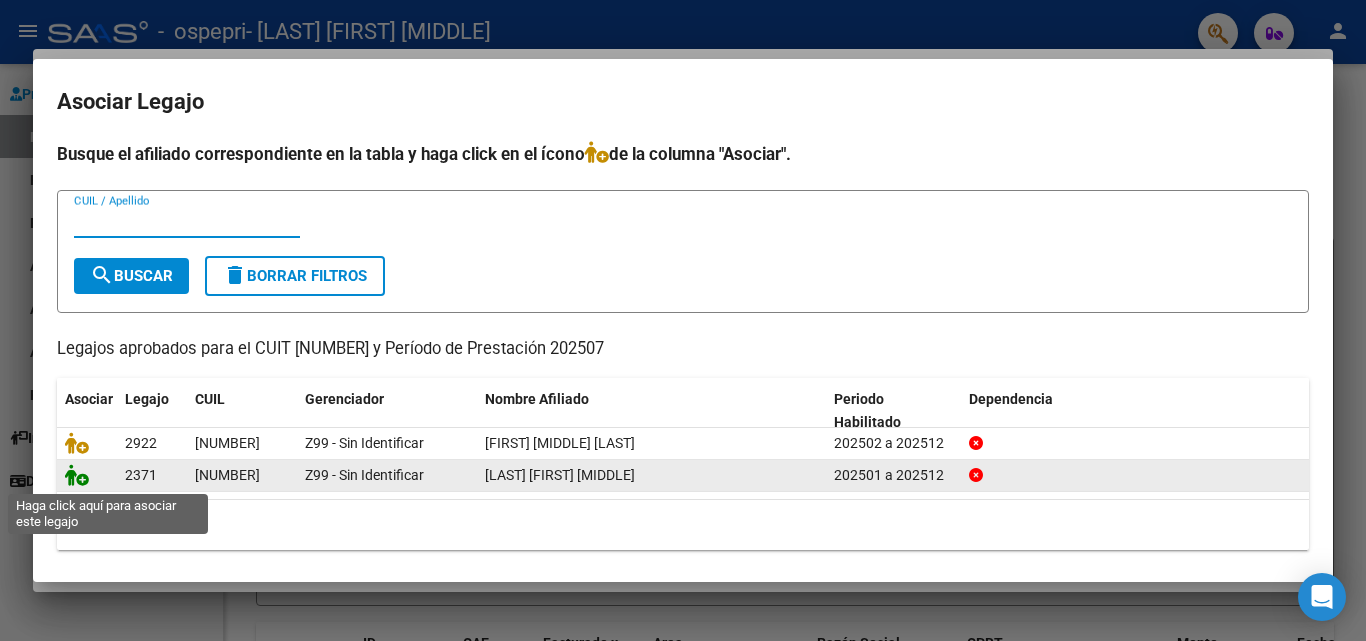 click 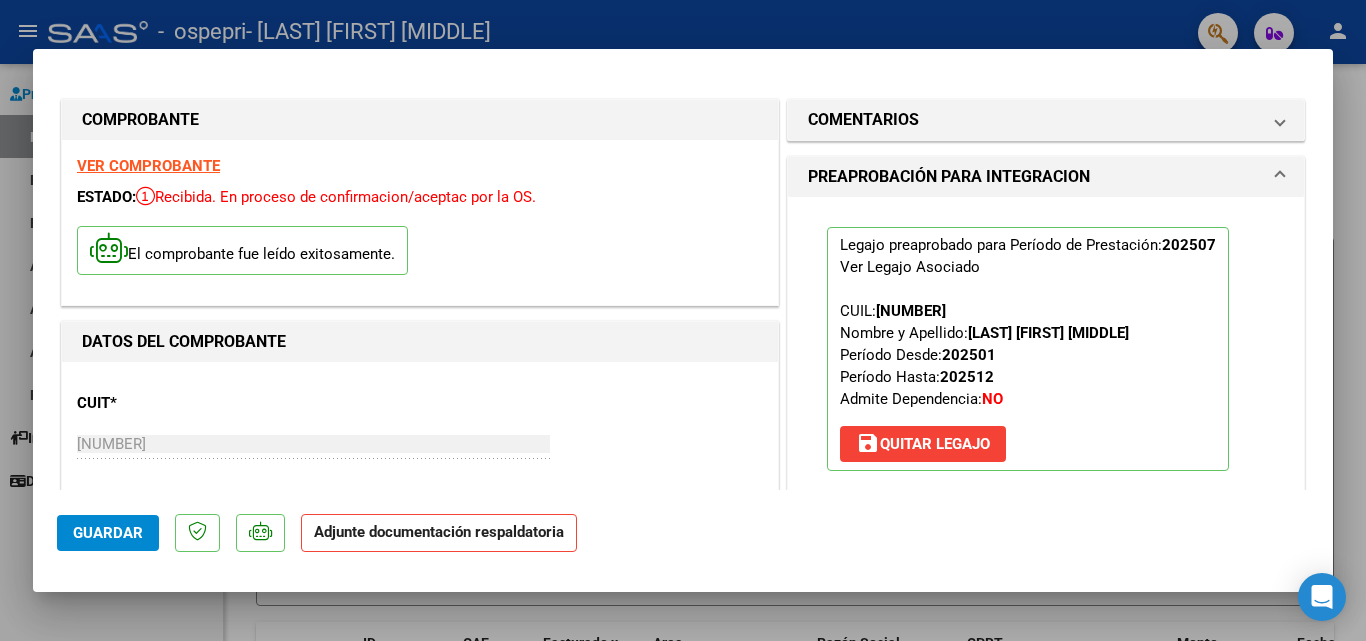 scroll, scrollTop: 300, scrollLeft: 0, axis: vertical 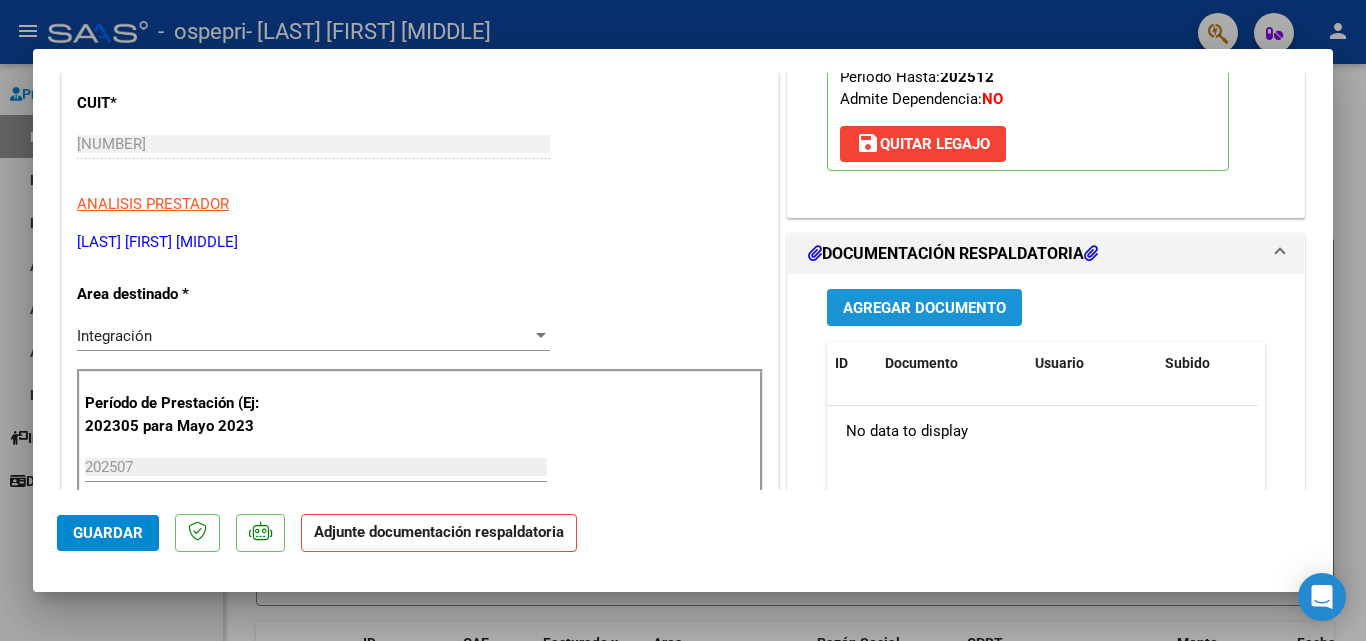 click on "Agregar Documento" at bounding box center (924, 308) 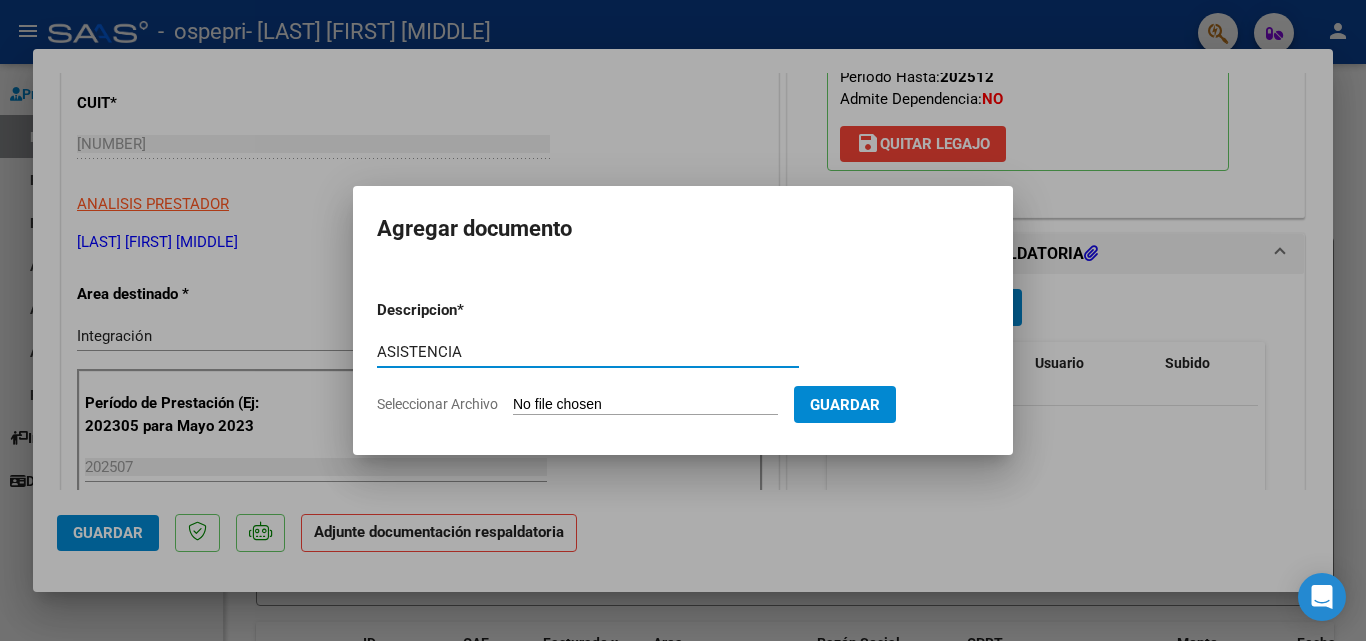 type on "ASISTENCIA" 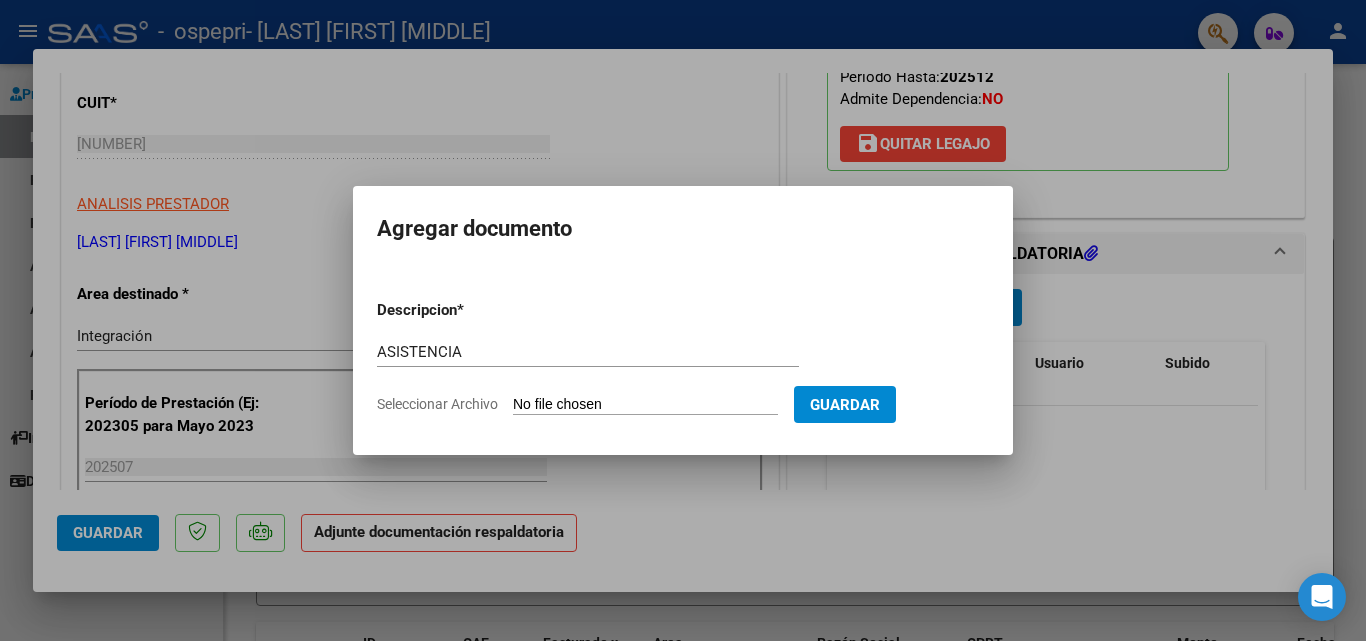 click on "Seleccionar Archivo" at bounding box center [645, 405] 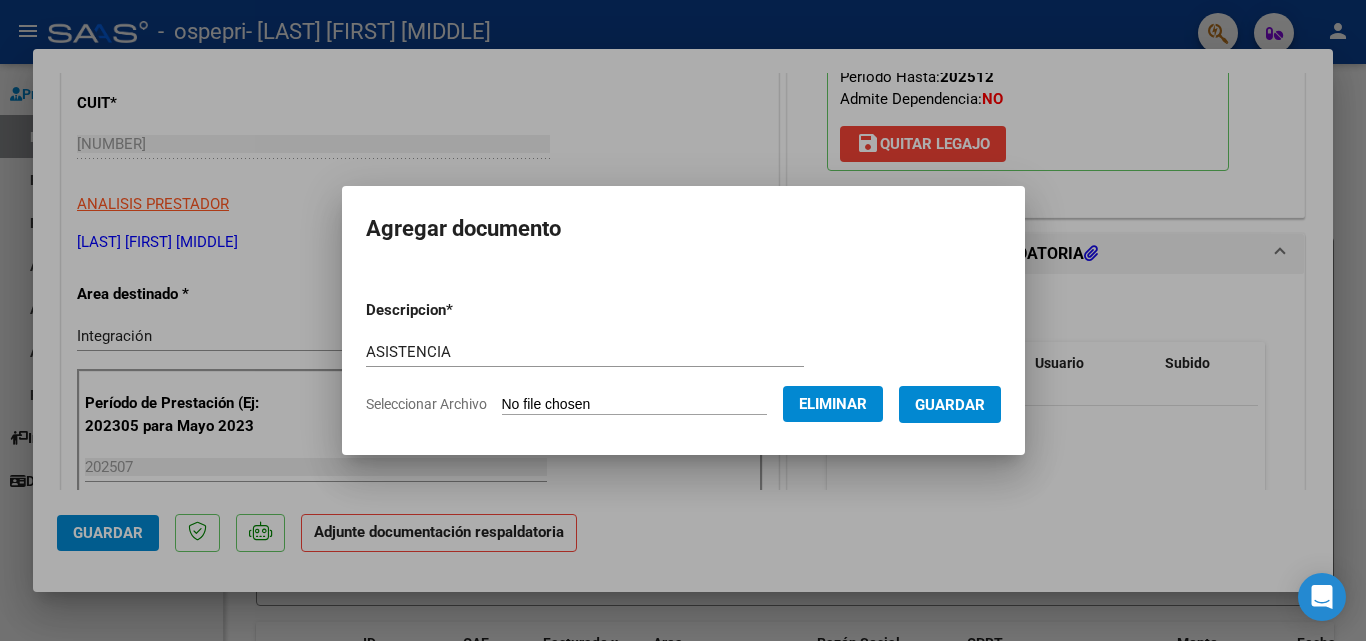 click on "Guardar" at bounding box center [950, 405] 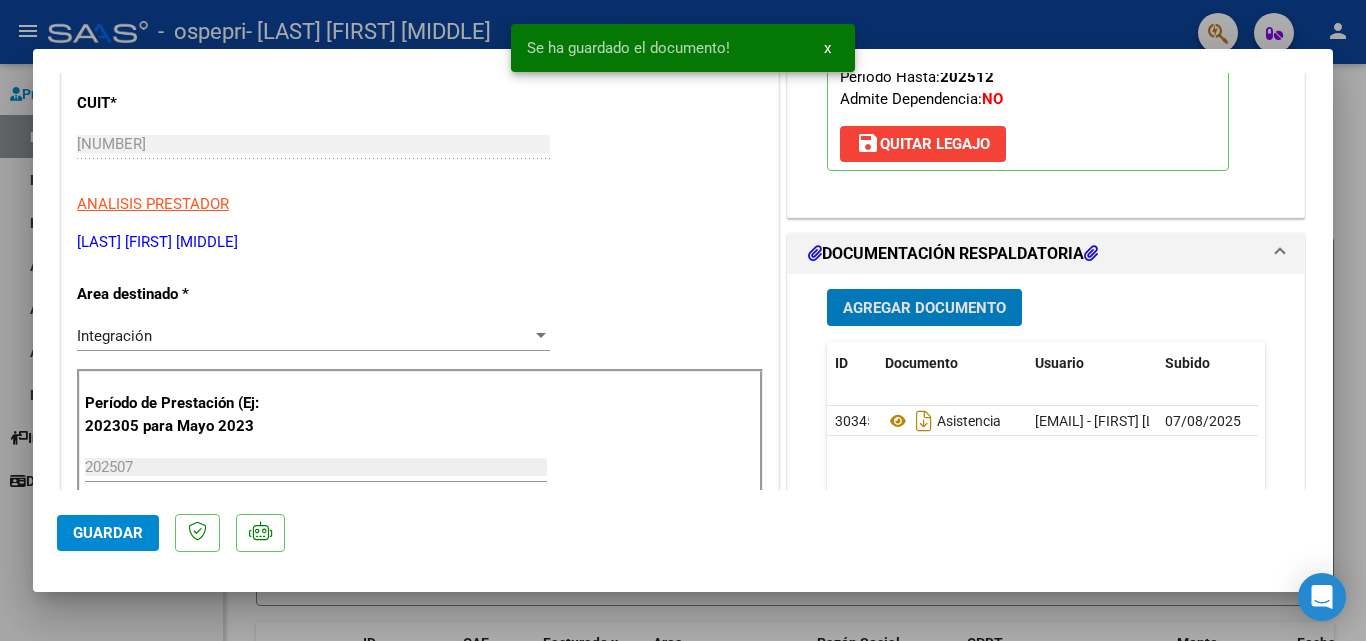 click on "Guardar" 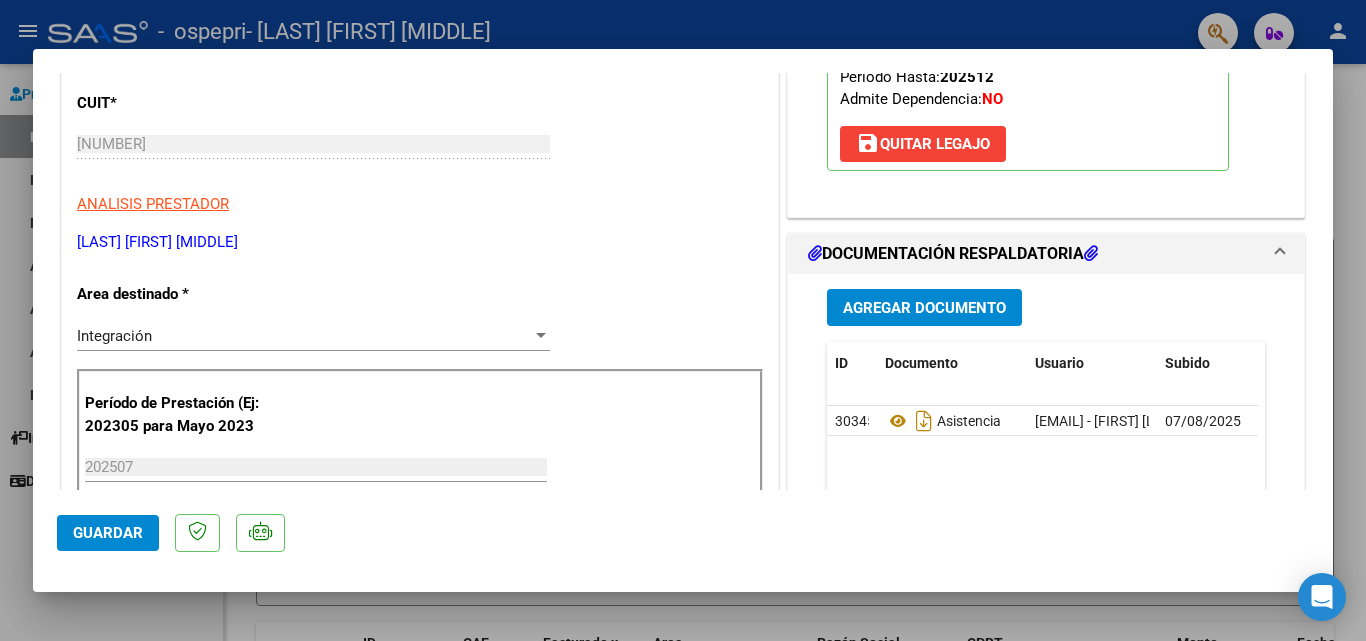 click at bounding box center [683, 320] 